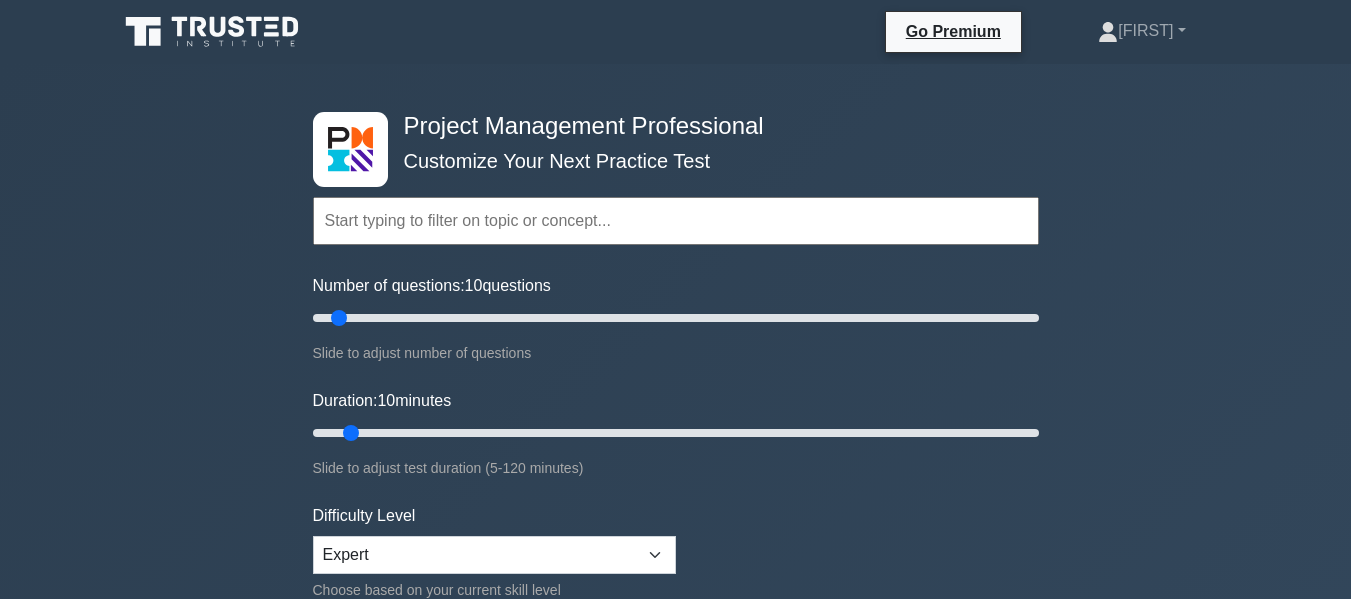 scroll, scrollTop: 0, scrollLeft: 0, axis: both 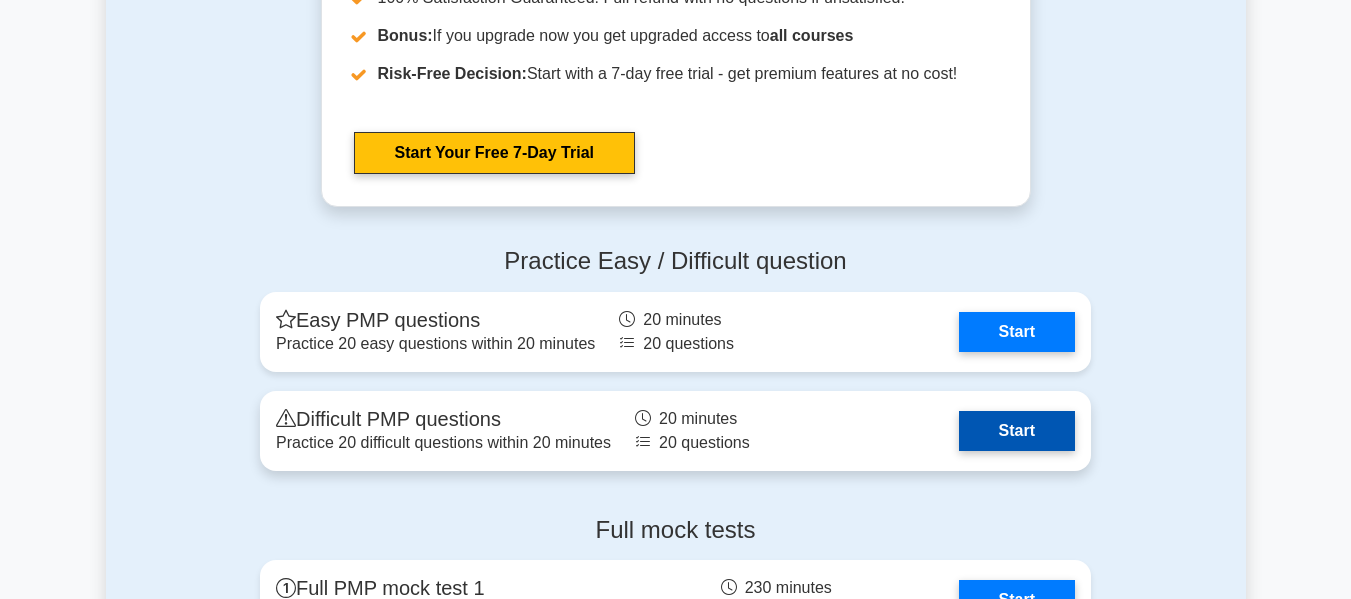 click on "Start" at bounding box center [1017, 431] 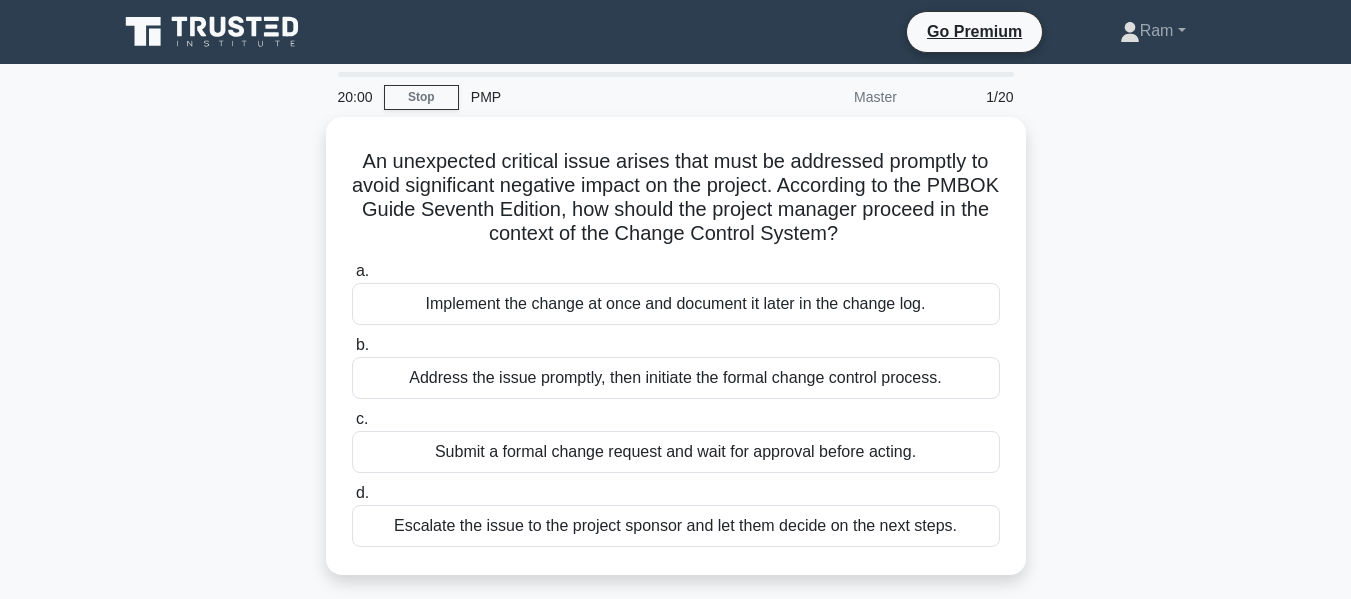 scroll, scrollTop: 0, scrollLeft: 0, axis: both 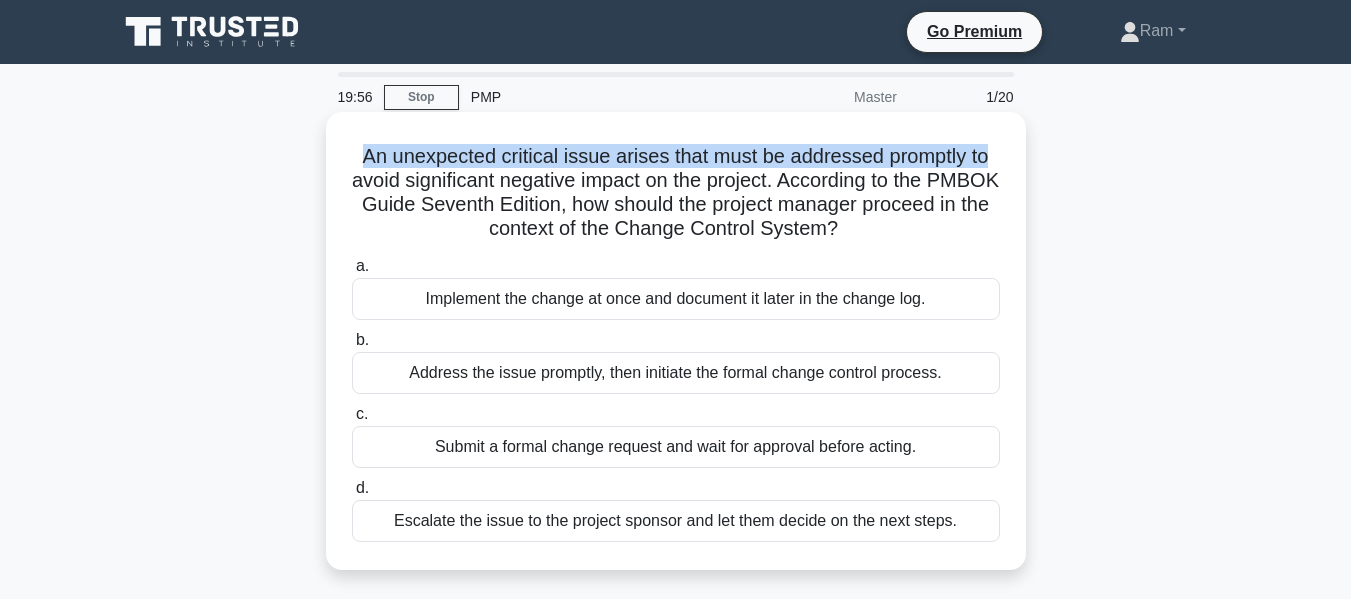 drag, startPoint x: 356, startPoint y: 157, endPoint x: 1002, endPoint y: 159, distance: 646.0031 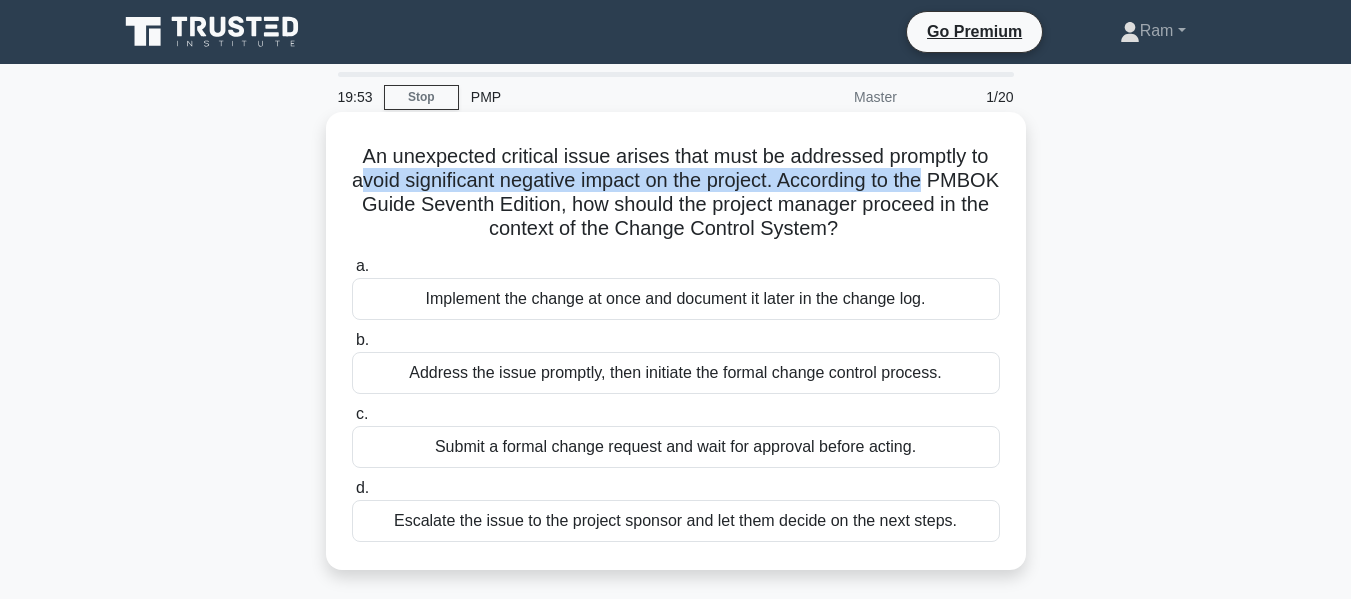 drag, startPoint x: 390, startPoint y: 179, endPoint x: 995, endPoint y: 181, distance: 605.0033 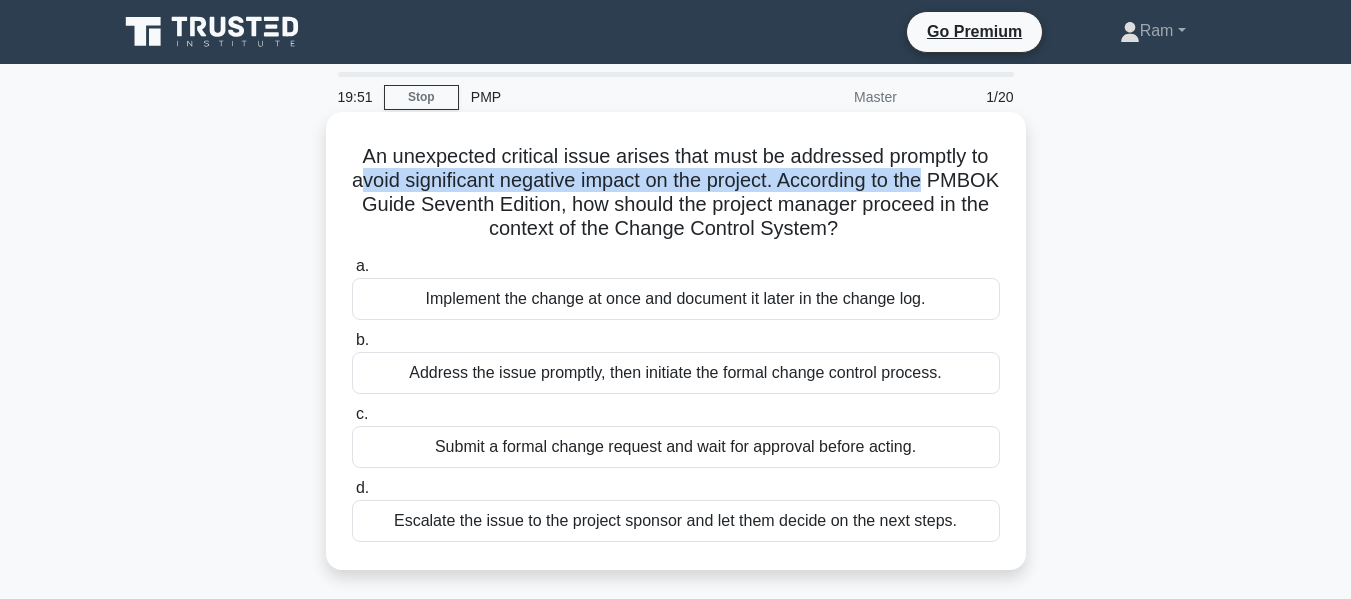 drag, startPoint x: 479, startPoint y: 205, endPoint x: 977, endPoint y: 228, distance: 498.53085 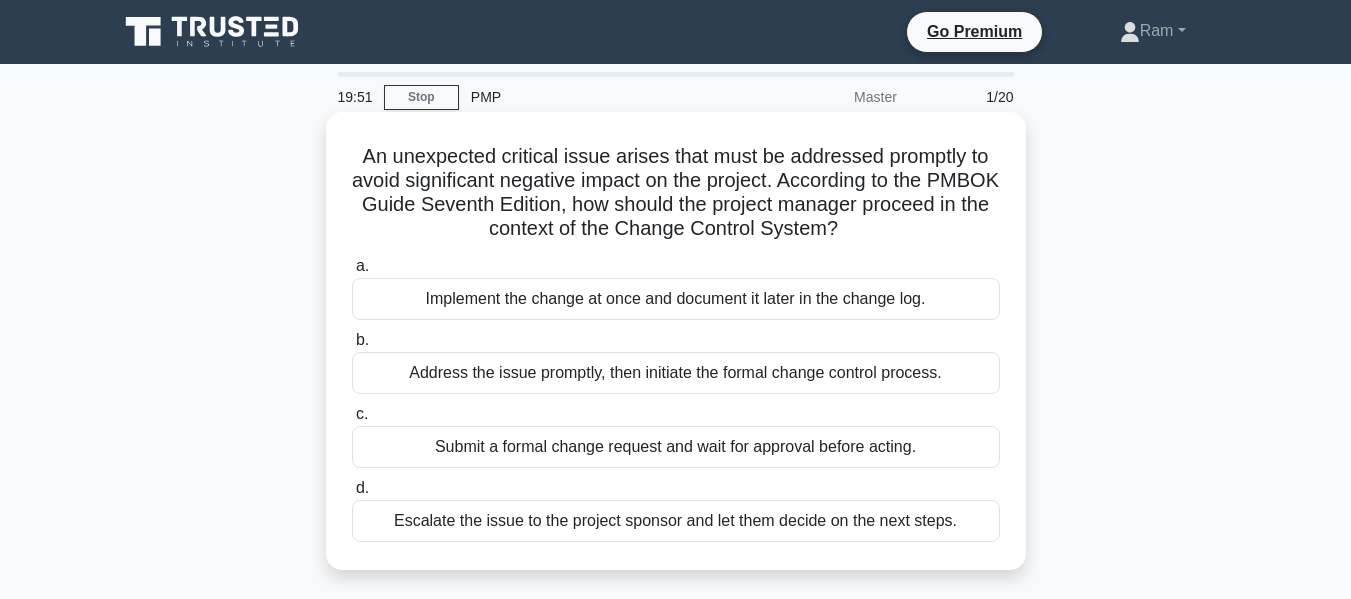 click on "a.
Implement the change at once and document it later in the change log.
b.
Address the issue promptly, then initiate the formal change control process.
c. d." at bounding box center (676, 398) 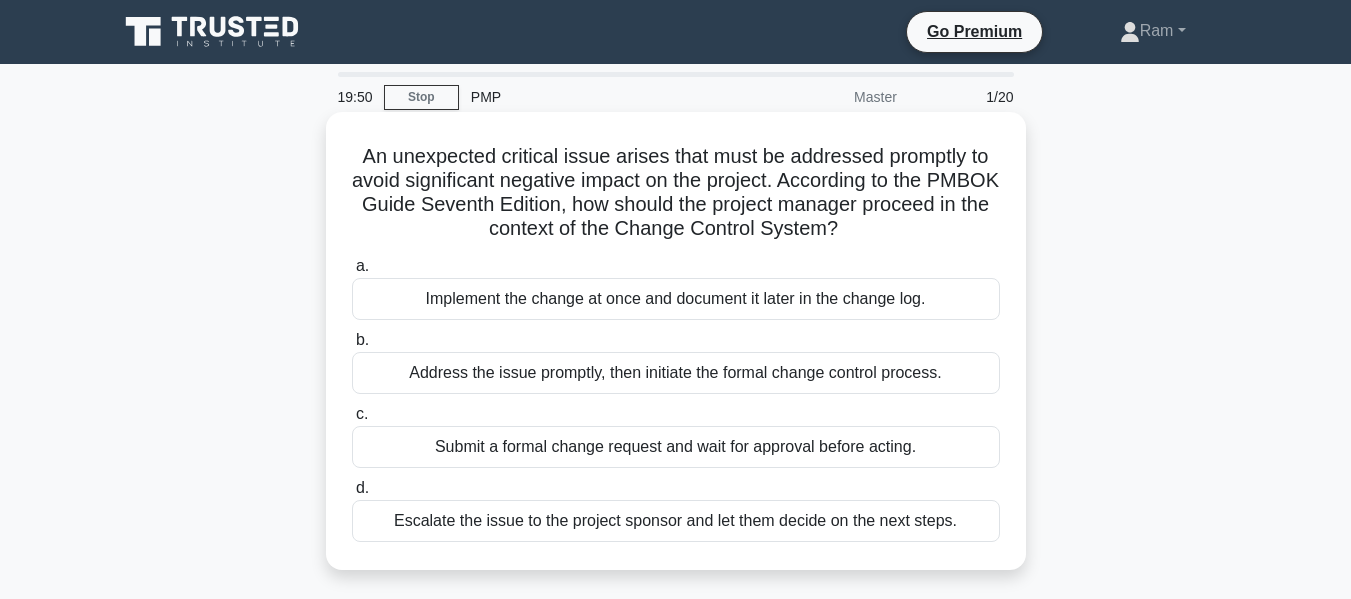 drag, startPoint x: 648, startPoint y: 232, endPoint x: 910, endPoint y: 234, distance: 262.00763 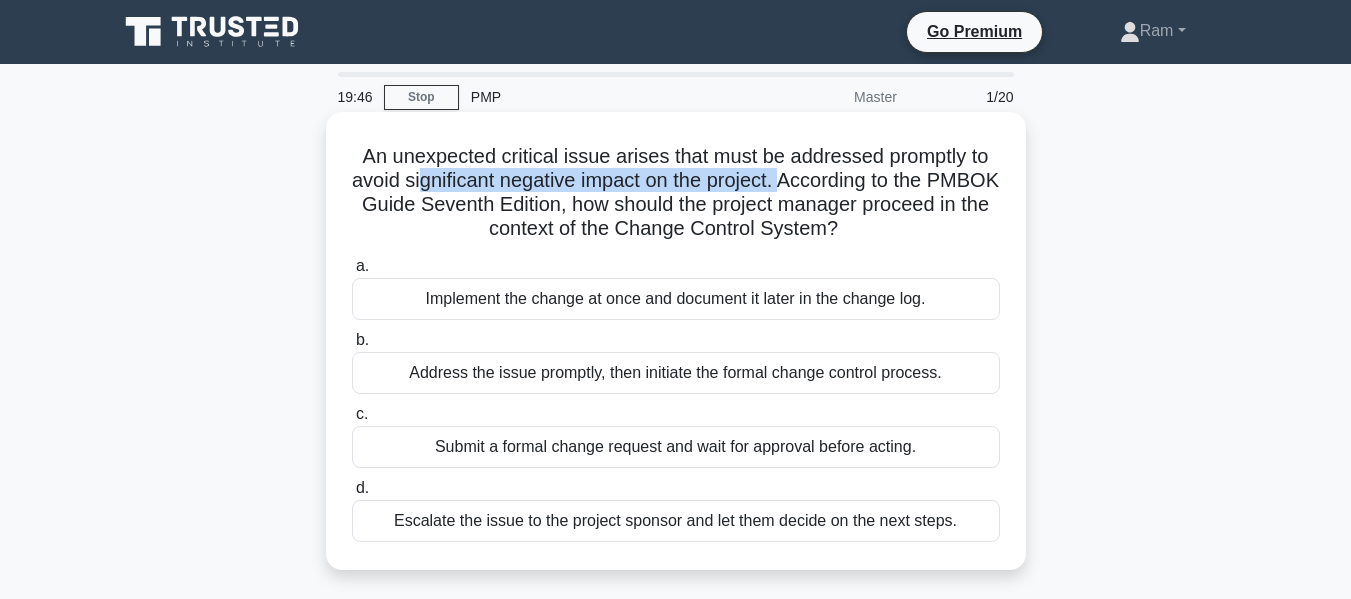drag, startPoint x: 449, startPoint y: 181, endPoint x: 828, endPoint y: 176, distance: 379.033 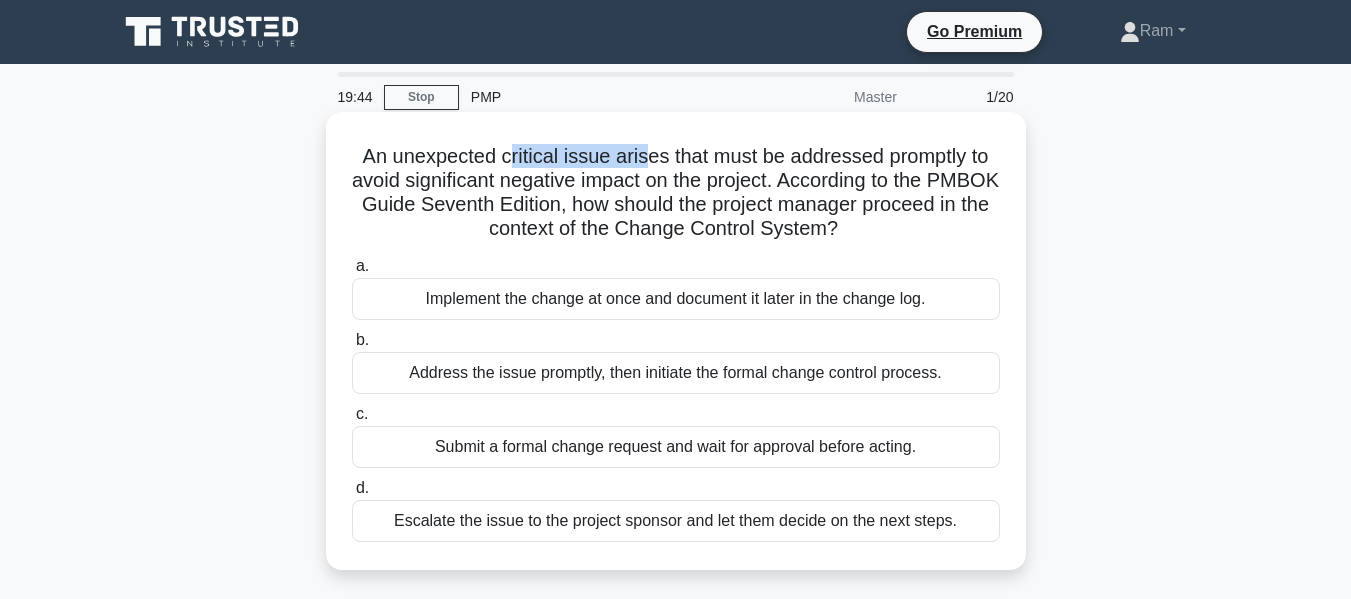 drag, startPoint x: 504, startPoint y: 159, endPoint x: 553, endPoint y: 165, distance: 49.365982 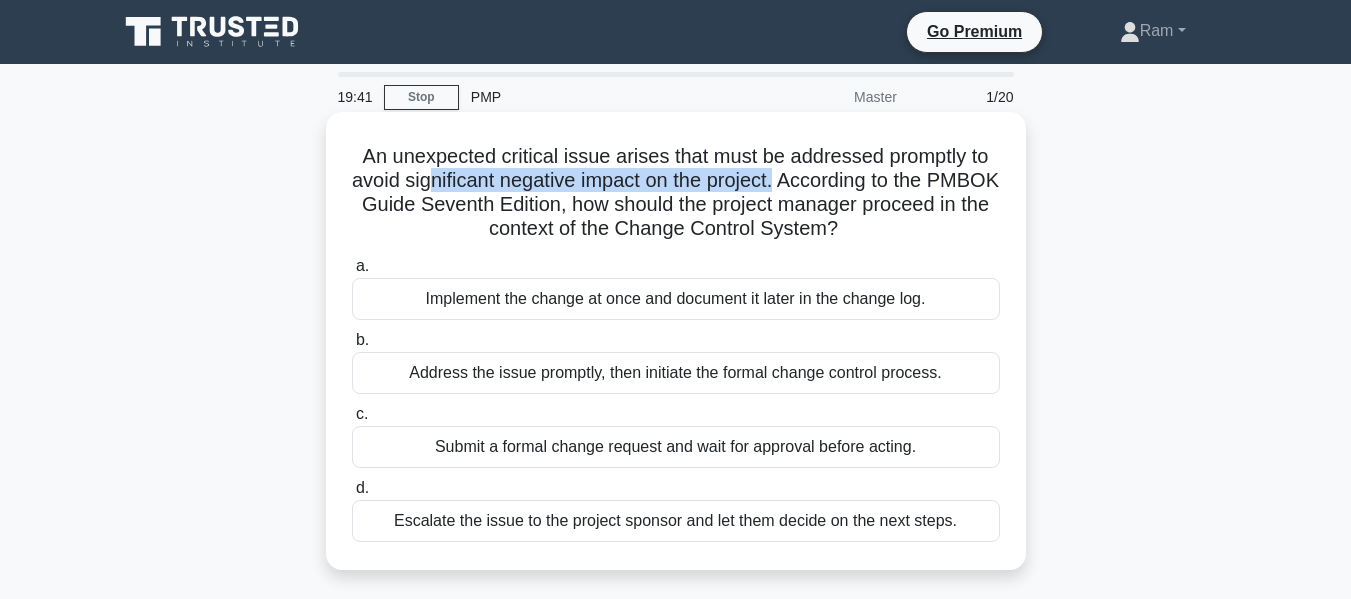 drag, startPoint x: 463, startPoint y: 185, endPoint x: 816, endPoint y: 172, distance: 353.2393 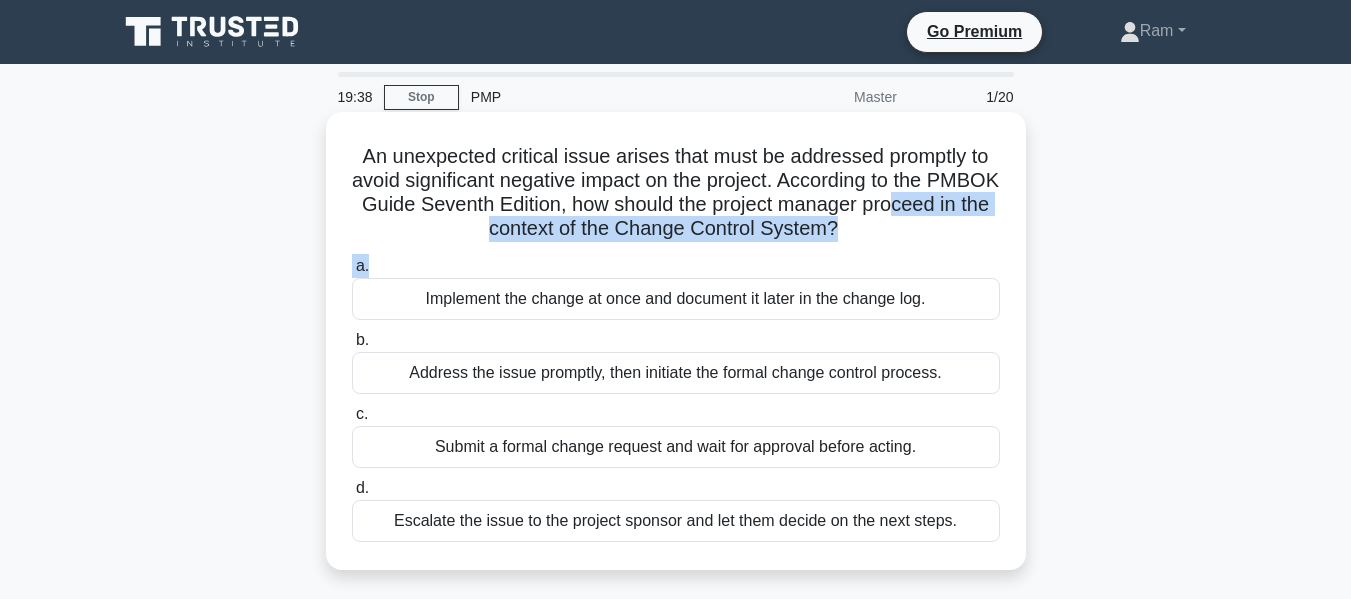 drag, startPoint x: 483, startPoint y: 230, endPoint x: 835, endPoint y: 256, distance: 352.95892 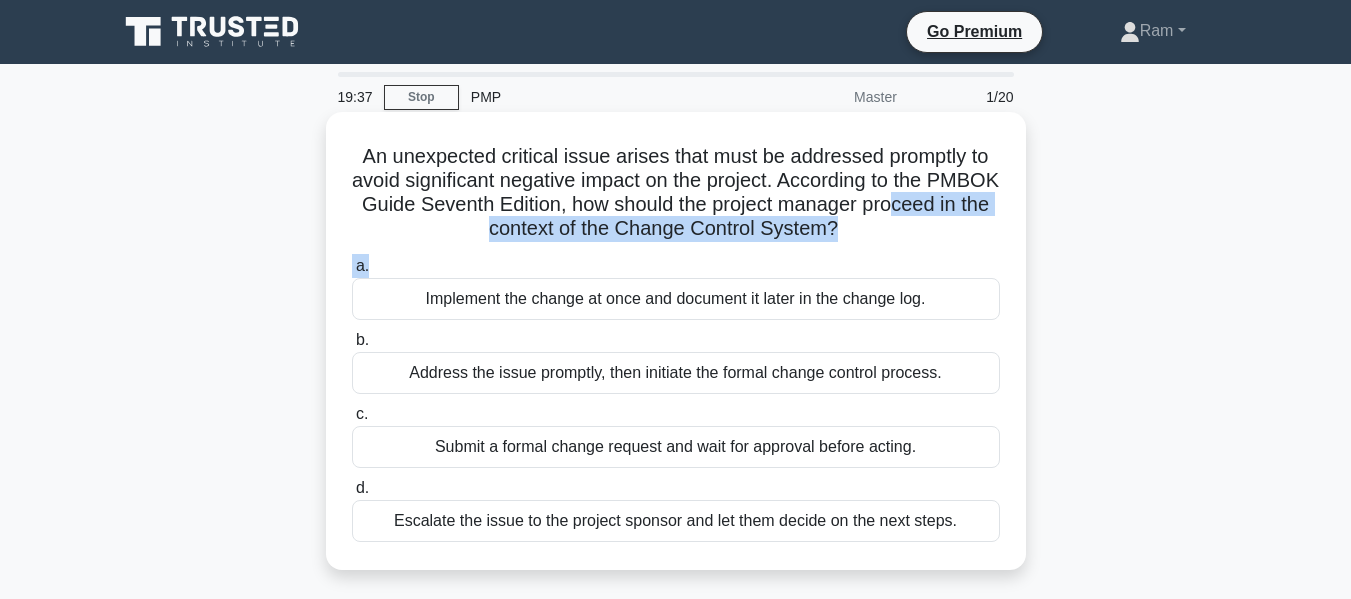 click on "a.
Implement the change at once and document it later in the change log." at bounding box center [676, 287] 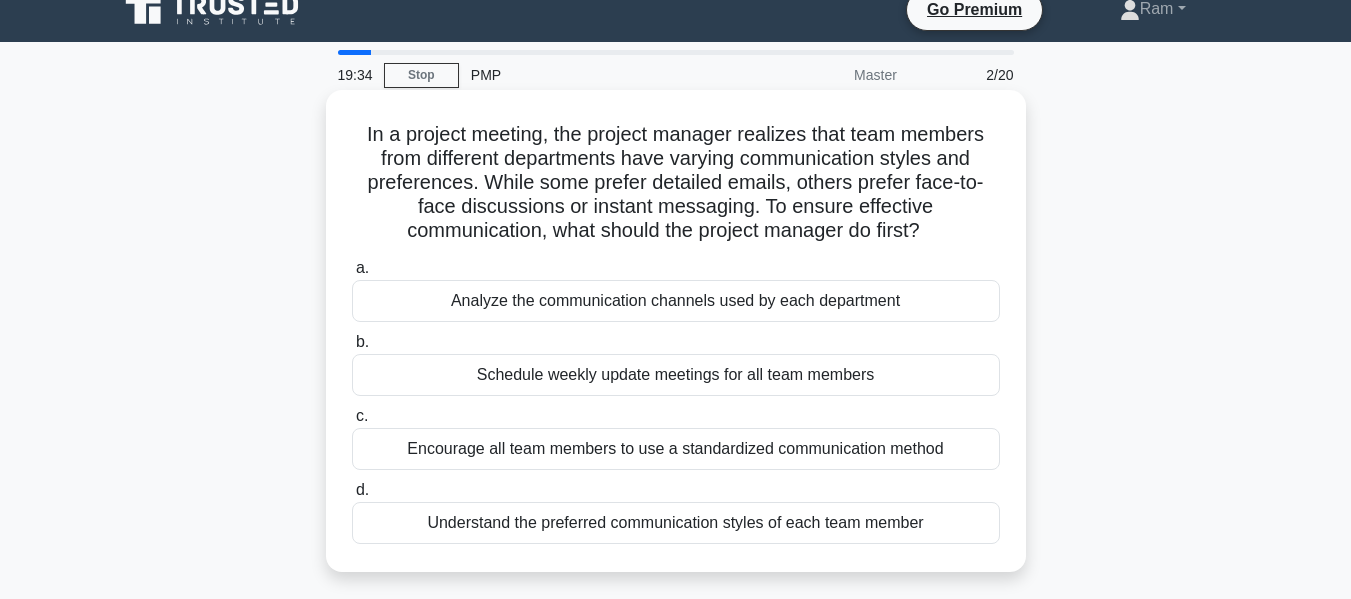 scroll, scrollTop: 0, scrollLeft: 0, axis: both 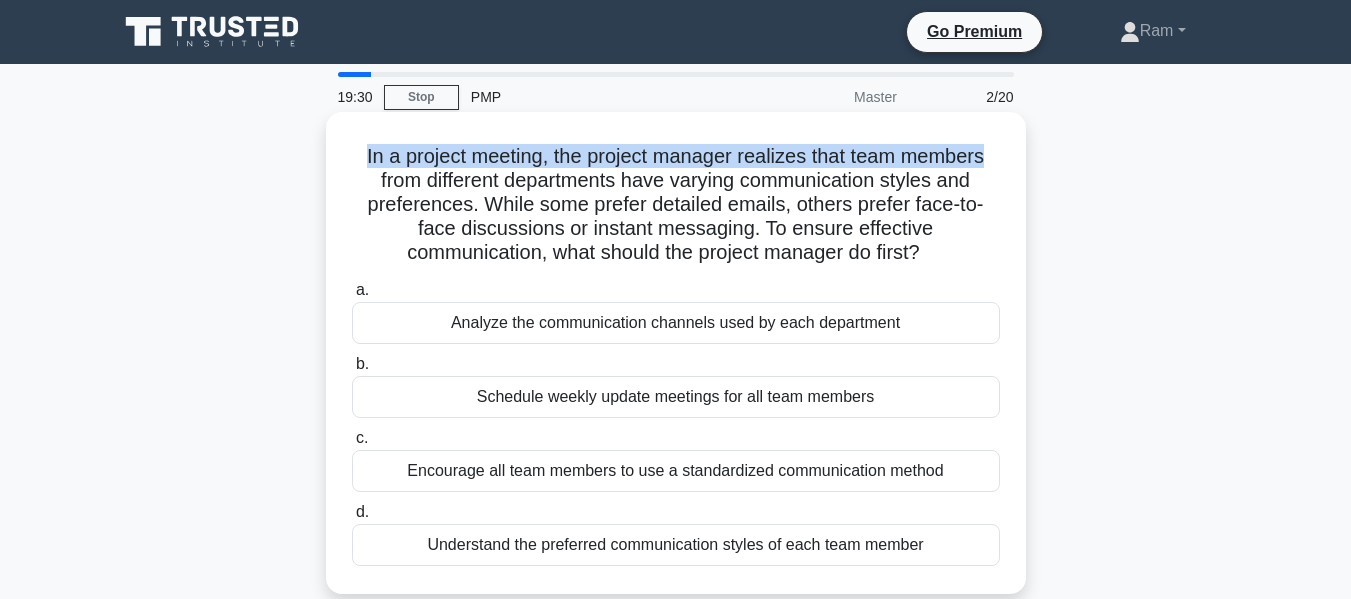 drag, startPoint x: 358, startPoint y: 158, endPoint x: 994, endPoint y: 162, distance: 636.0126 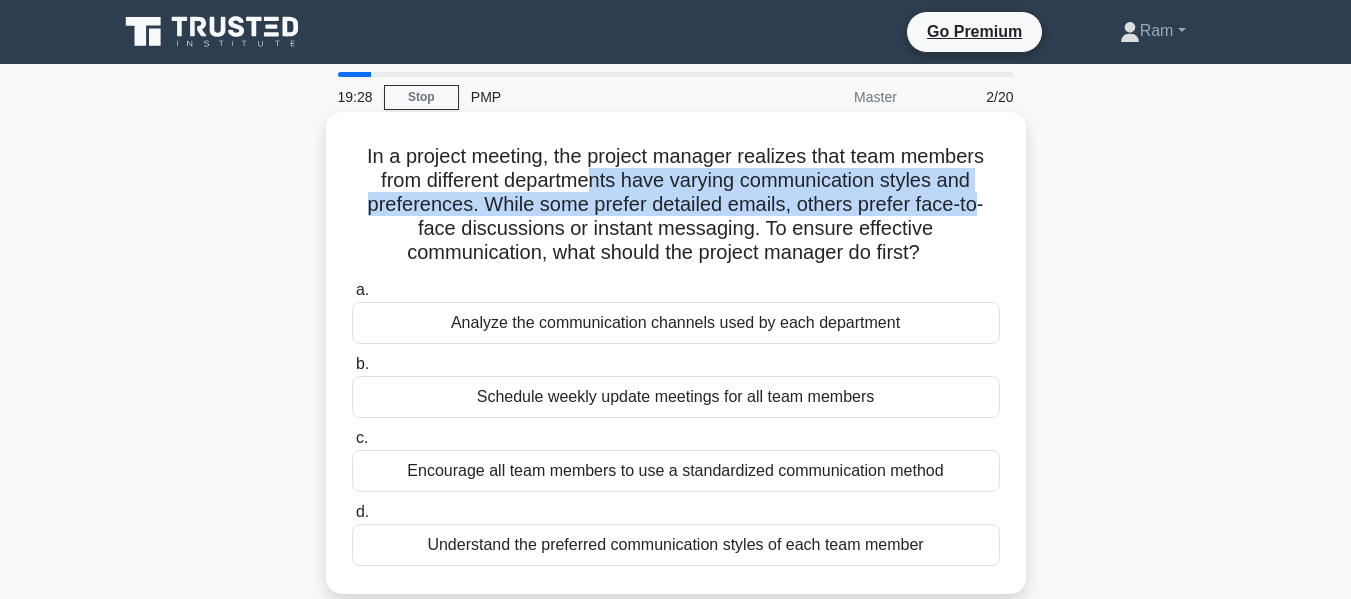 drag, startPoint x: 589, startPoint y: 186, endPoint x: 870, endPoint y: 207, distance: 281.7836 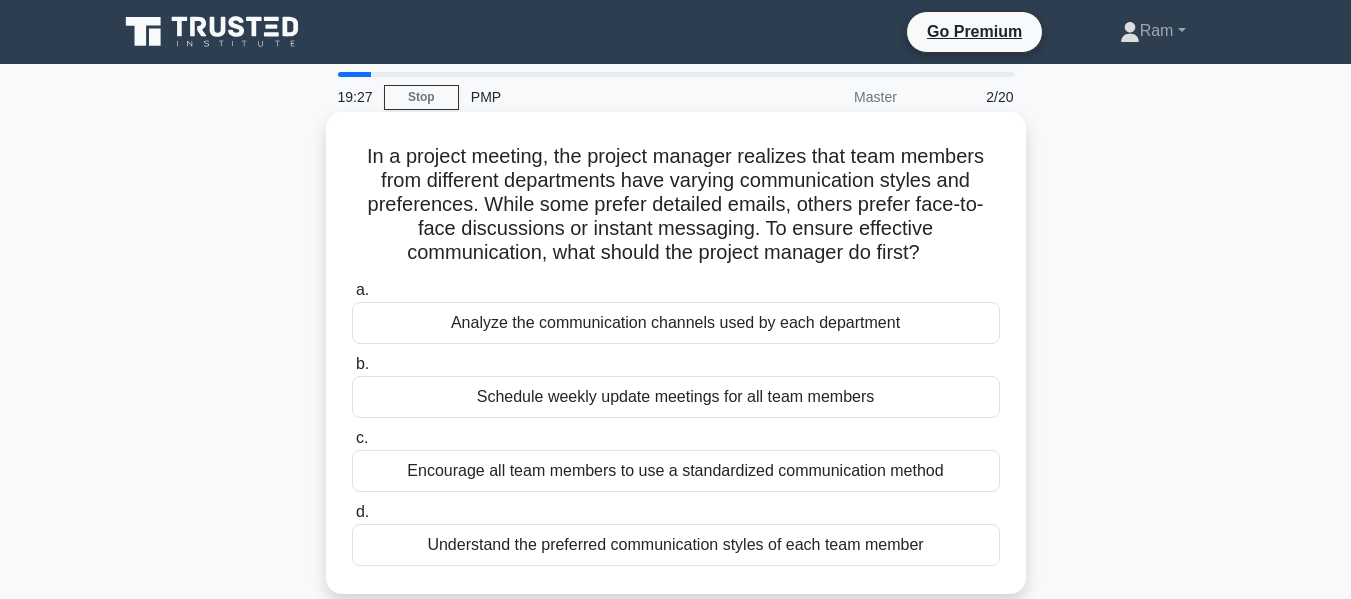click on "In a project meeting, the project manager realizes that team members from different departments have varying communication styles and preferences. While some prefer detailed emails, others prefer face-to-face discussions or instant messaging. To ensure effective communication, what should the project manager do first?
.spinner_0XTQ{transform-origin:center;animation:spinner_y6GP .75s linear infinite}@keyframes spinner_y6GP{100%{transform:rotate(360deg)}}" at bounding box center (676, 205) 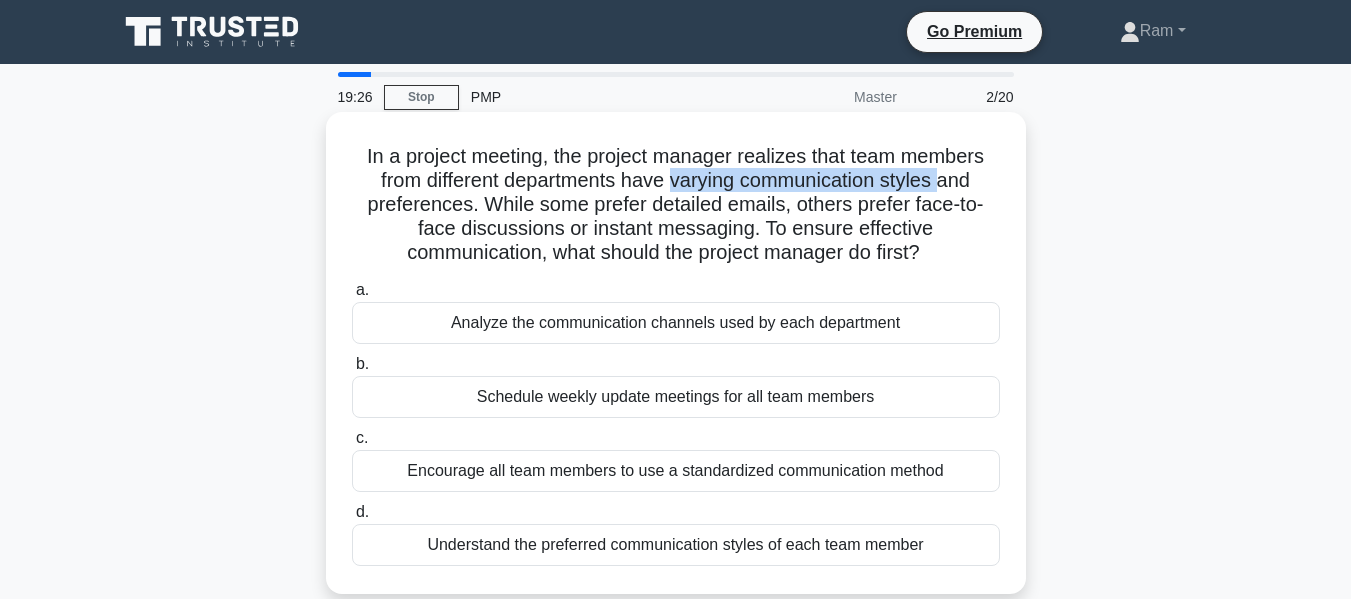 drag, startPoint x: 675, startPoint y: 181, endPoint x: 946, endPoint y: 172, distance: 271.1494 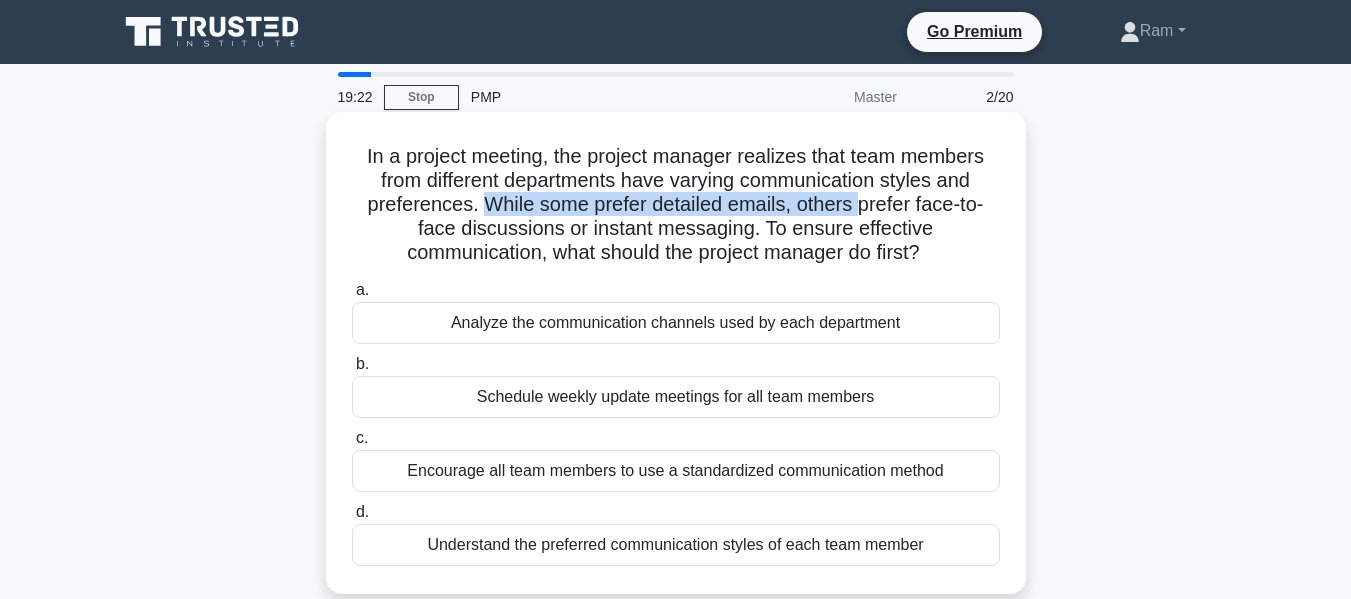drag, startPoint x: 480, startPoint y: 213, endPoint x: 862, endPoint y: 216, distance: 382.01178 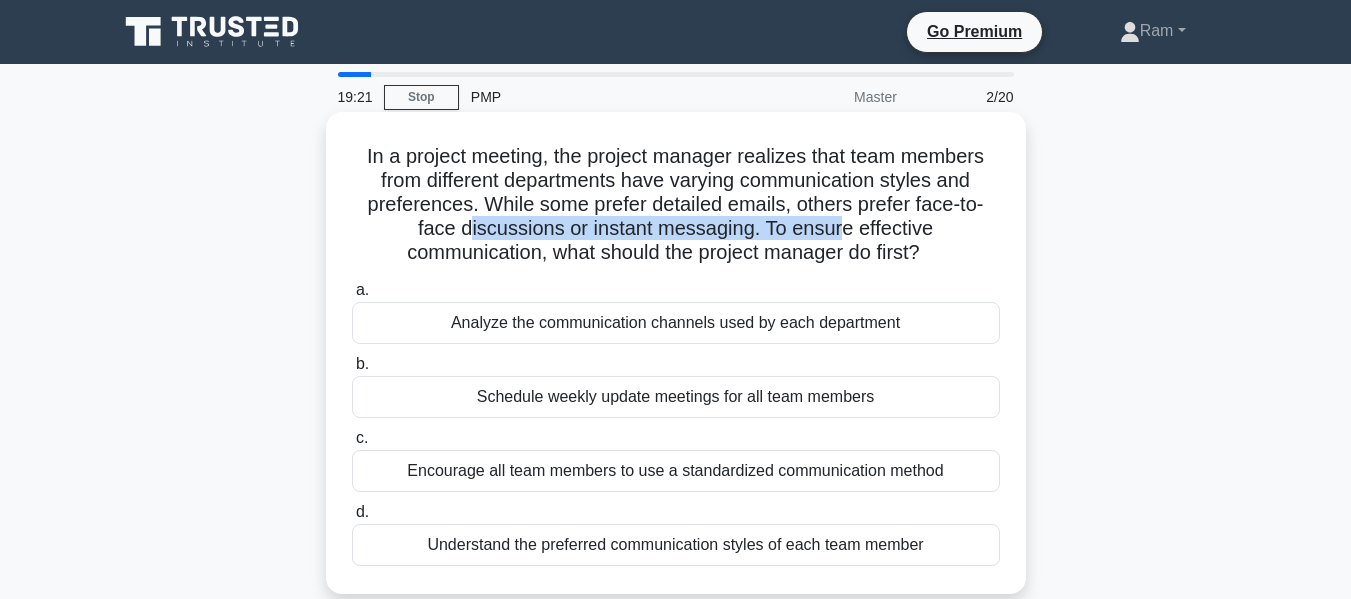 drag, startPoint x: 472, startPoint y: 229, endPoint x: 846, endPoint y: 220, distance: 374.10828 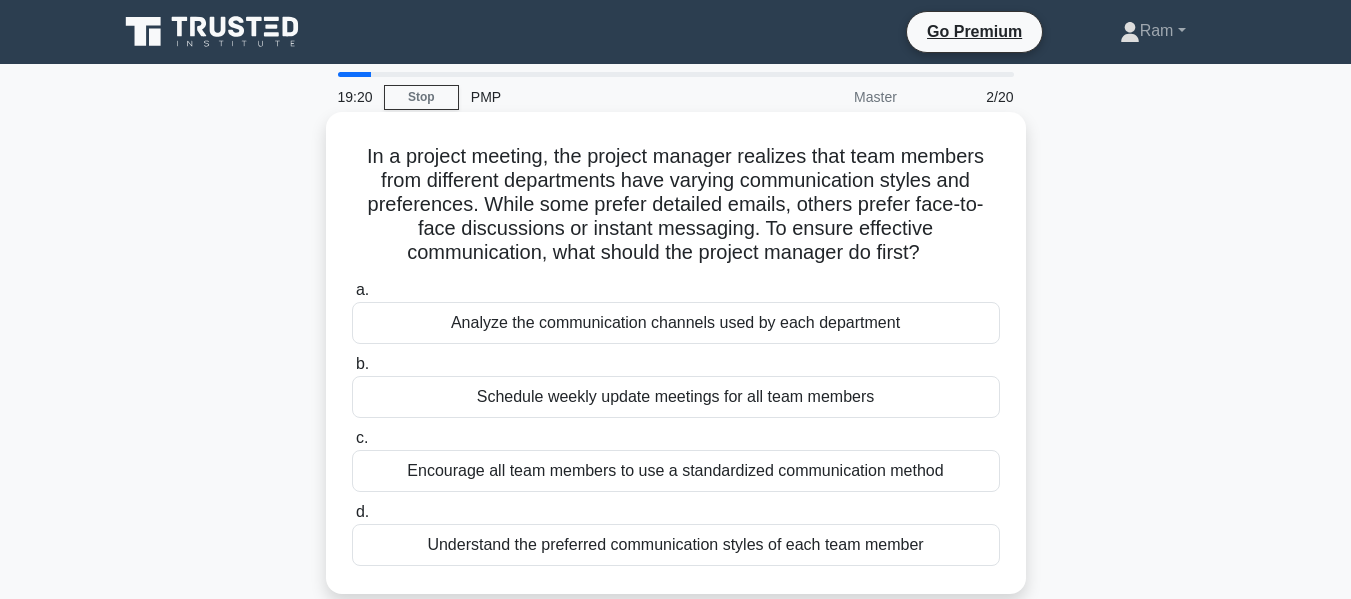 click on "In a project meeting, the project manager realizes that team members from different departments have varying communication styles and preferences. While some prefer detailed emails, others prefer face-to-face discussions or instant messaging. To ensure effective communication, what should the project manager do first?
.spinner_0XTQ{transform-origin:center;animation:spinner_y6GP .75s linear infinite}@keyframes spinner_y6GP{100%{transform:rotate(360deg)}}" at bounding box center [676, 205] 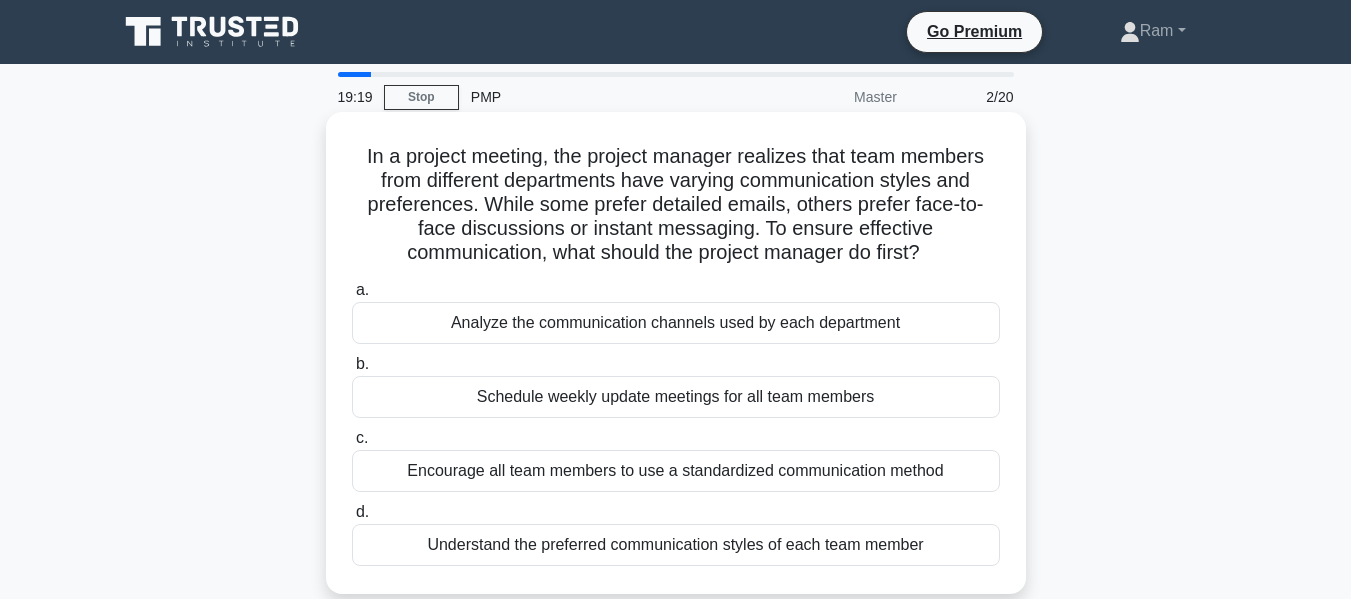 scroll, scrollTop: 100, scrollLeft: 0, axis: vertical 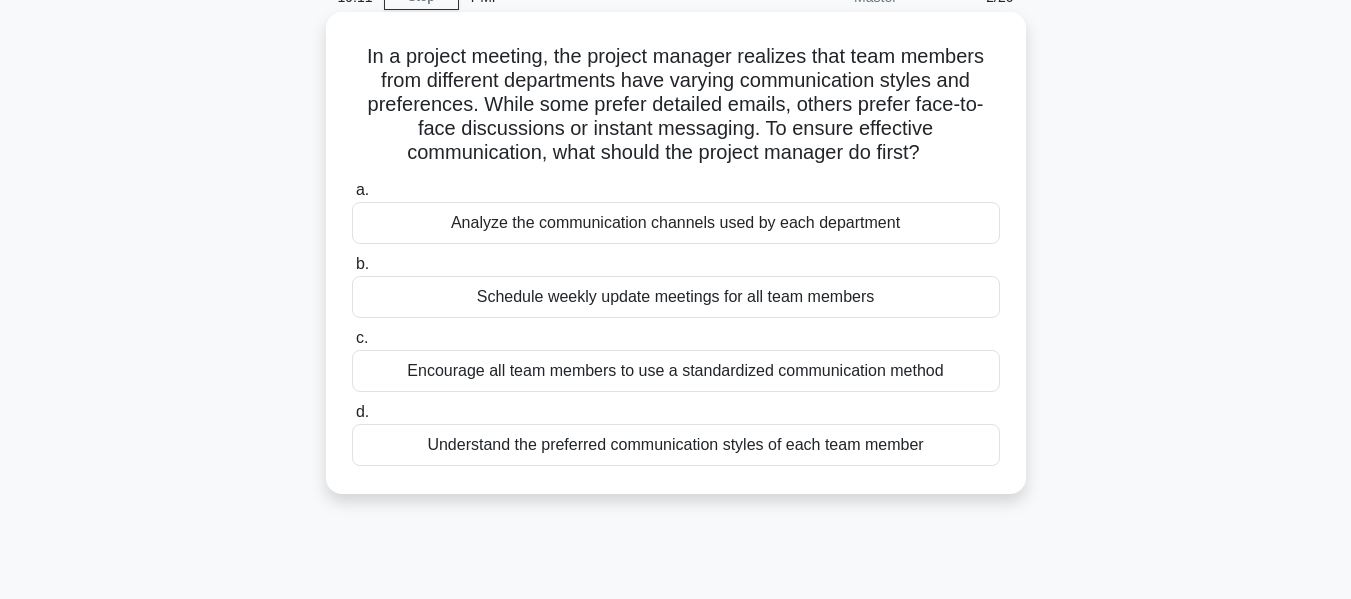 click on "Encourage all team members to use a standardized communication method" at bounding box center (676, 371) 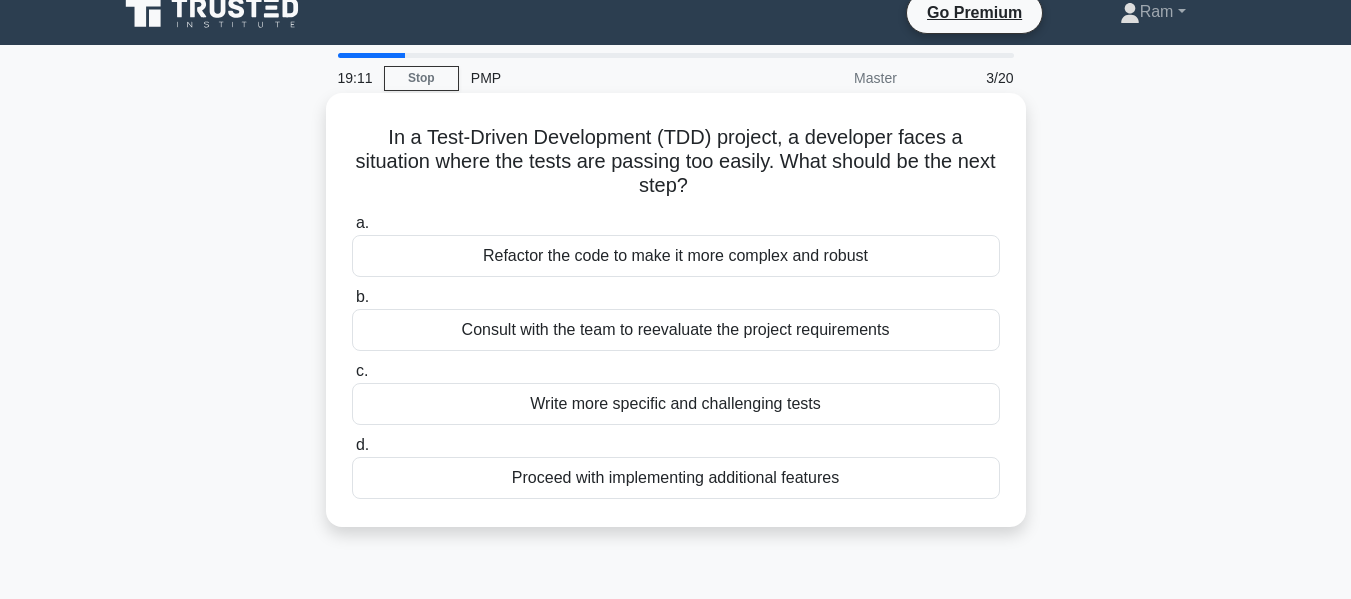 scroll, scrollTop: 0, scrollLeft: 0, axis: both 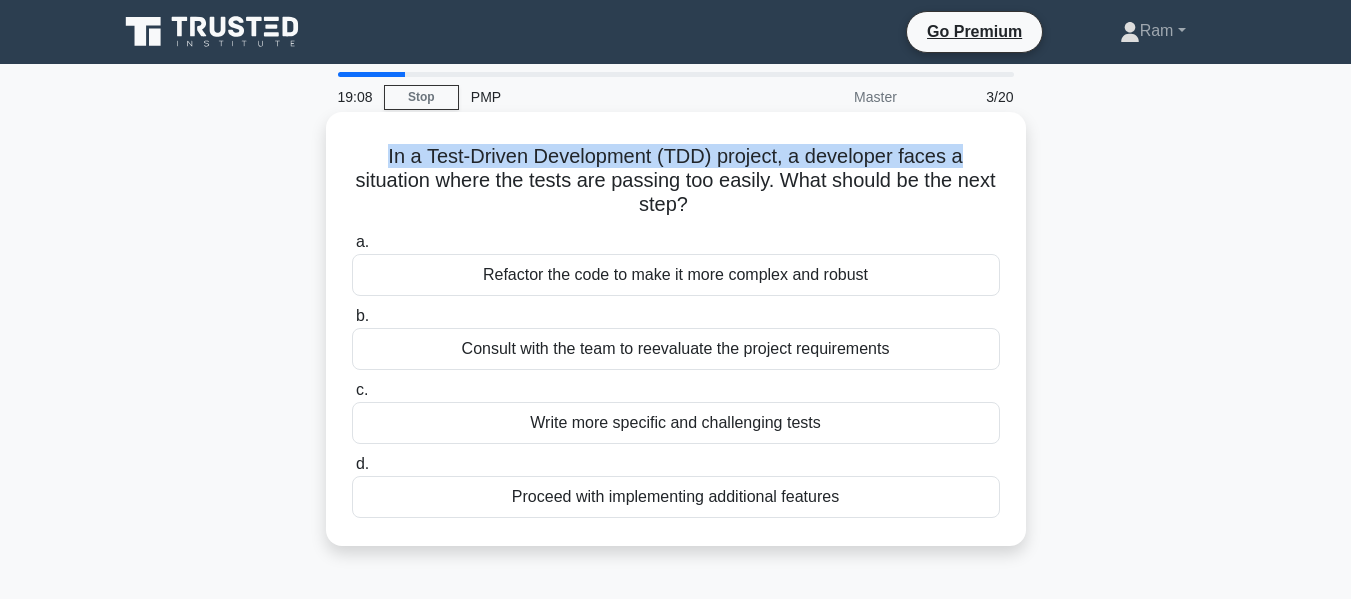 drag, startPoint x: 382, startPoint y: 156, endPoint x: 991, endPoint y: 141, distance: 609.1847 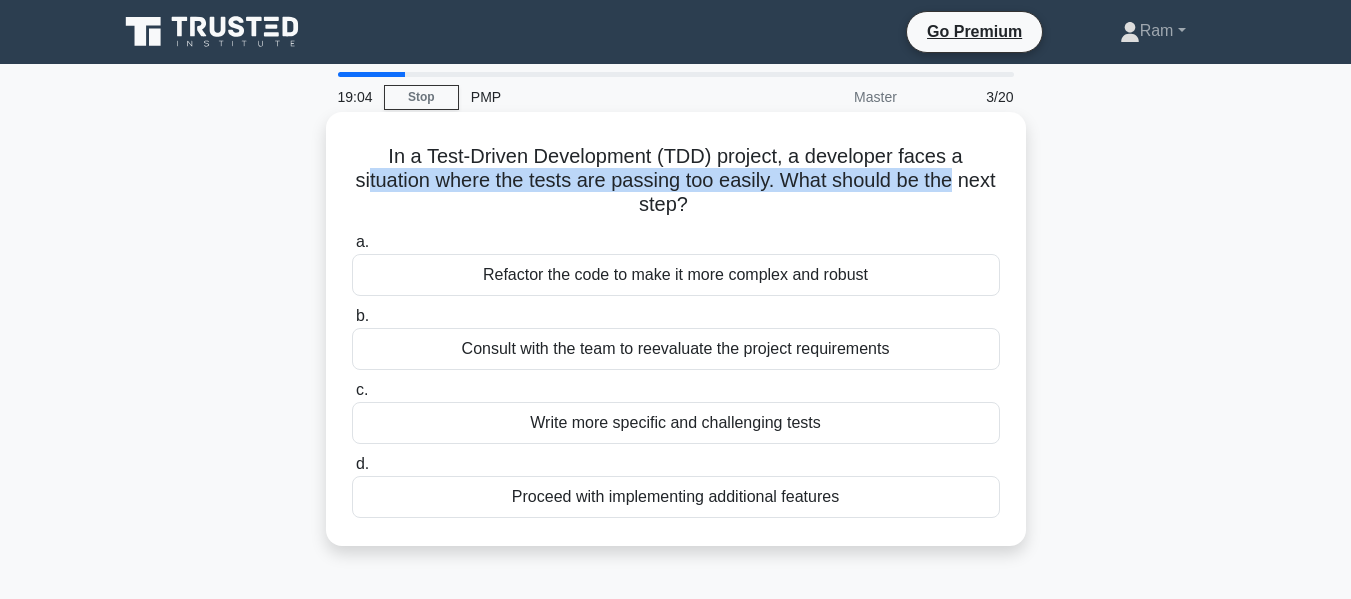 drag, startPoint x: 385, startPoint y: 189, endPoint x: 955, endPoint y: 185, distance: 570.01404 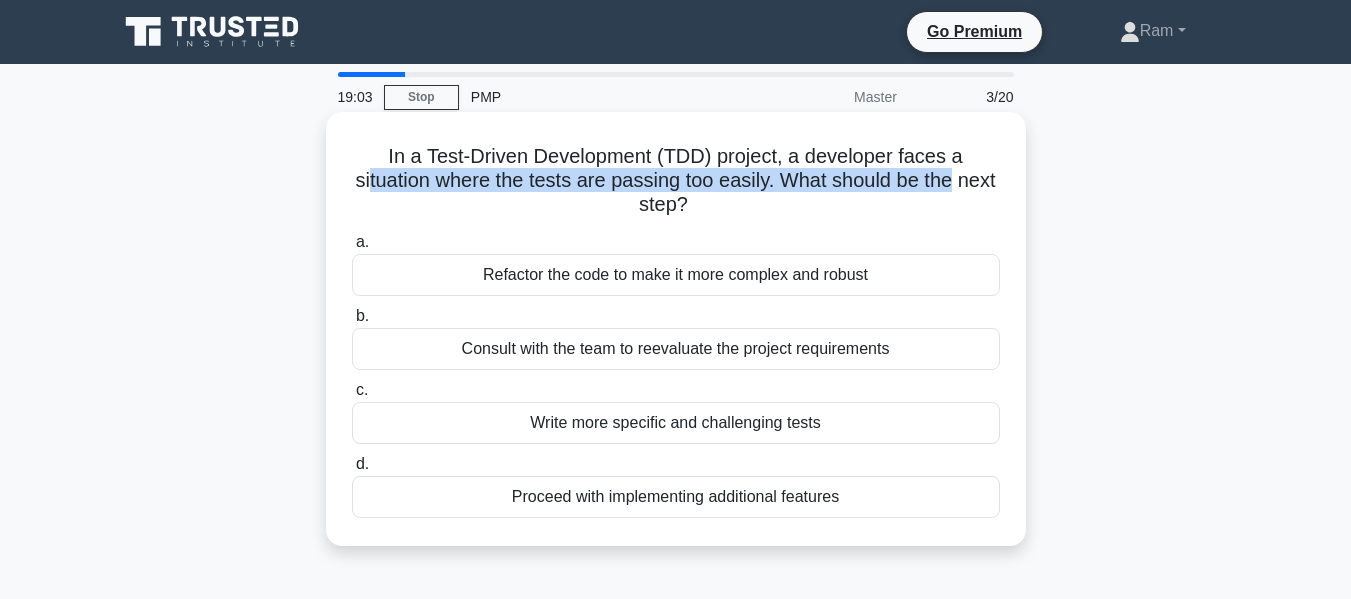drag, startPoint x: 622, startPoint y: 210, endPoint x: 780, endPoint y: 205, distance: 158.0791 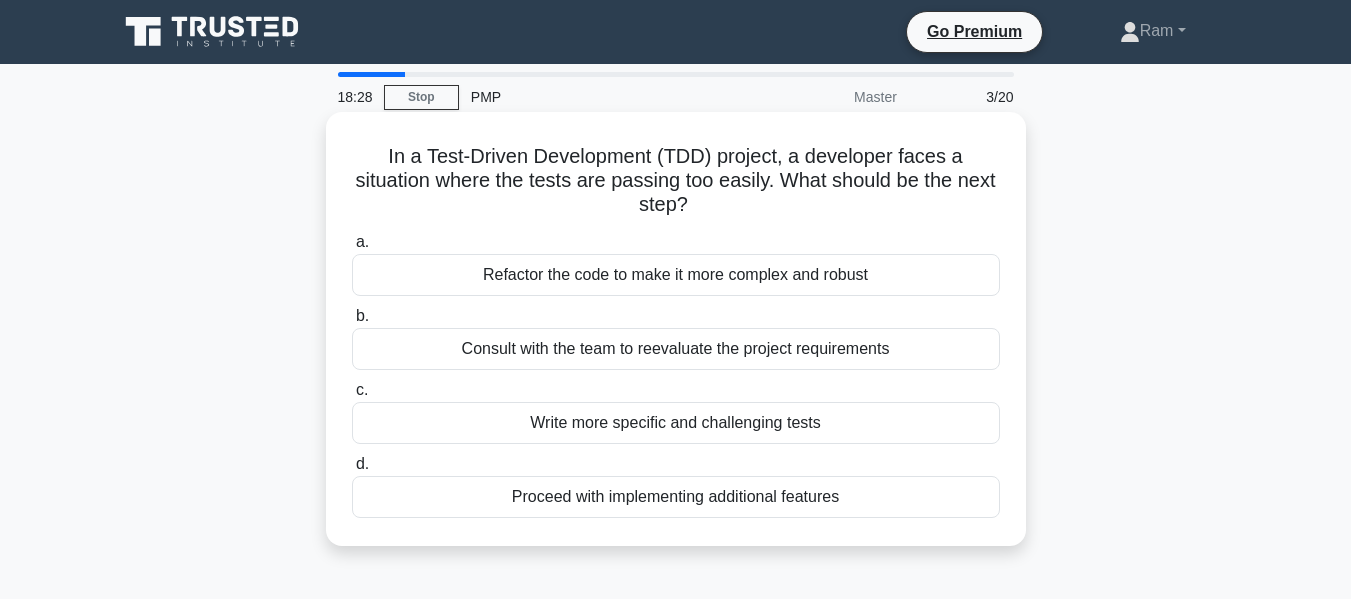 click on "Consult with the team to reevaluate the project requirements" at bounding box center [676, 349] 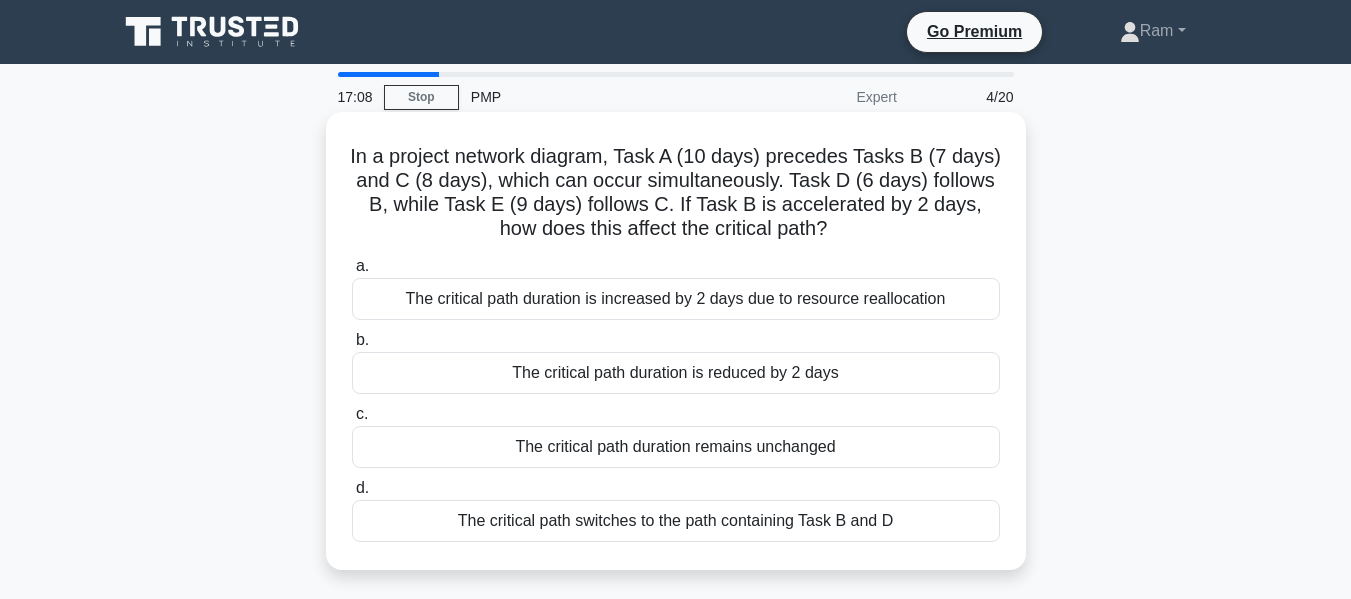 click on "The critical path duration is increased by 2 days due to resource reallocation" at bounding box center (676, 299) 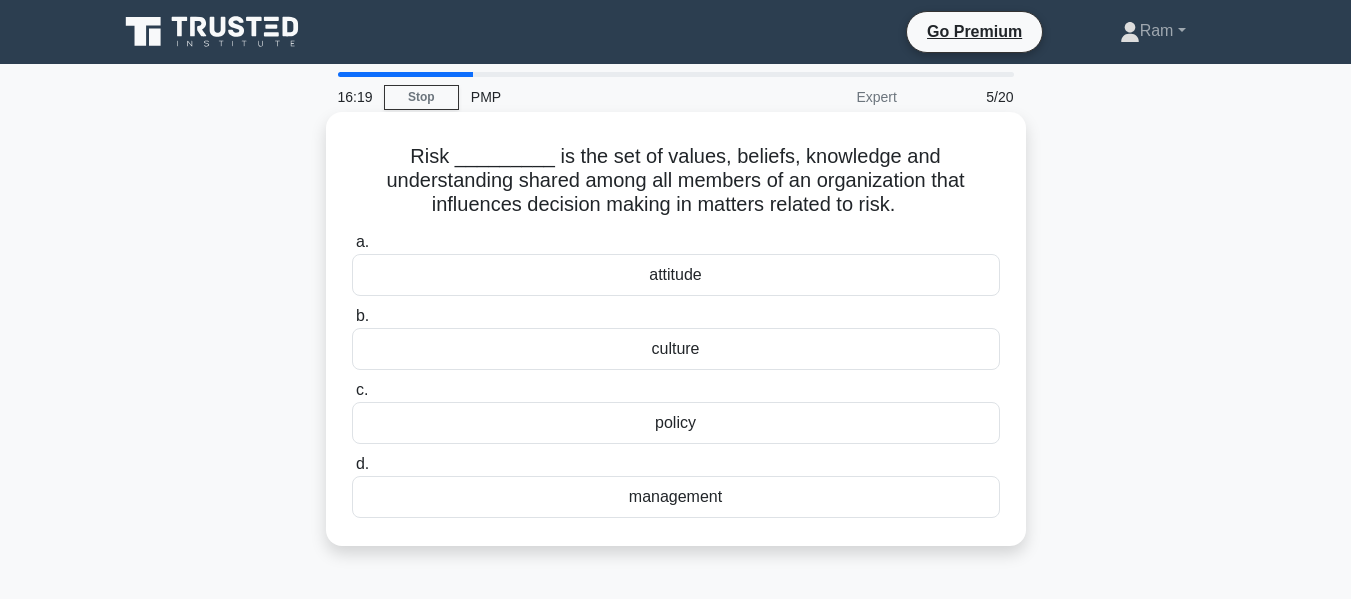 click on "culture" at bounding box center (676, 349) 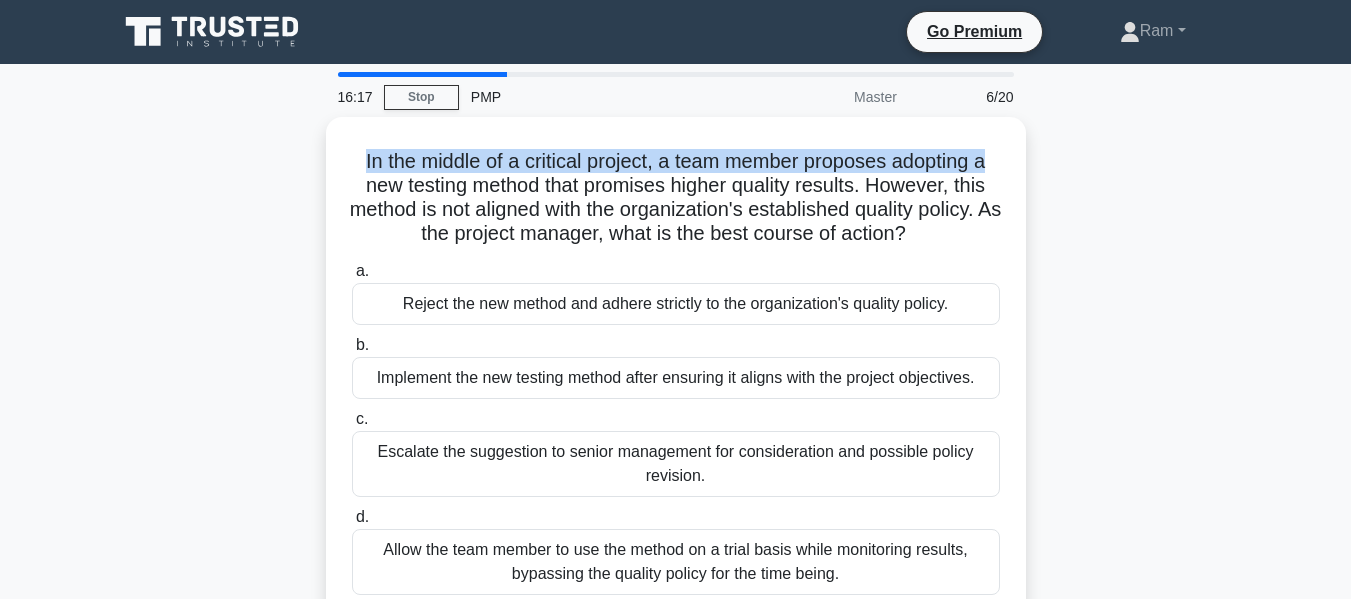 drag, startPoint x: 354, startPoint y: 160, endPoint x: 1065, endPoint y: 157, distance: 711.00635 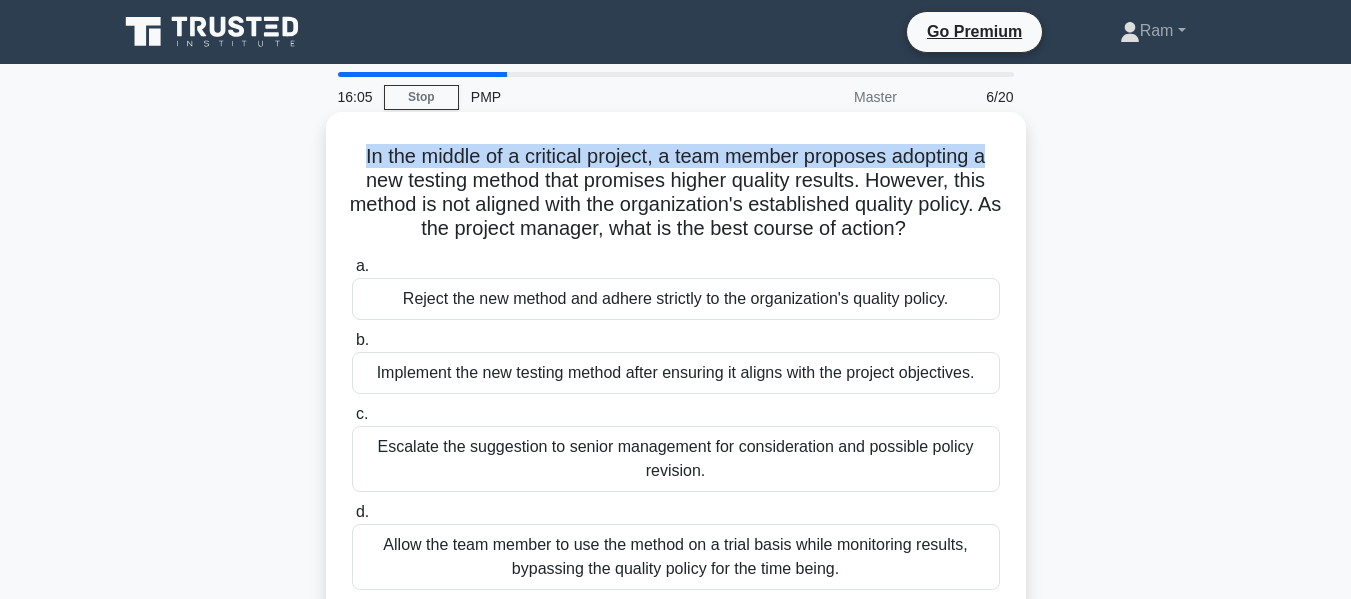 scroll, scrollTop: 100, scrollLeft: 0, axis: vertical 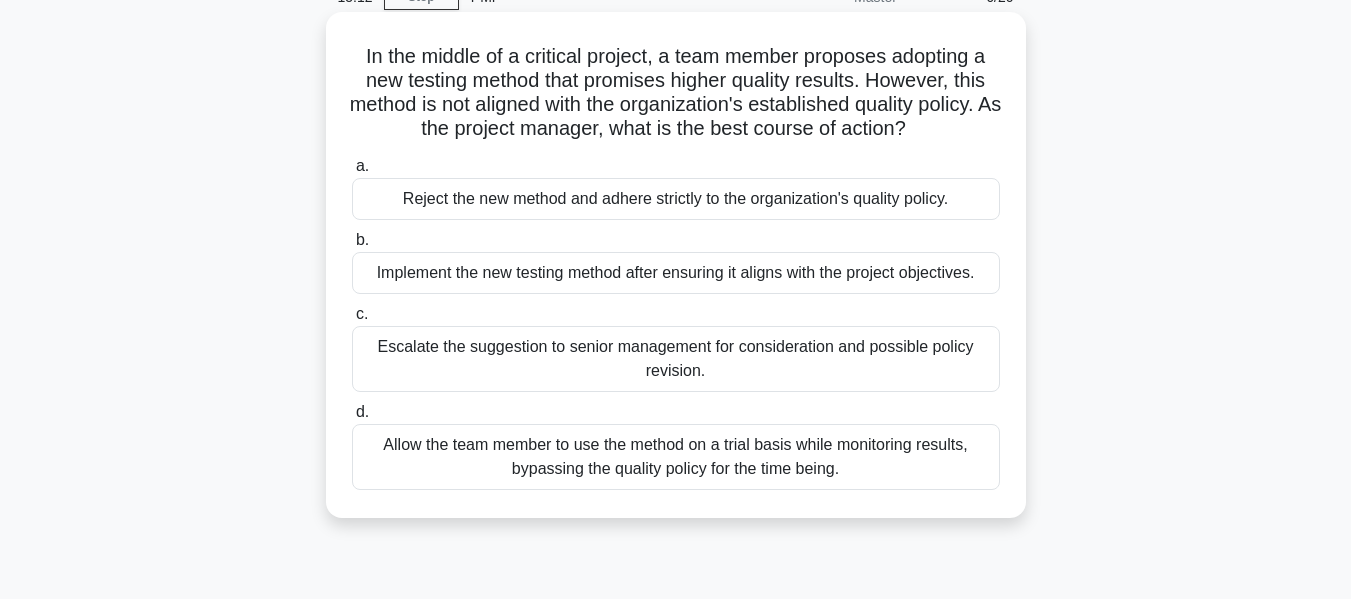 click on "Reject the new method and adhere strictly to the organization's quality policy." at bounding box center (676, 199) 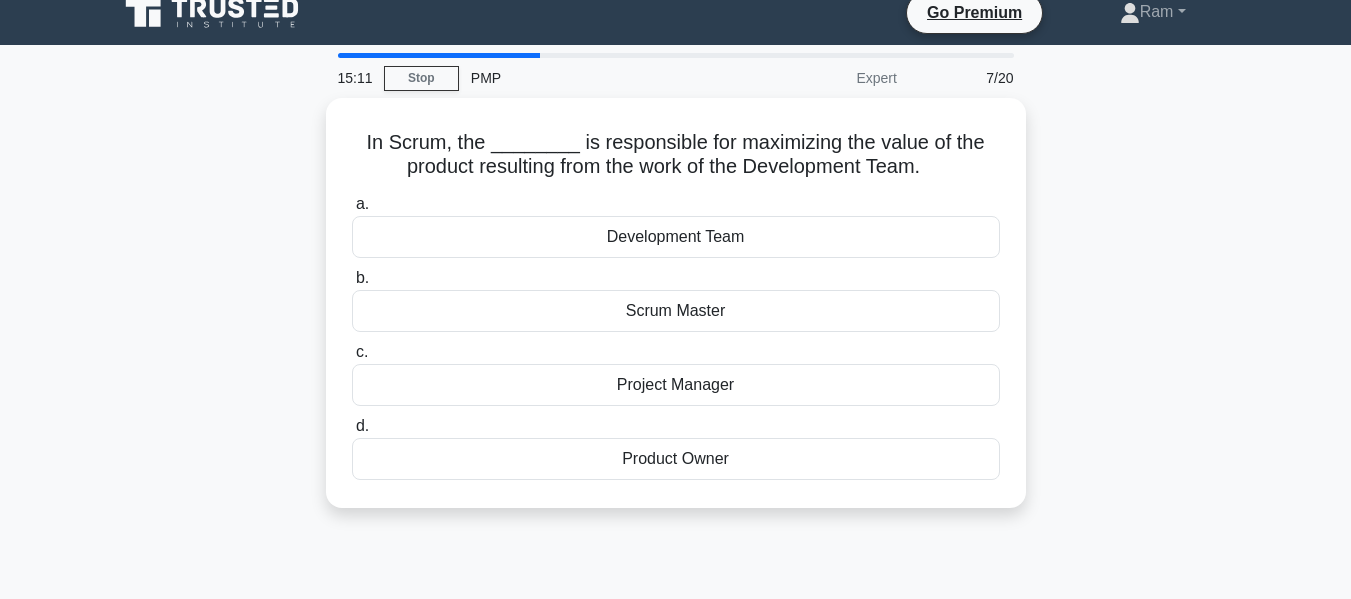 scroll, scrollTop: 0, scrollLeft: 0, axis: both 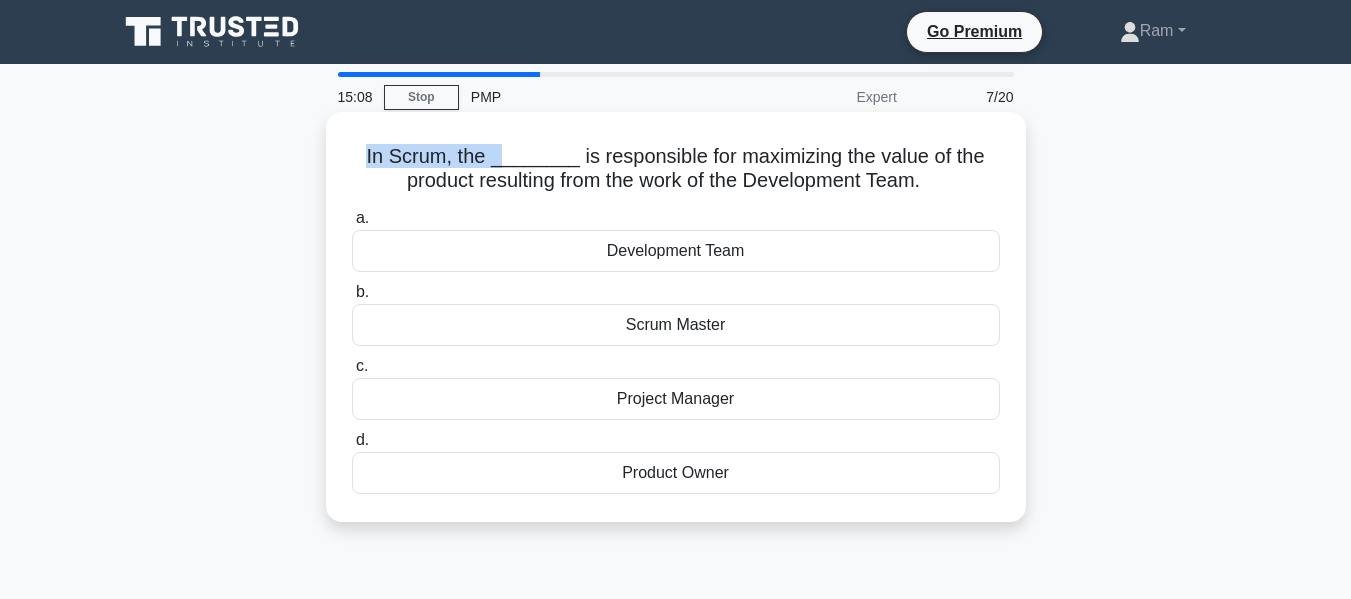 drag, startPoint x: 372, startPoint y: 160, endPoint x: 507, endPoint y: 149, distance: 135.4474 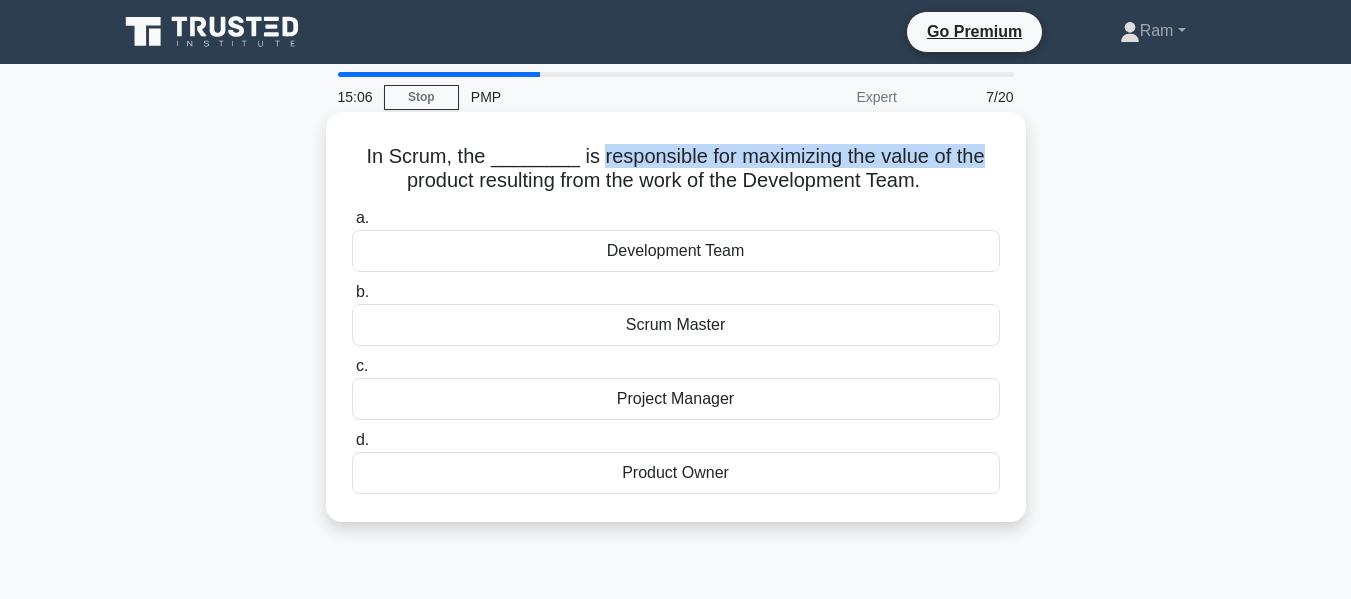 drag, startPoint x: 587, startPoint y: 156, endPoint x: 995, endPoint y: 135, distance: 408.54007 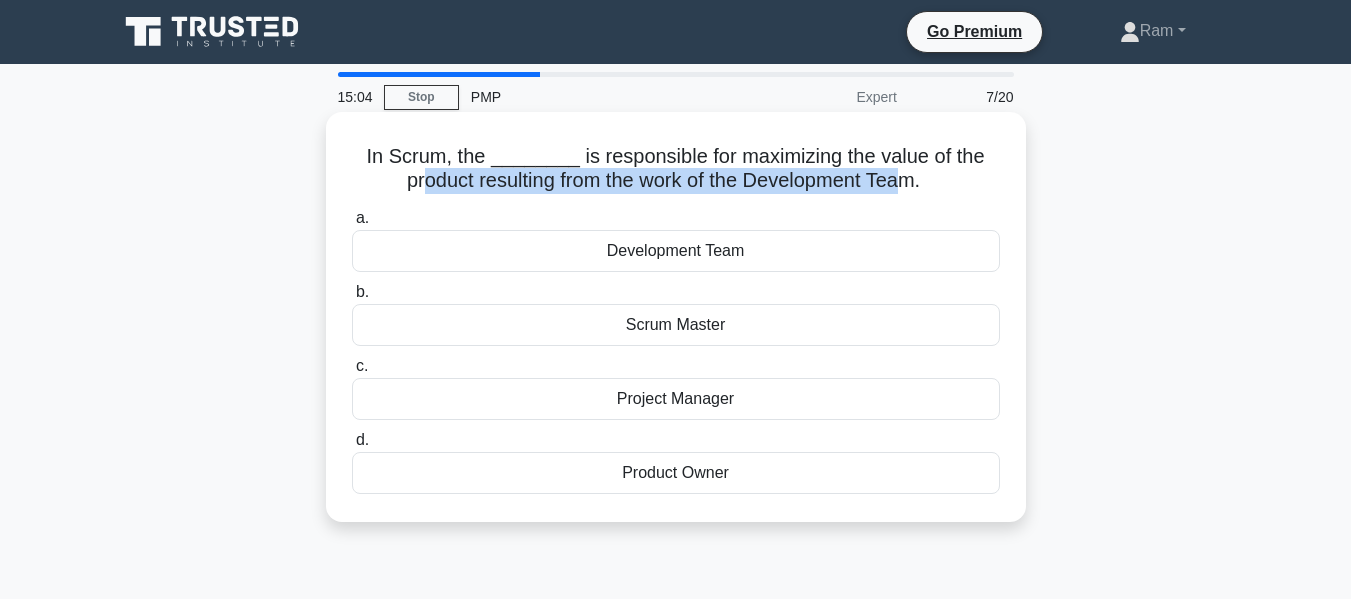 drag, startPoint x: 410, startPoint y: 190, endPoint x: 908, endPoint y: 192, distance: 498.00403 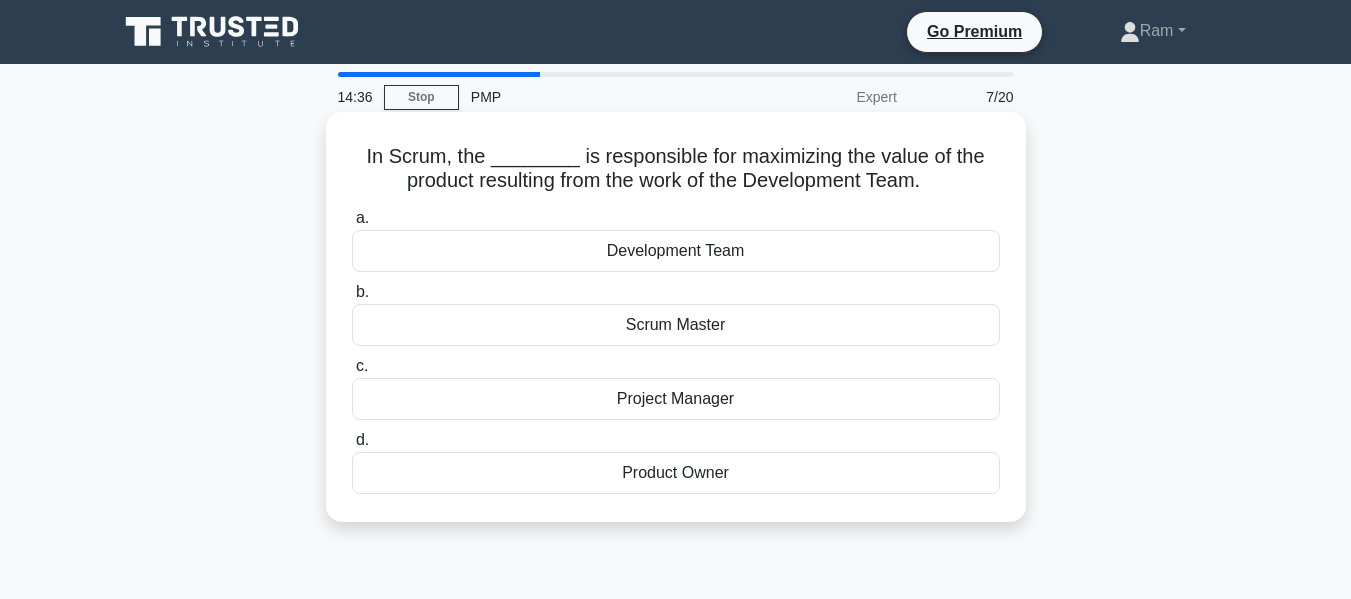 click on "Scrum Master" at bounding box center (676, 325) 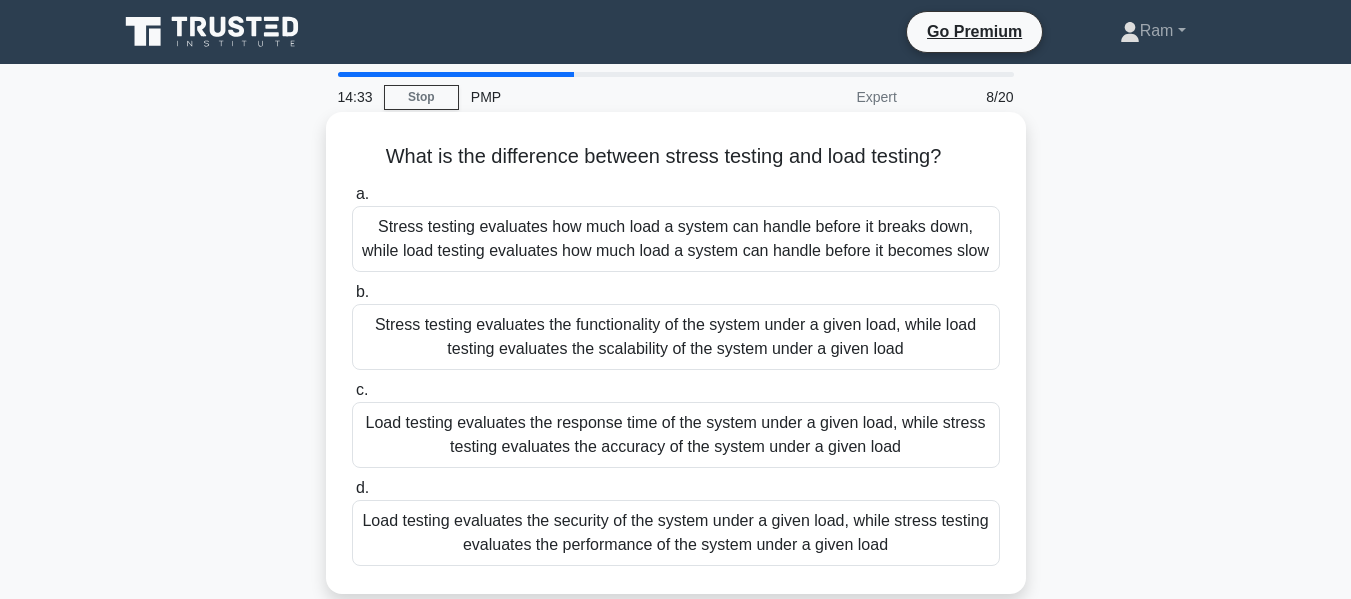 drag, startPoint x: 390, startPoint y: 162, endPoint x: 978, endPoint y: 140, distance: 588.41144 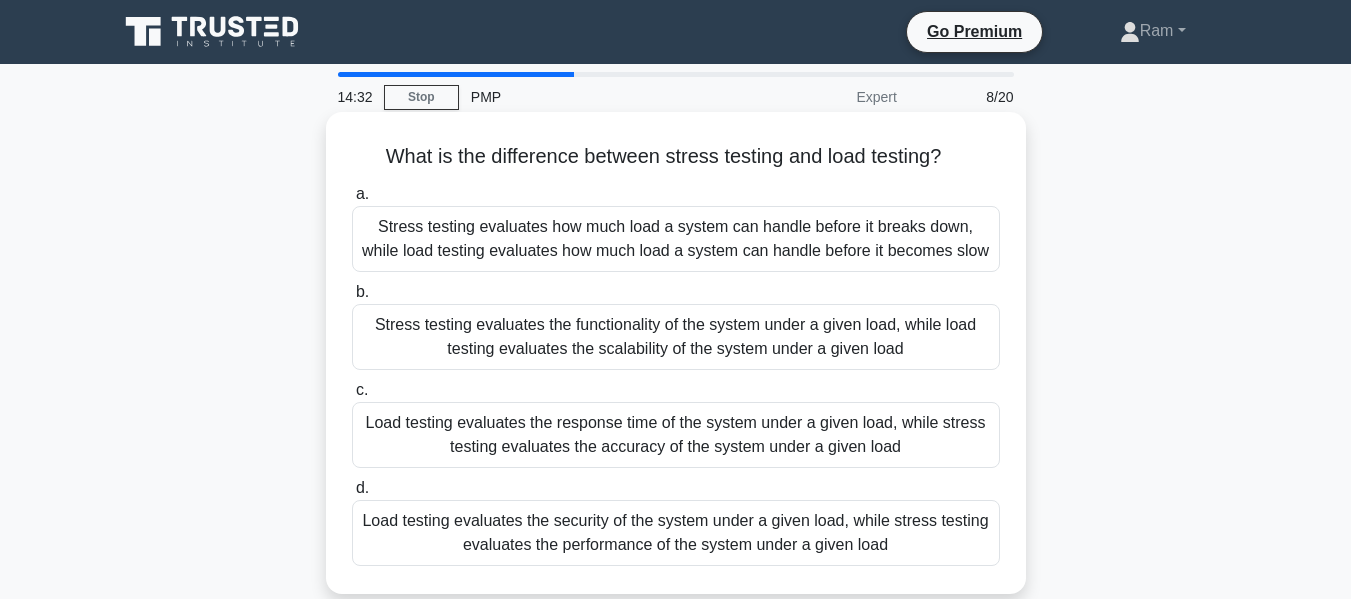 click on "a.
Stress testing evaluates how much load a system can handle before it breaks down, while load testing evaluates how much load a system can handle before it becomes slow" at bounding box center [676, 227] 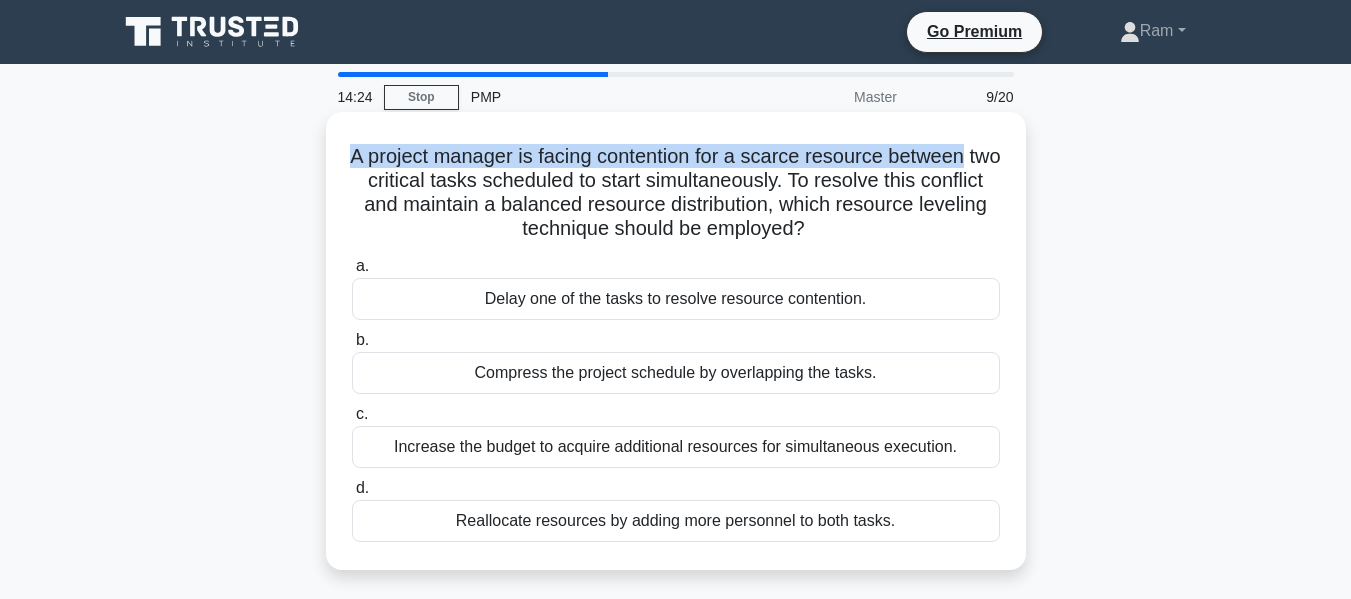 drag, startPoint x: 360, startPoint y: 158, endPoint x: 1012, endPoint y: 143, distance: 652.17255 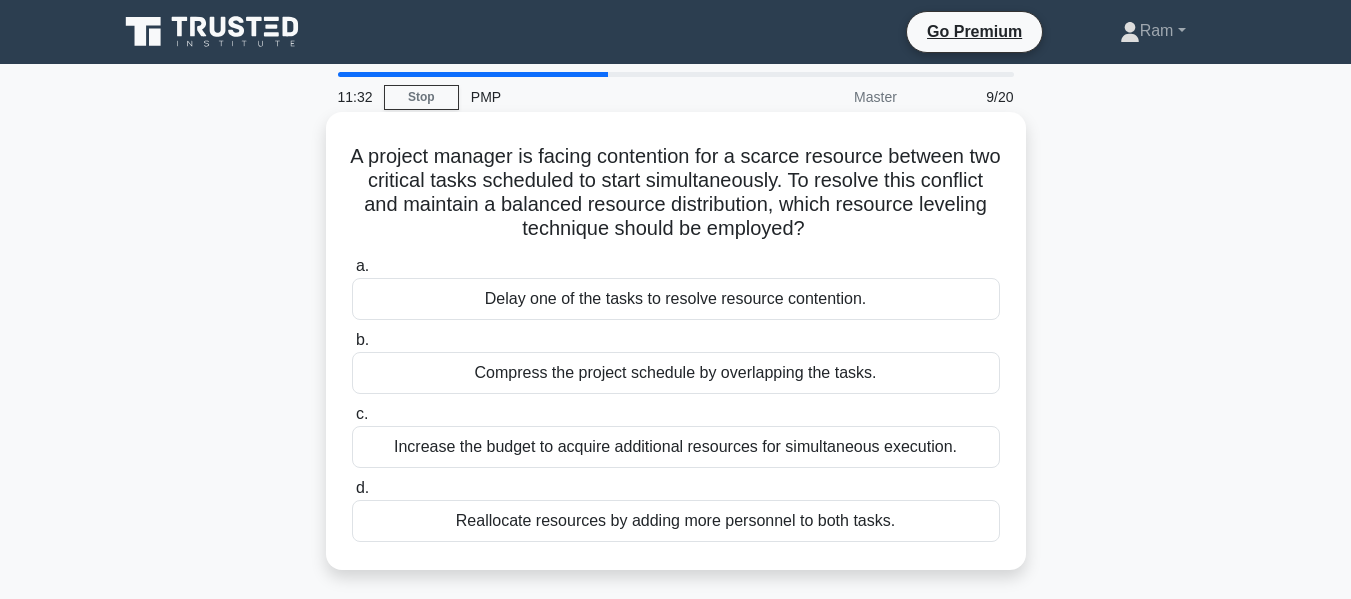 click on "Compress the project schedule by overlapping the tasks." at bounding box center (676, 373) 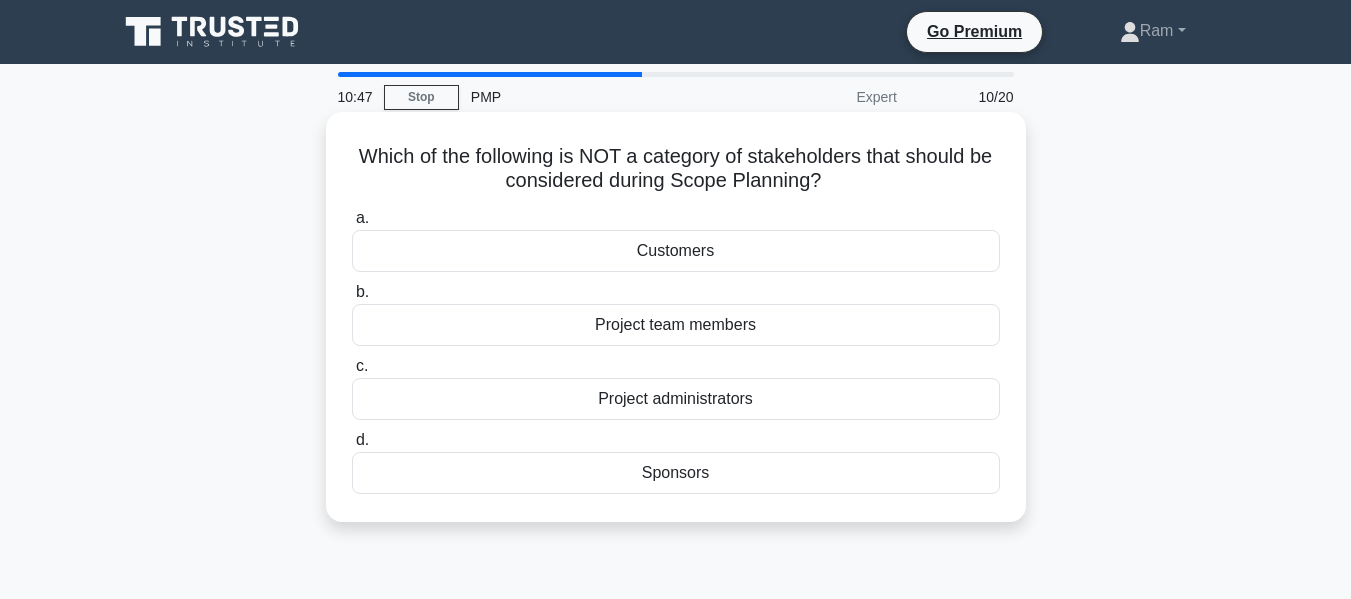click on "Sponsors" at bounding box center (676, 473) 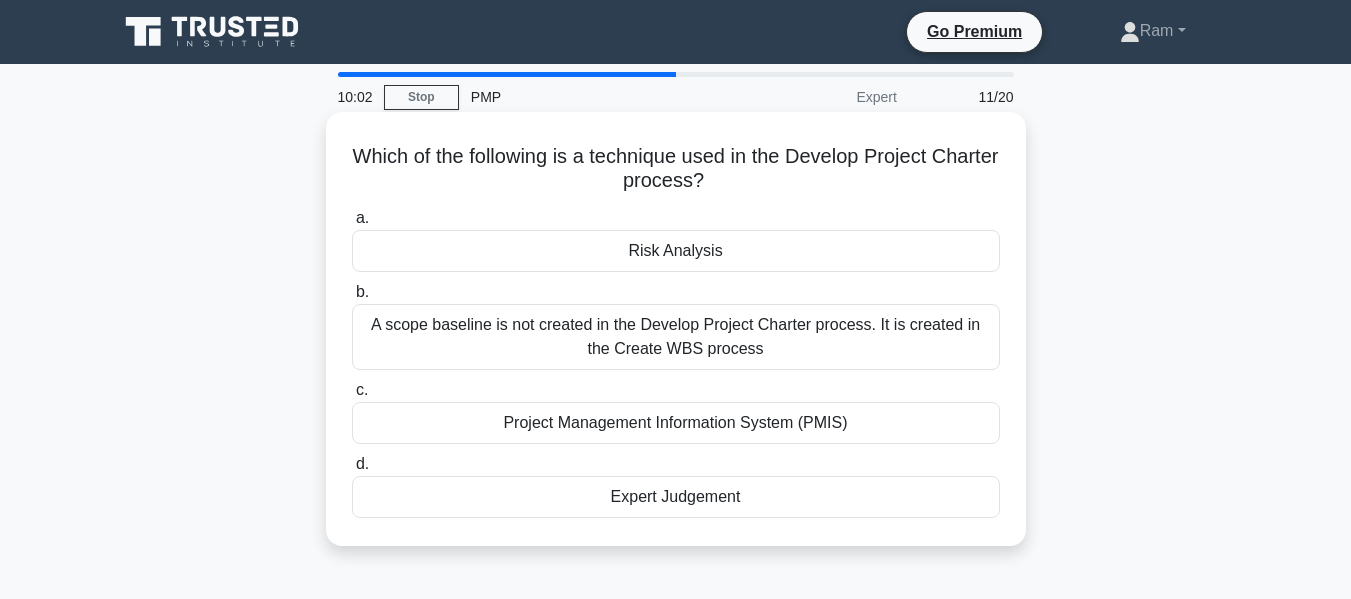click on "A scope baseline is not created in the Develop Project Charter process. It is created in the Create WBS process" at bounding box center (676, 337) 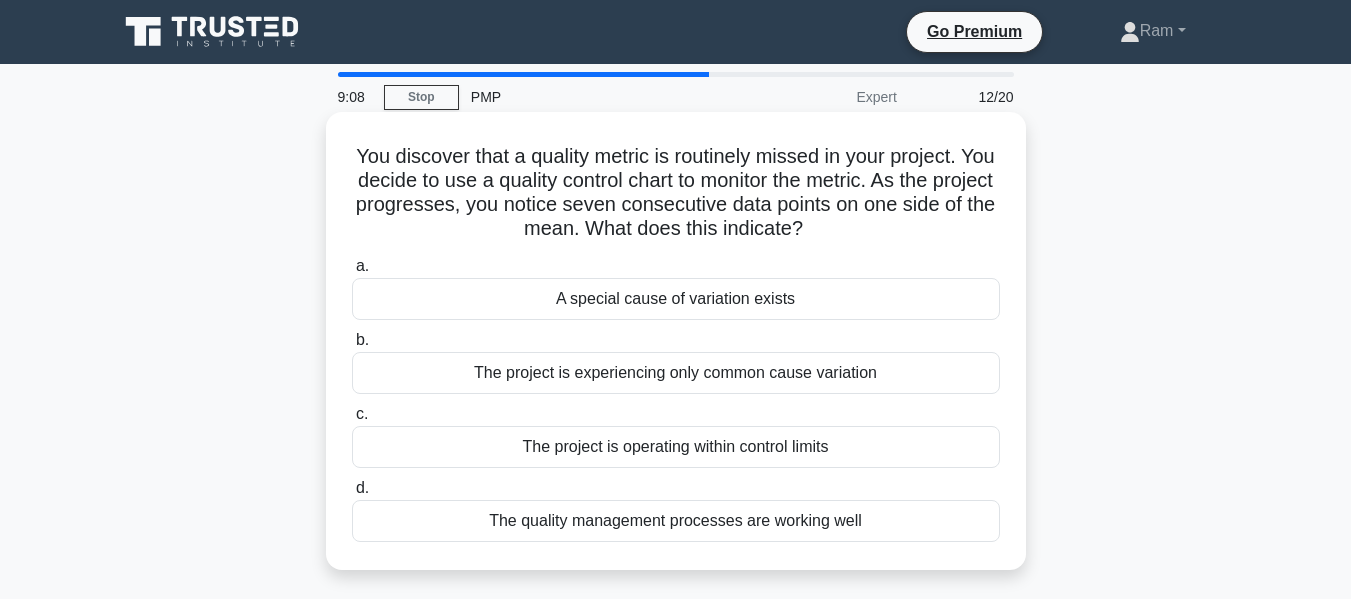 click on "A special cause of variation exists" at bounding box center [676, 299] 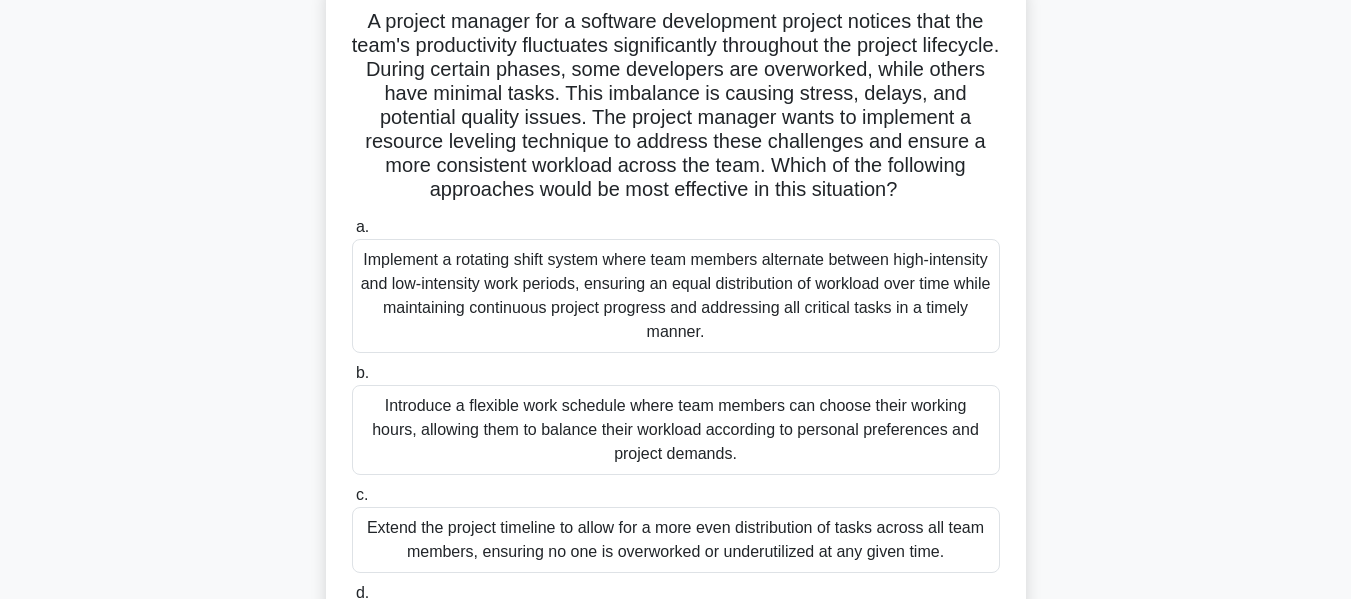 scroll, scrollTop: 100, scrollLeft: 0, axis: vertical 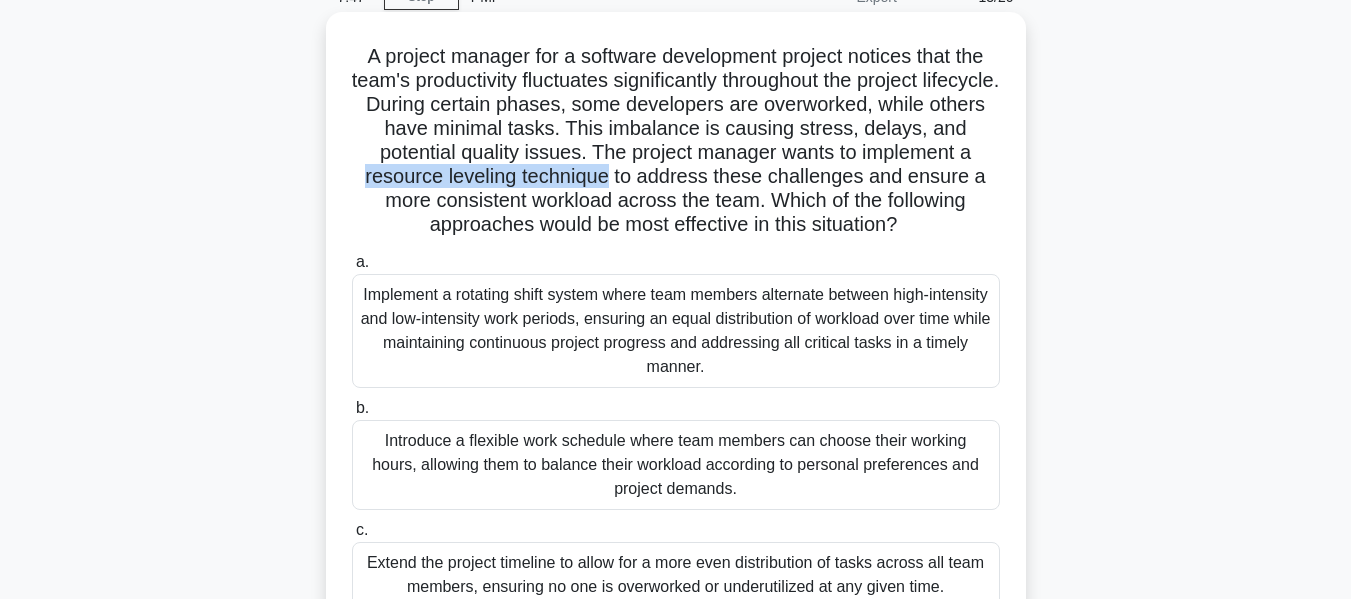 drag, startPoint x: 365, startPoint y: 177, endPoint x: 609, endPoint y: 181, distance: 244.03279 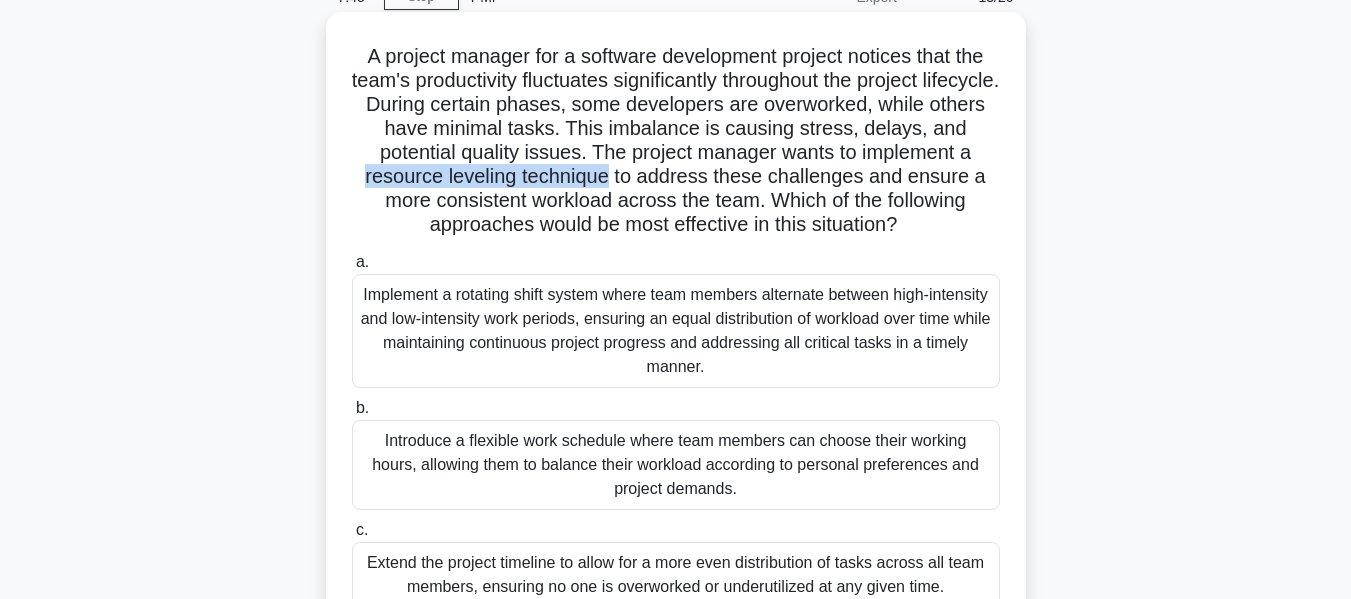 copy on "resource leveling technique" 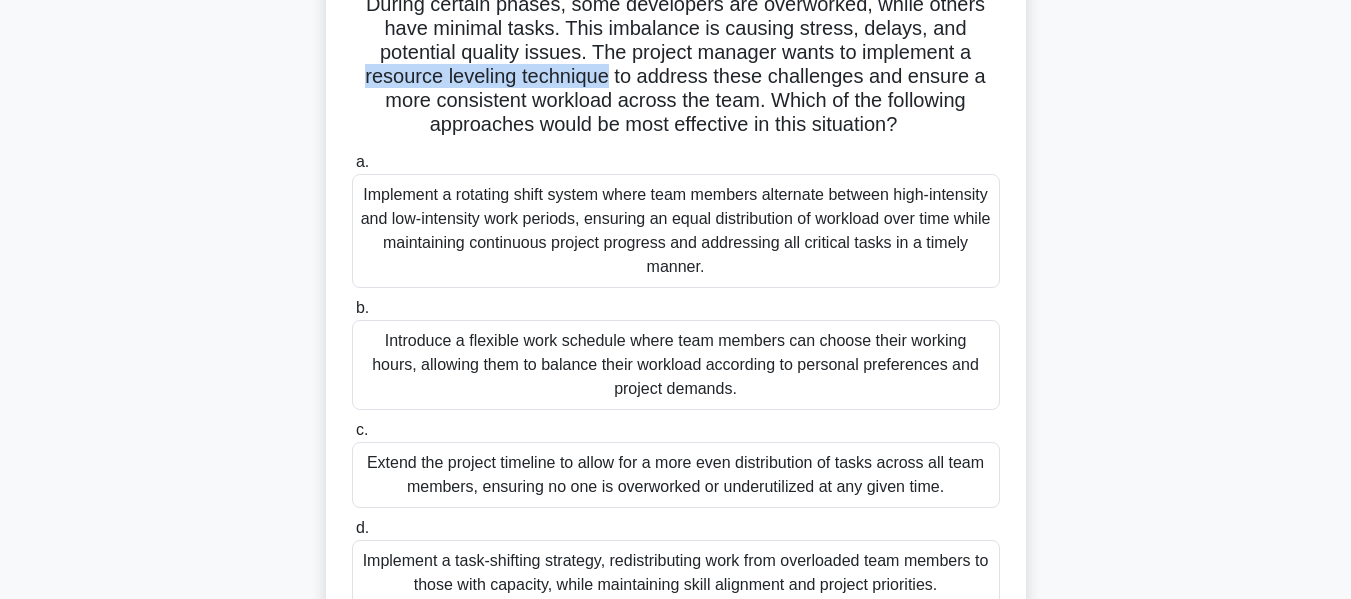 scroll, scrollTop: 300, scrollLeft: 0, axis: vertical 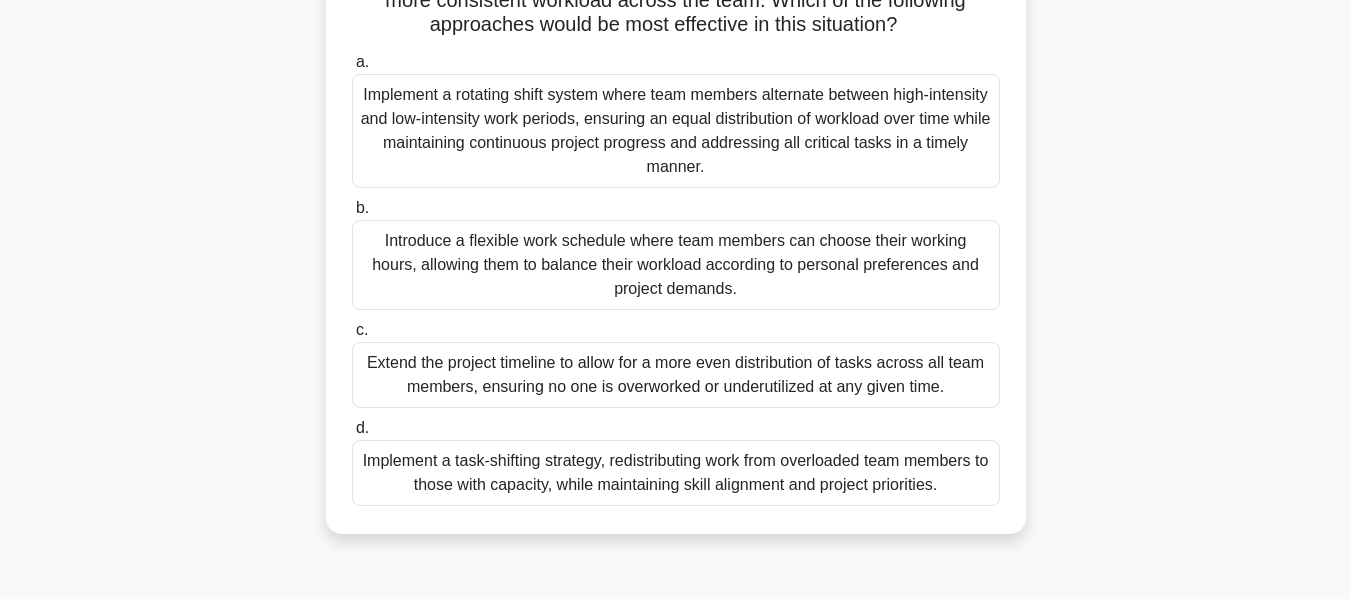 click on "Introduce a flexible work schedule where team members can choose their working hours, allowing them to balance their workload according to personal preferences and project demands." at bounding box center (676, 265) 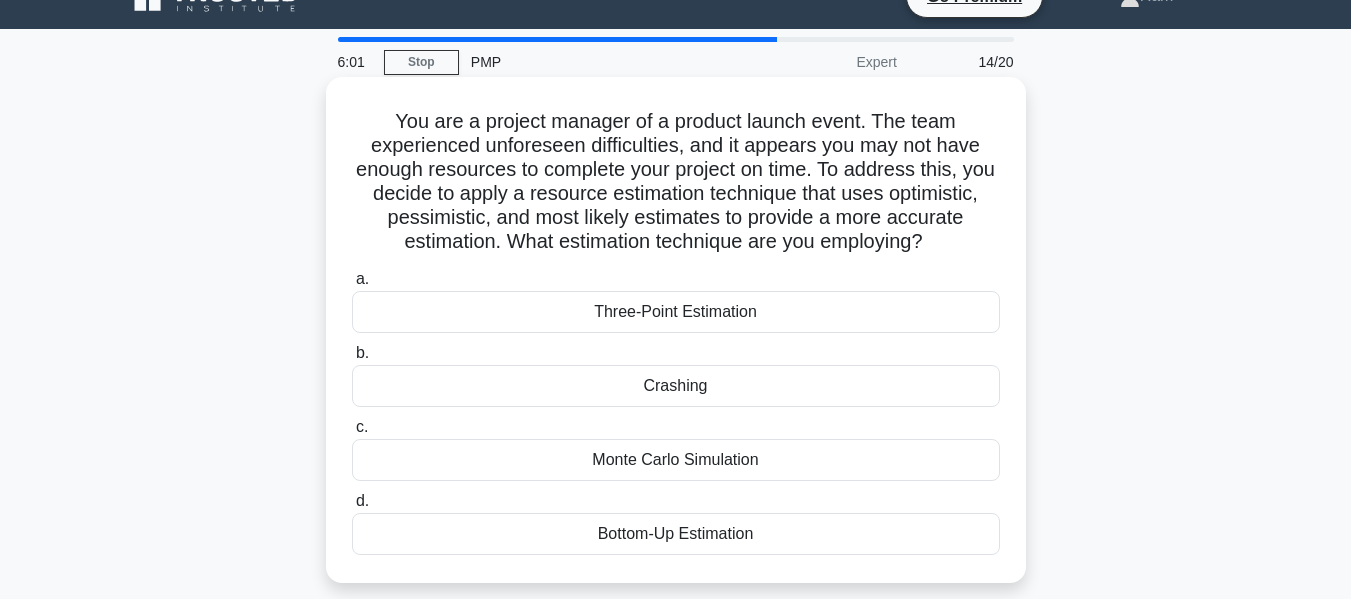 scroll, scrollTop: 0, scrollLeft: 0, axis: both 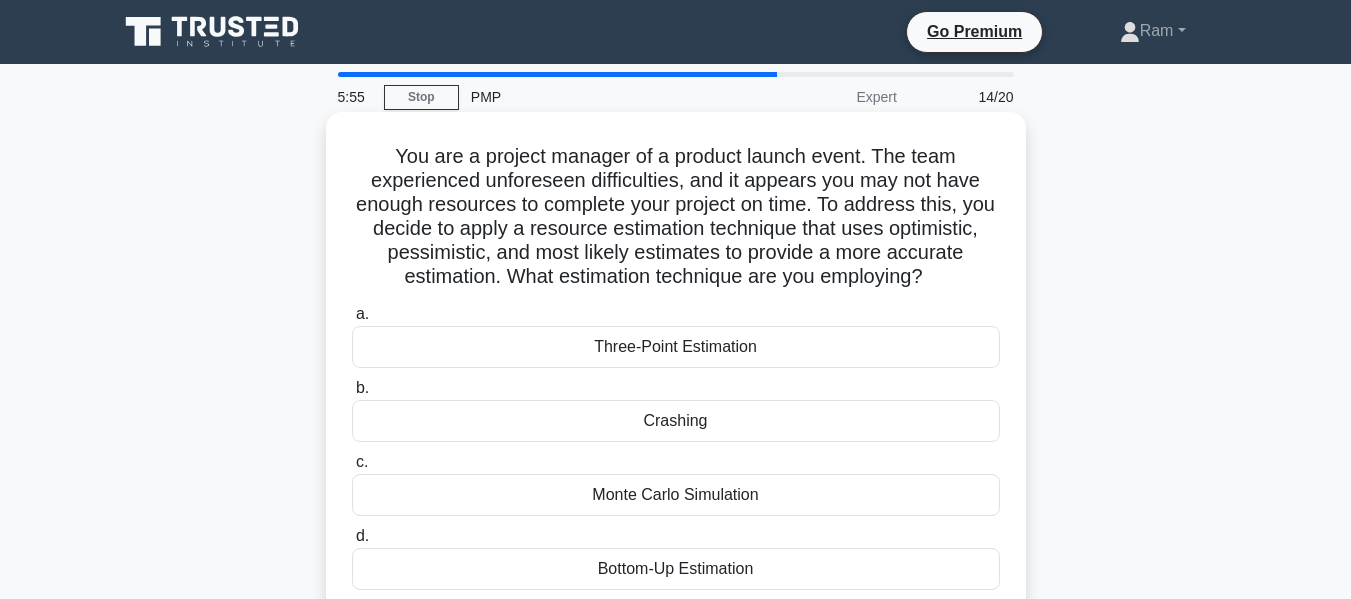 drag, startPoint x: 733, startPoint y: 253, endPoint x: 984, endPoint y: 279, distance: 252.34302 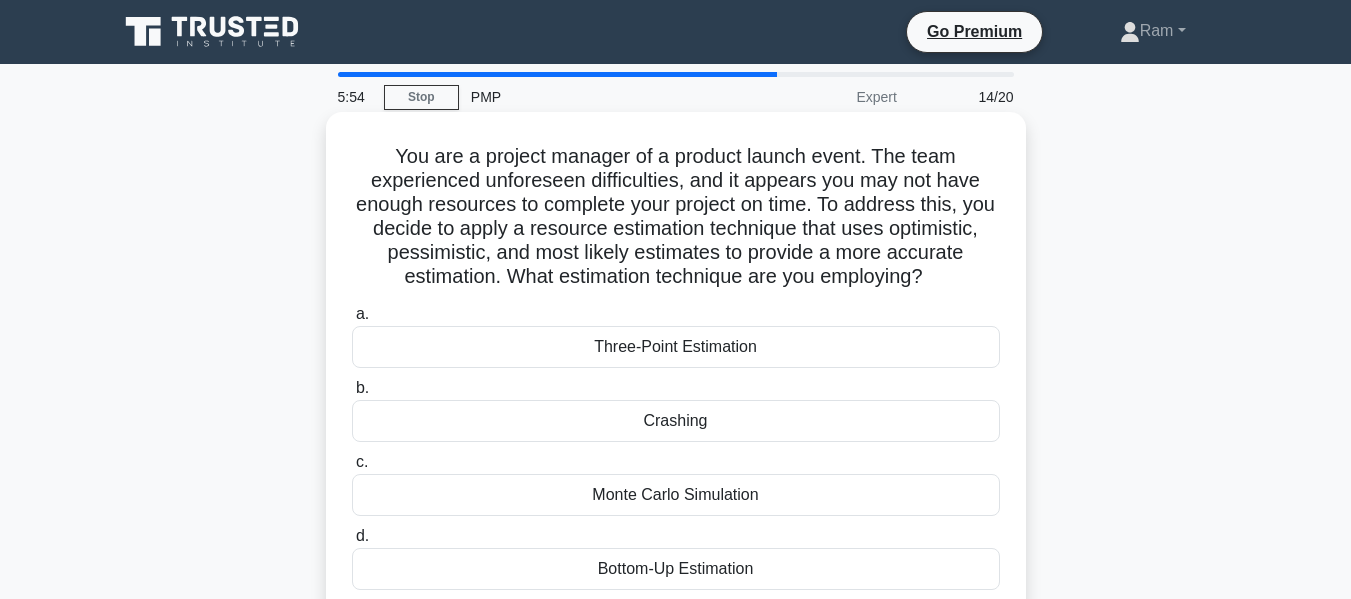 click on "You are a project manager of a product launch event. The team experienced unforeseen difficulties, and it appears you may not have enough resources to complete your project on time. To address this, you decide to apply a resource estimation technique that uses optimistic, pessimistic, and most likely estimates to provide a more accurate estimation. What estimation technique are you employing?
.spinner_0XTQ{transform-origin:center;animation:spinner_y6GP .75s linear infinite}@keyframes spinner_y6GP{100%{transform:rotate(360deg)}}" at bounding box center (676, 217) 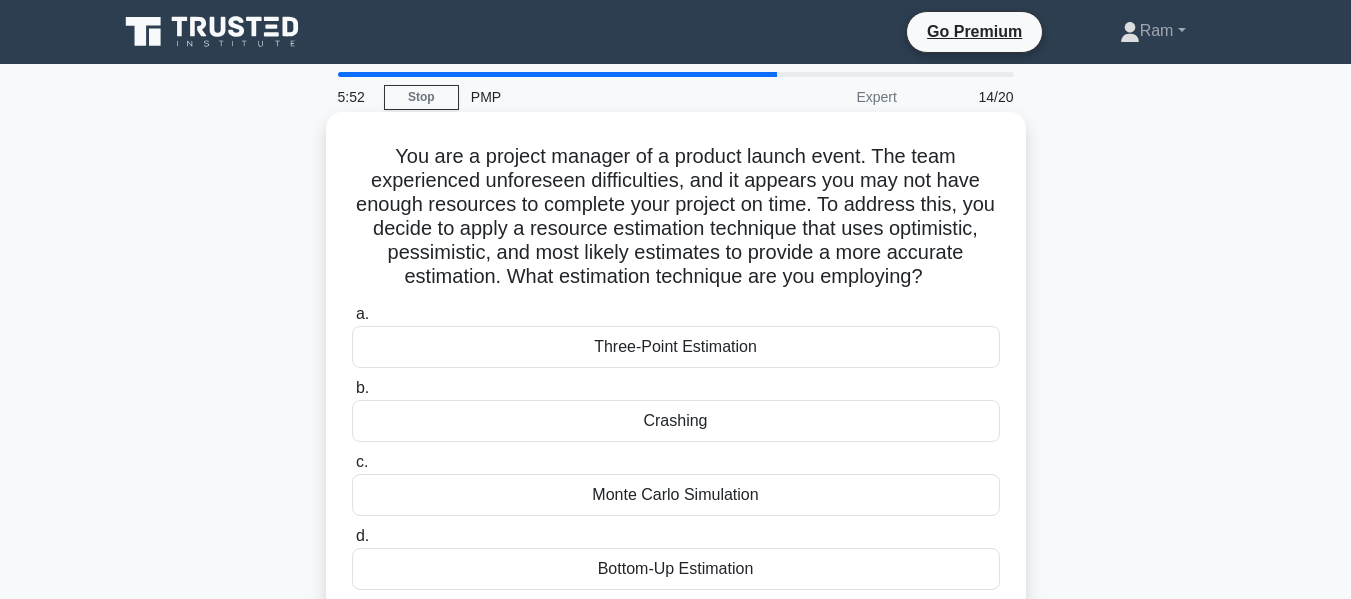 scroll, scrollTop: 100, scrollLeft: 0, axis: vertical 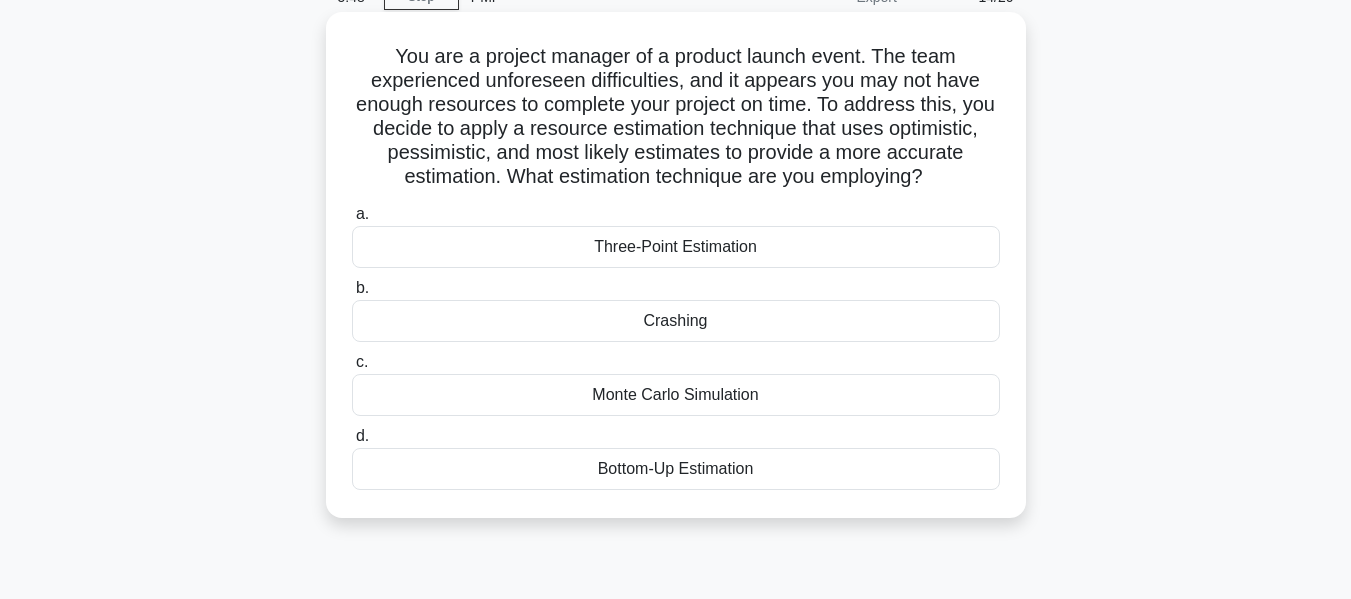 click on "Three-Point Estimation" at bounding box center [676, 247] 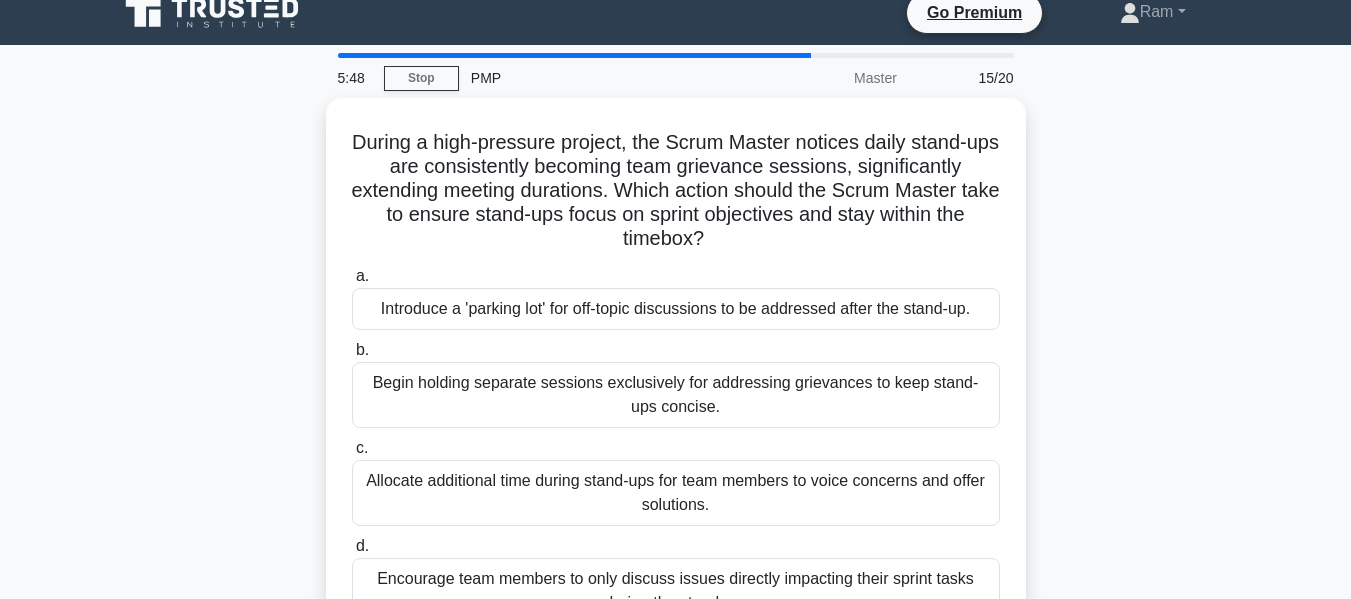 scroll, scrollTop: 0, scrollLeft: 0, axis: both 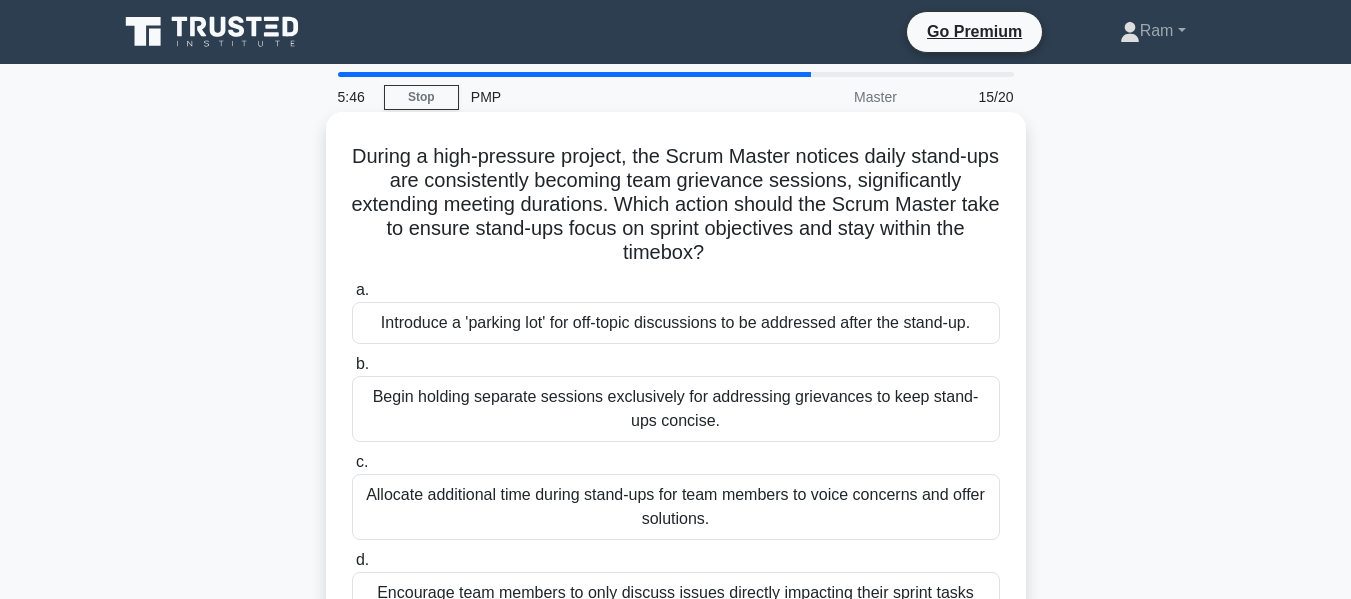 drag, startPoint x: 365, startPoint y: 160, endPoint x: 935, endPoint y: 266, distance: 579.77234 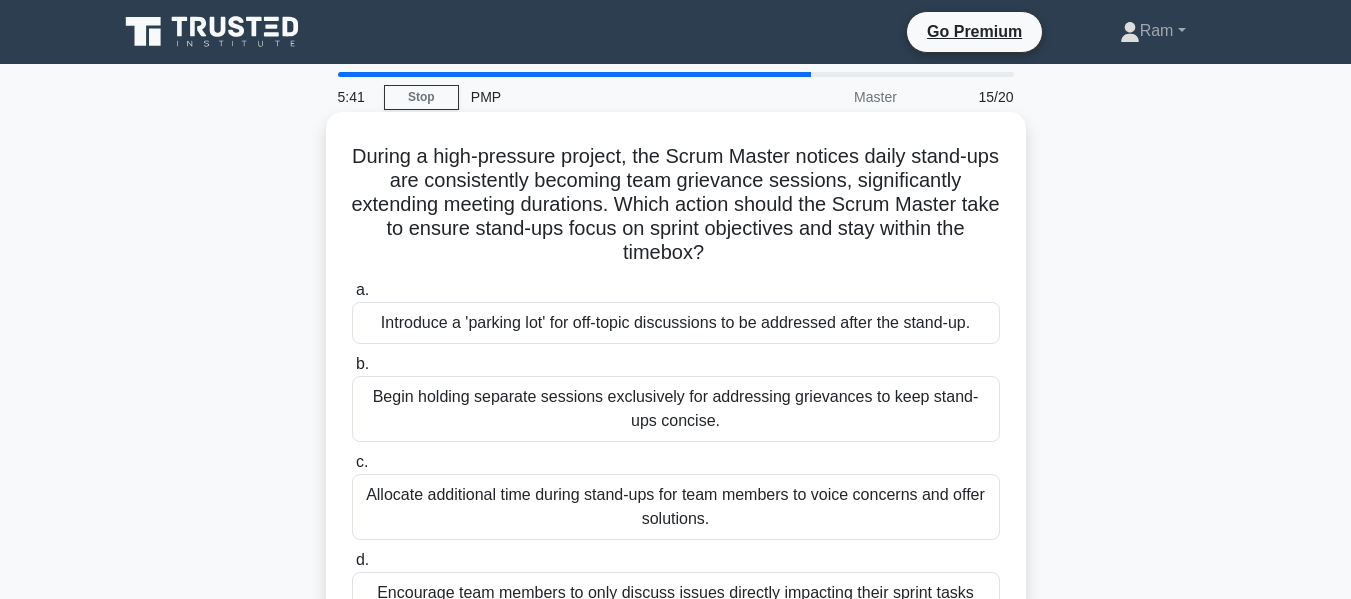 click on "During a high-pressure project, the Scrum Master notices daily stand-ups are consistently becoming team grievance sessions, significantly extending meeting durations. Which action should the Scrum Master take to ensure stand-ups focus on sprint objectives and stay within the timebox?
.spinner_0XTQ{transform-origin:center;animation:spinner_y6GP .75s linear infinite}@keyframes spinner_y6GP{100%{transform:rotate(360deg)}}" at bounding box center (676, 205) 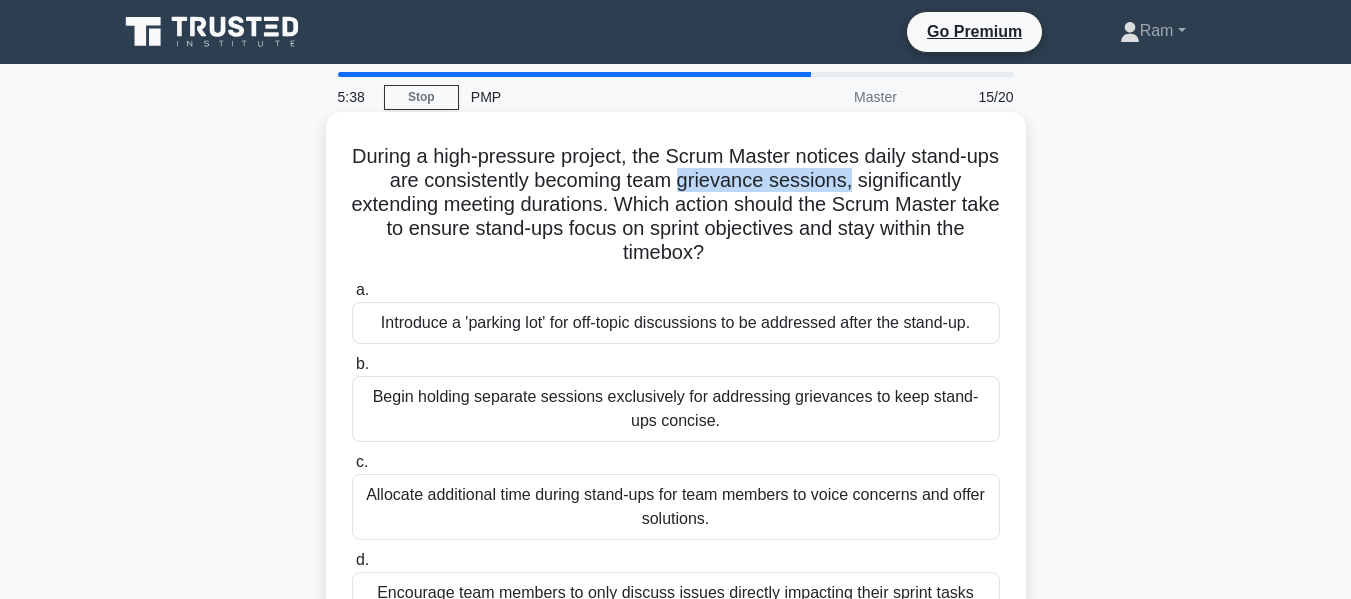 drag, startPoint x: 706, startPoint y: 183, endPoint x: 870, endPoint y: 178, distance: 164.0762 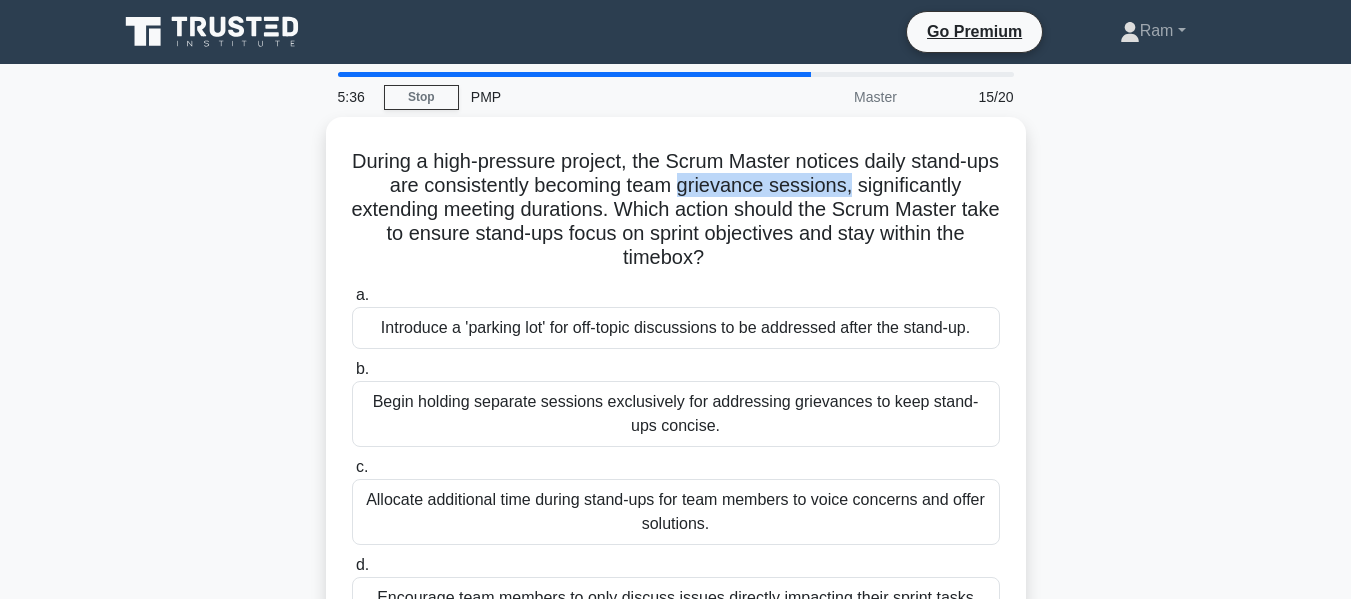 copy on "grievance sessions," 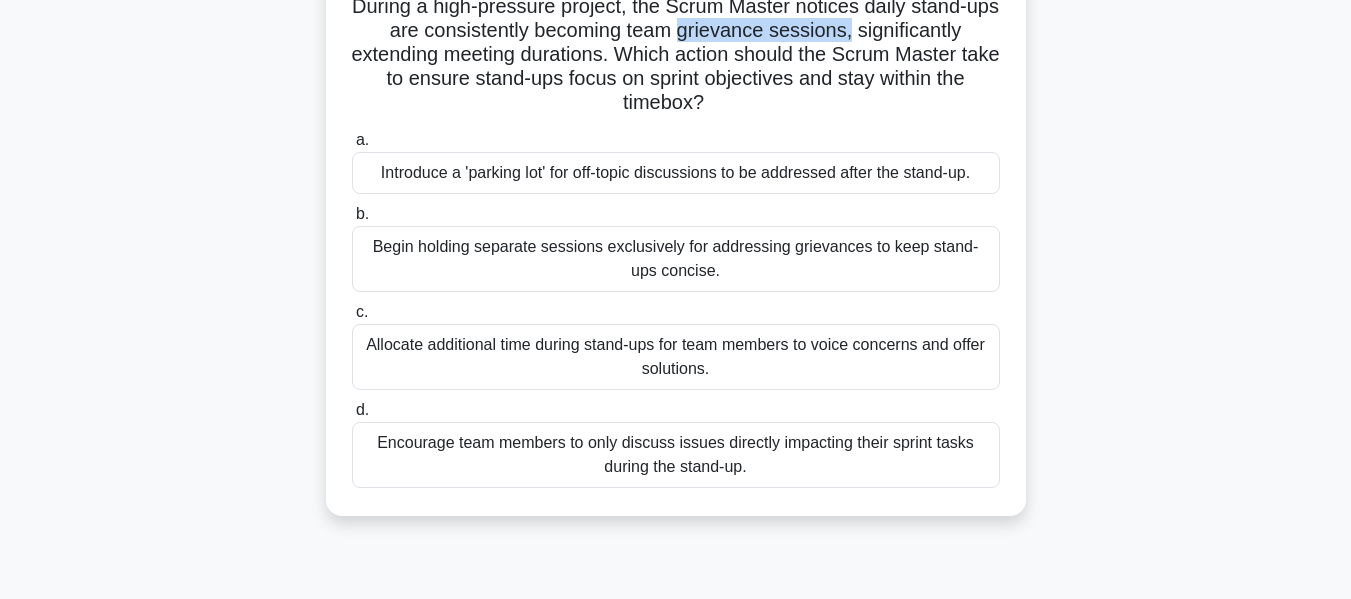 scroll, scrollTop: 200, scrollLeft: 0, axis: vertical 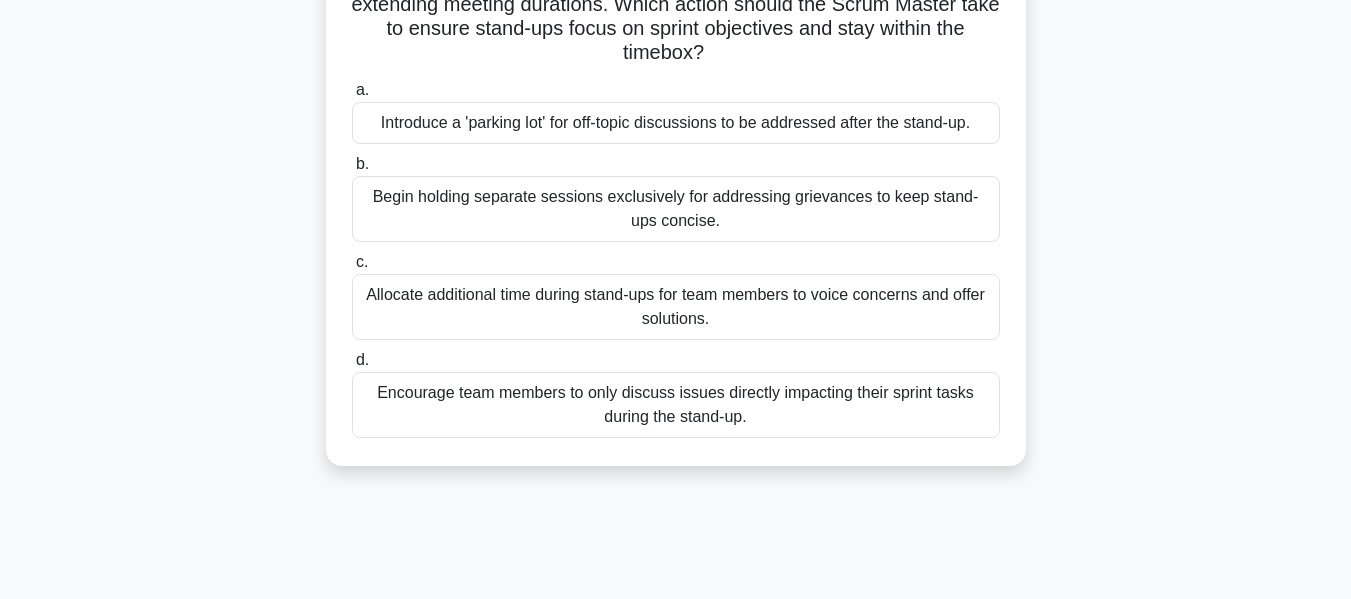 click on "Begin holding separate sessions exclusively for addressing grievances to keep stand-ups concise." at bounding box center (676, 209) 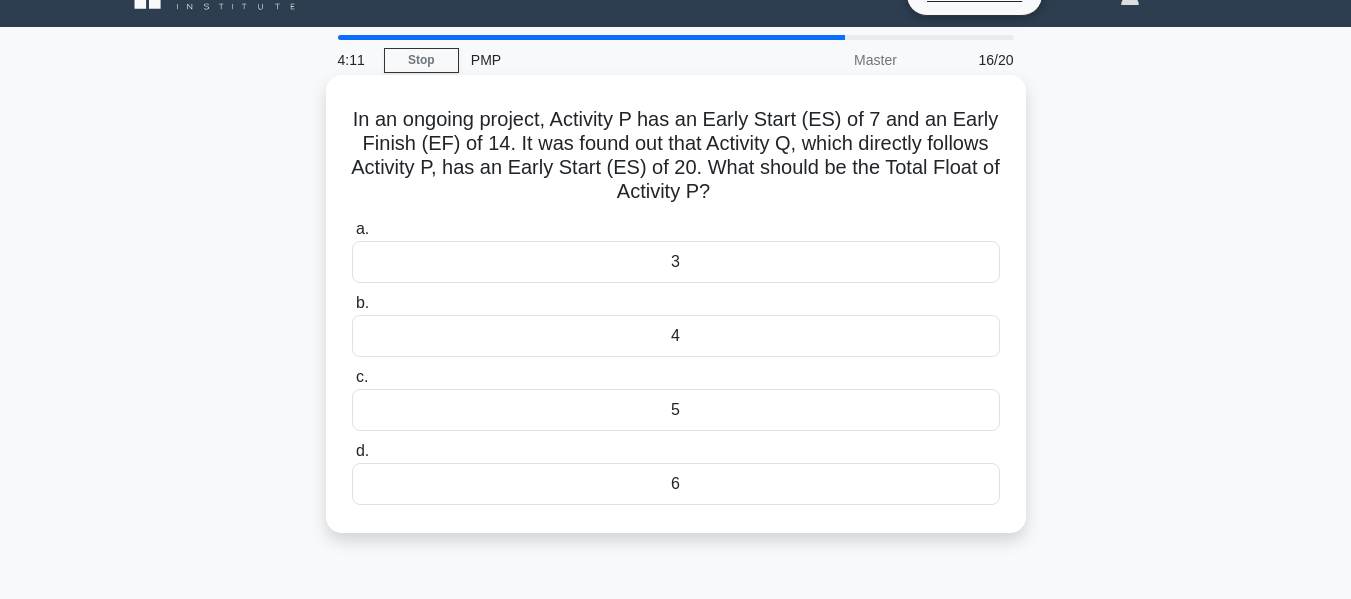scroll, scrollTop: 0, scrollLeft: 0, axis: both 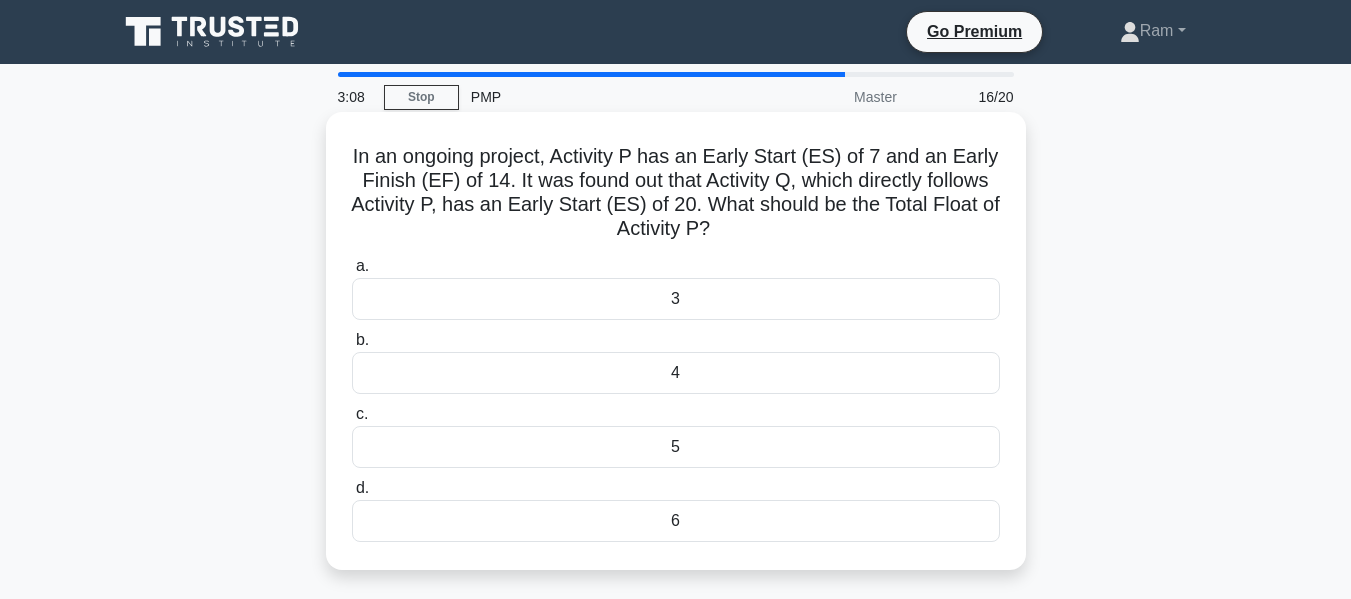 click on "6" at bounding box center (676, 521) 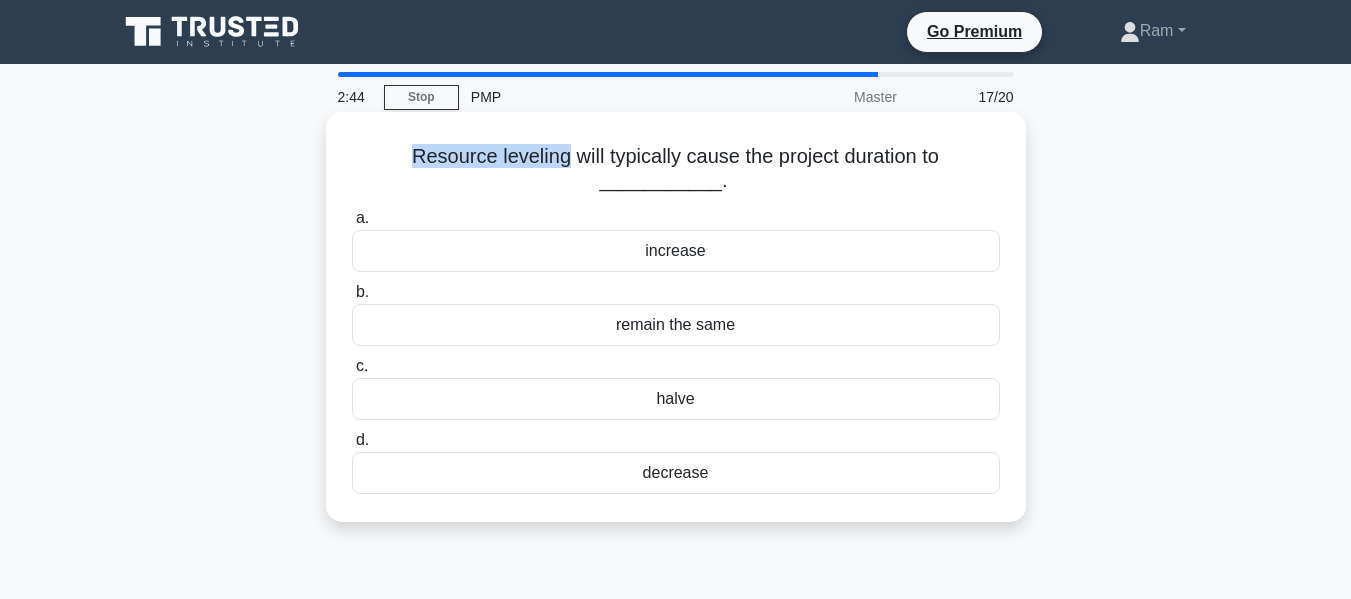 drag, startPoint x: 353, startPoint y: 159, endPoint x: 509, endPoint y: 158, distance: 156.0032 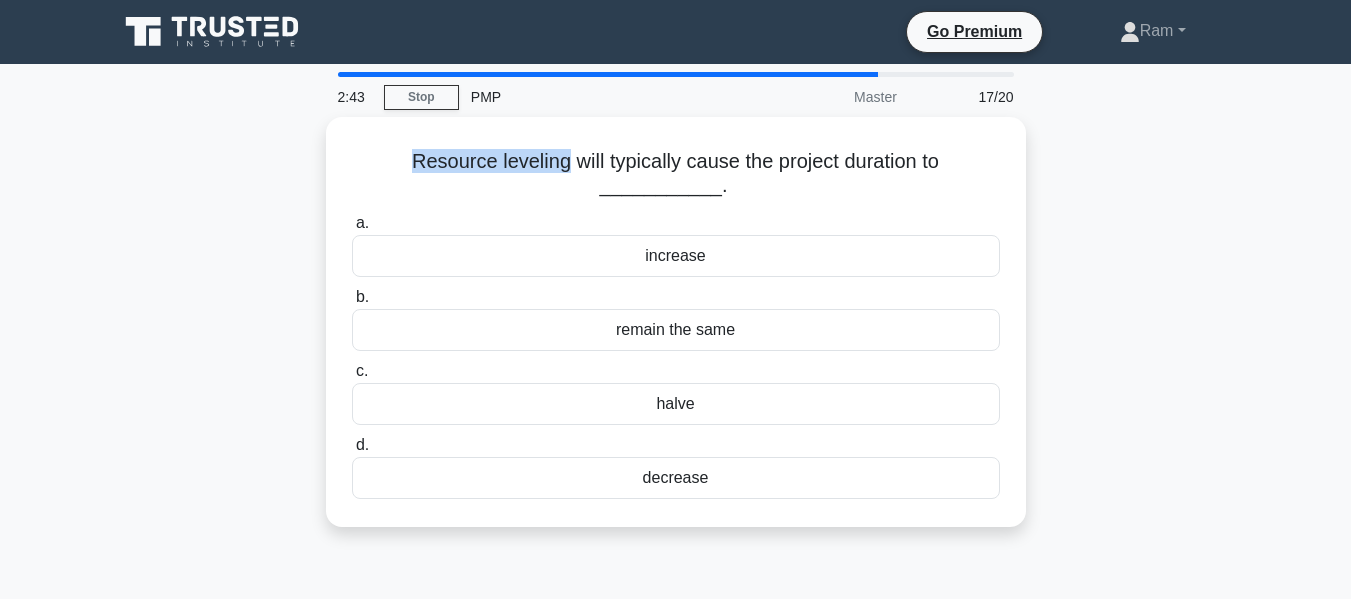 copy on "Resource leveling" 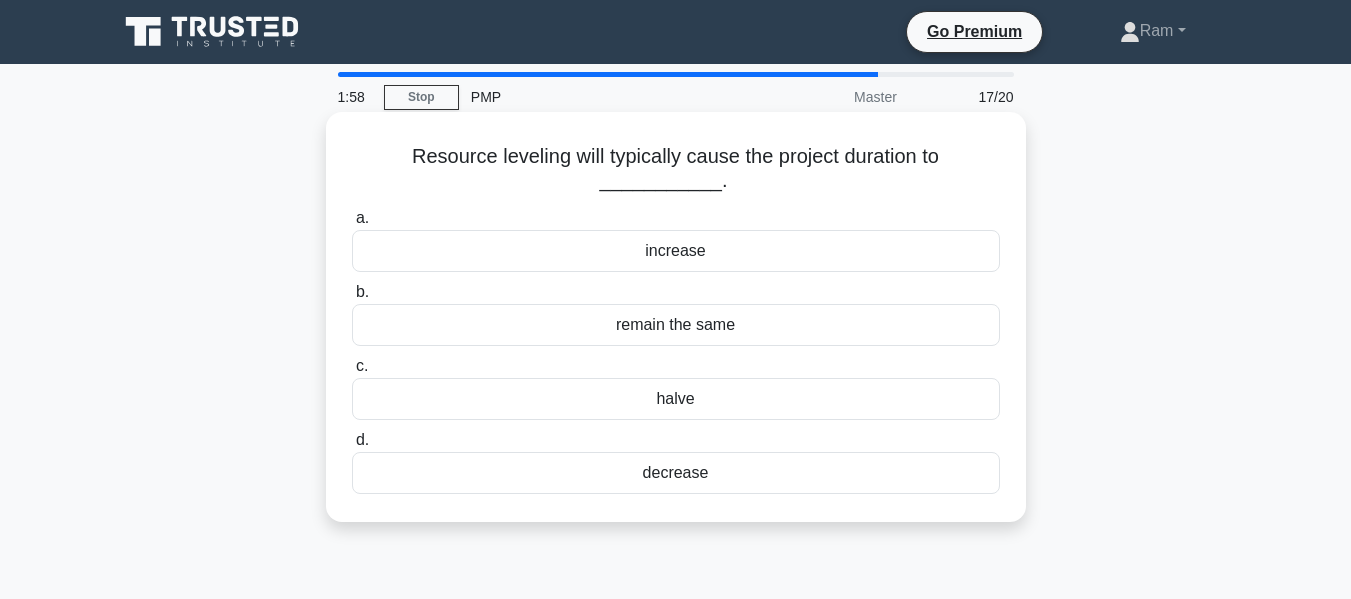 click on "decrease" at bounding box center (676, 473) 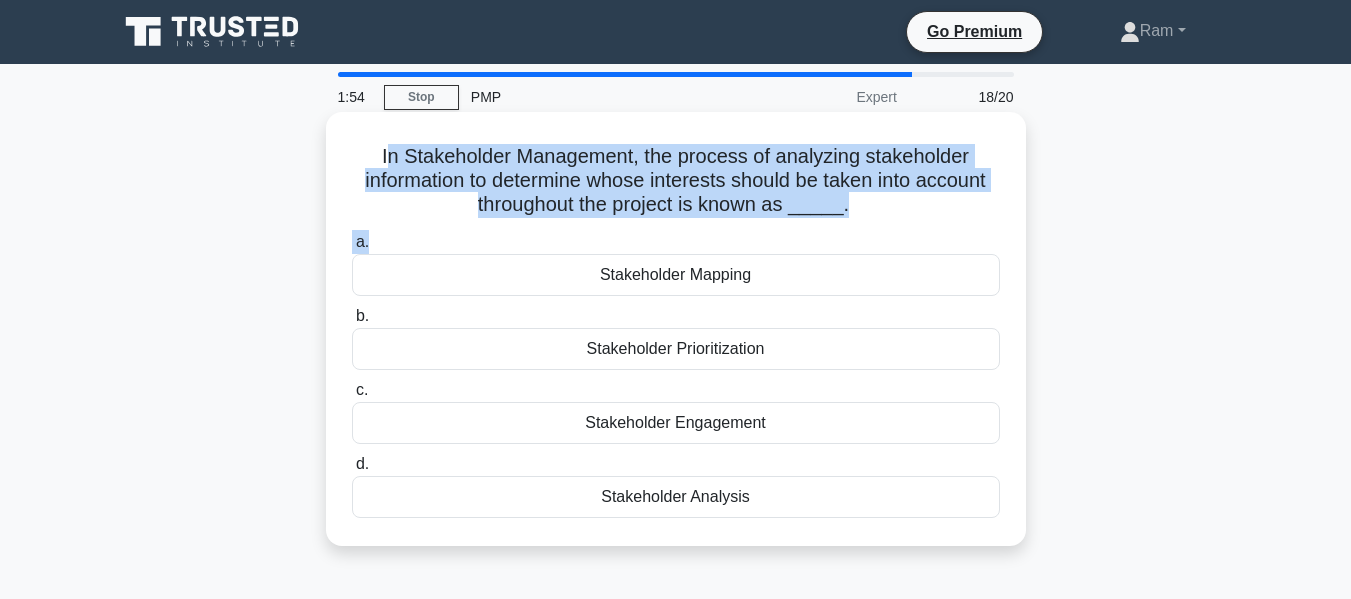 drag, startPoint x: 381, startPoint y: 159, endPoint x: 896, endPoint y: 225, distance: 519.2119 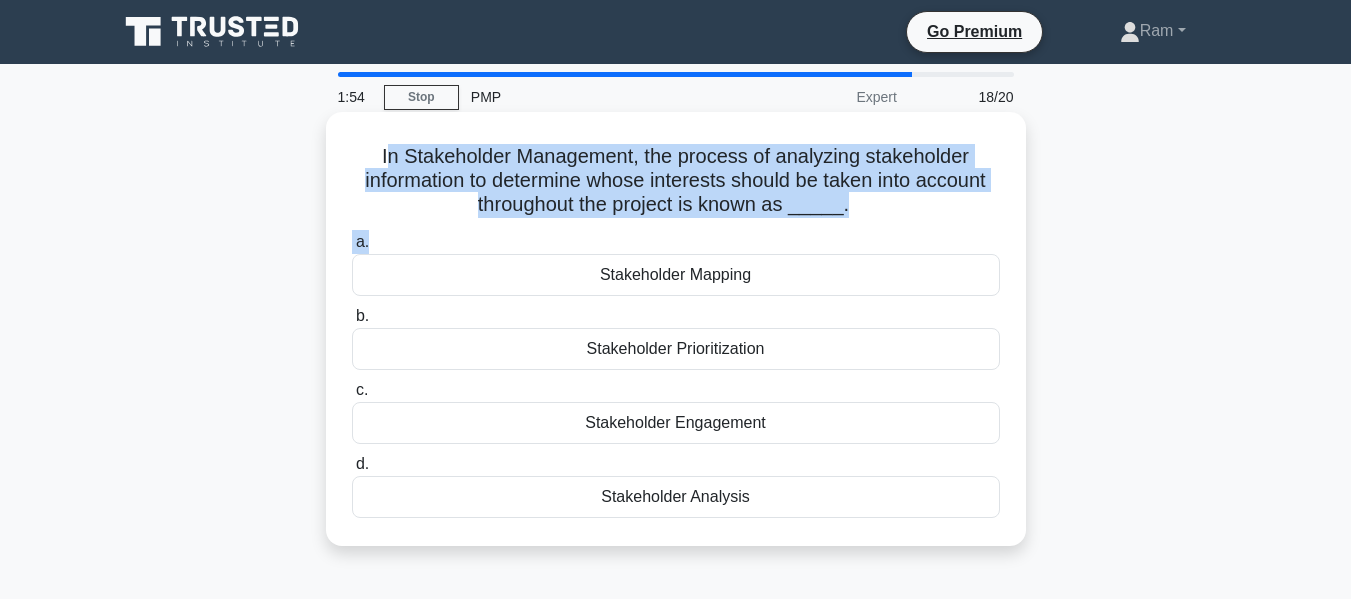 click on "In Stakeholder Management, the process of analyzing stakeholder information to determine whose interests should be taken into account throughout the project is known as _____.
.spinner_0XTQ{transform-origin:center;animation:spinner_y6GP .75s linear infinite}@keyframes spinner_y6GP{100%{transform:rotate(360deg)}}" at bounding box center (676, 181) 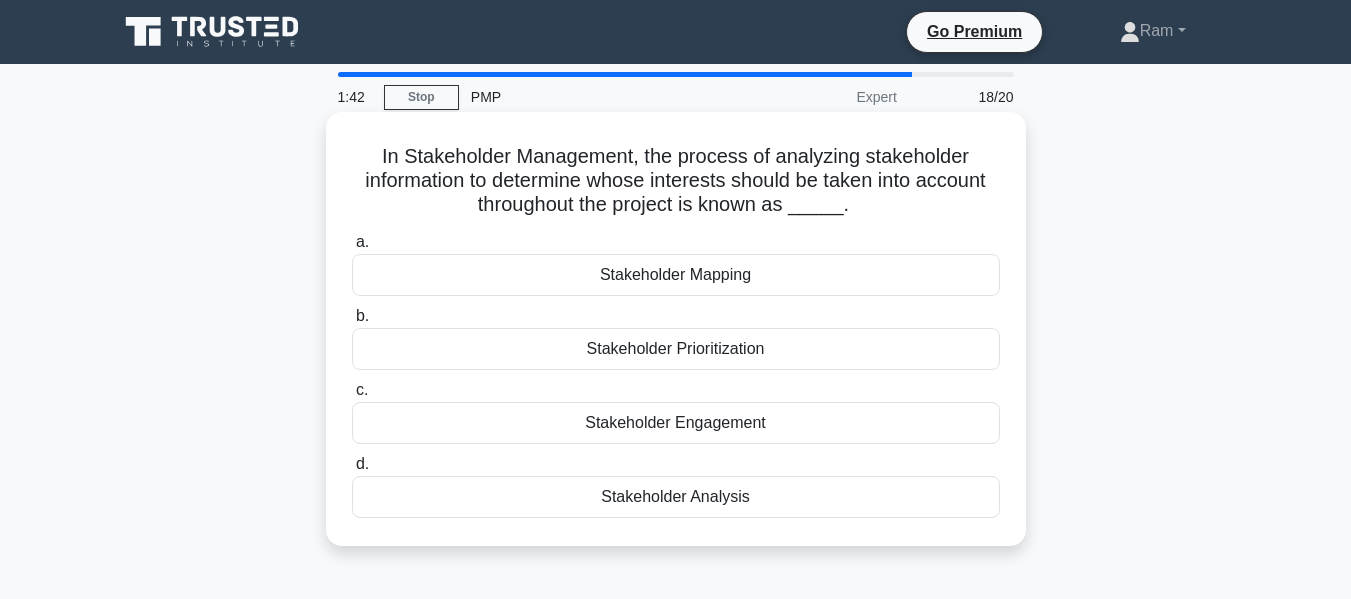 drag, startPoint x: 378, startPoint y: 157, endPoint x: 869, endPoint y: 217, distance: 494.6524 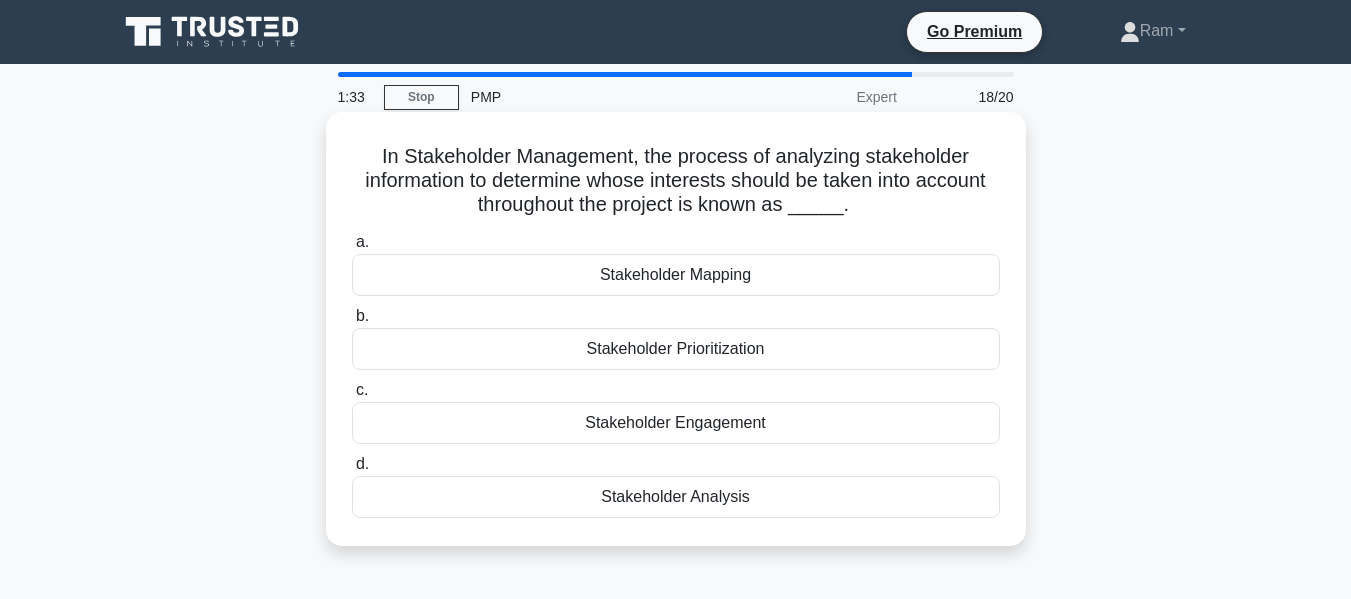 click on "Stakeholder Mapping" at bounding box center [676, 275] 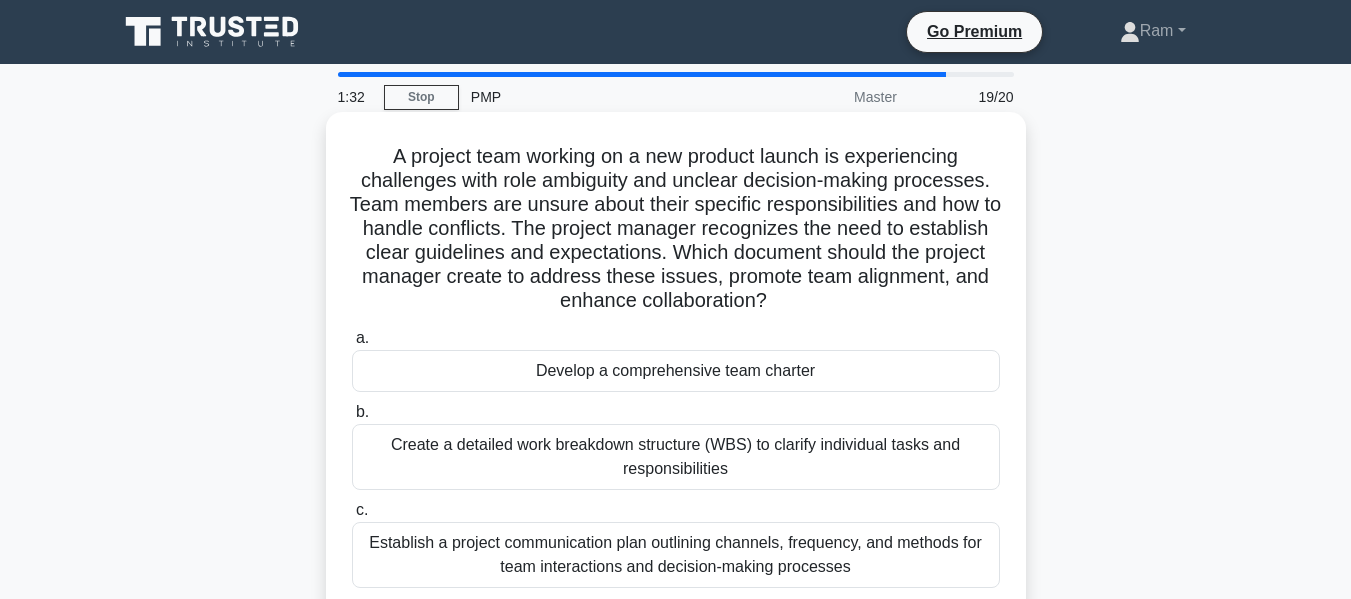 scroll, scrollTop: 100, scrollLeft: 0, axis: vertical 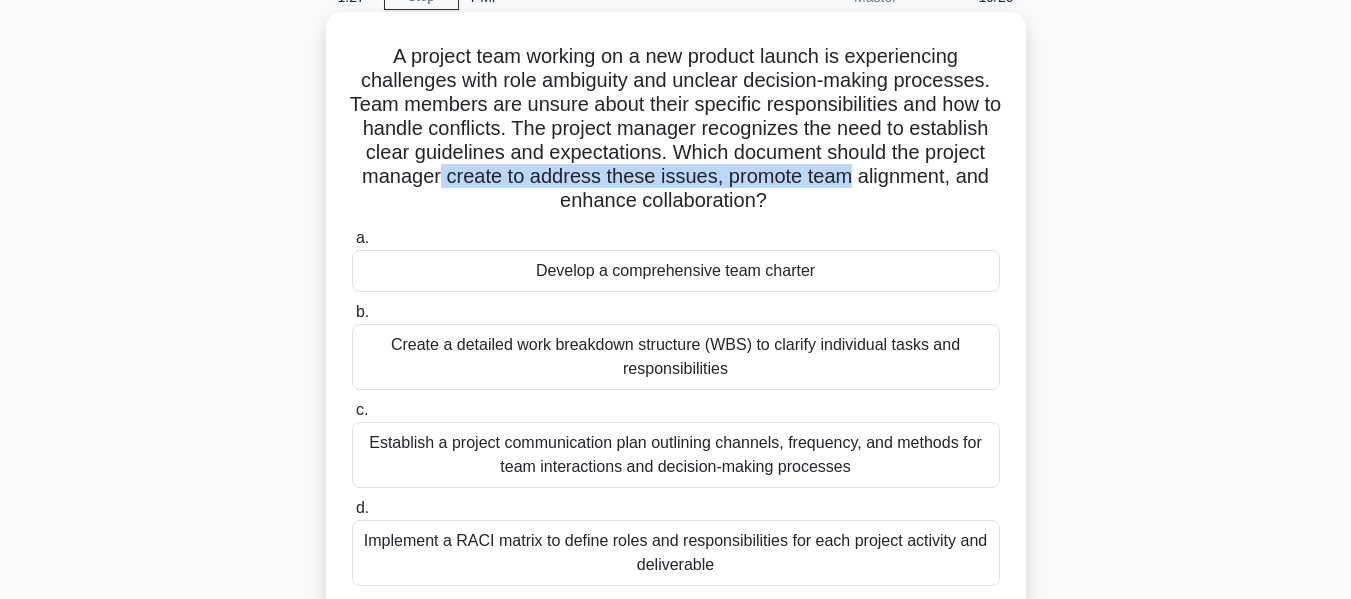 drag, startPoint x: 563, startPoint y: 180, endPoint x: 983, endPoint y: 187, distance: 420.05832 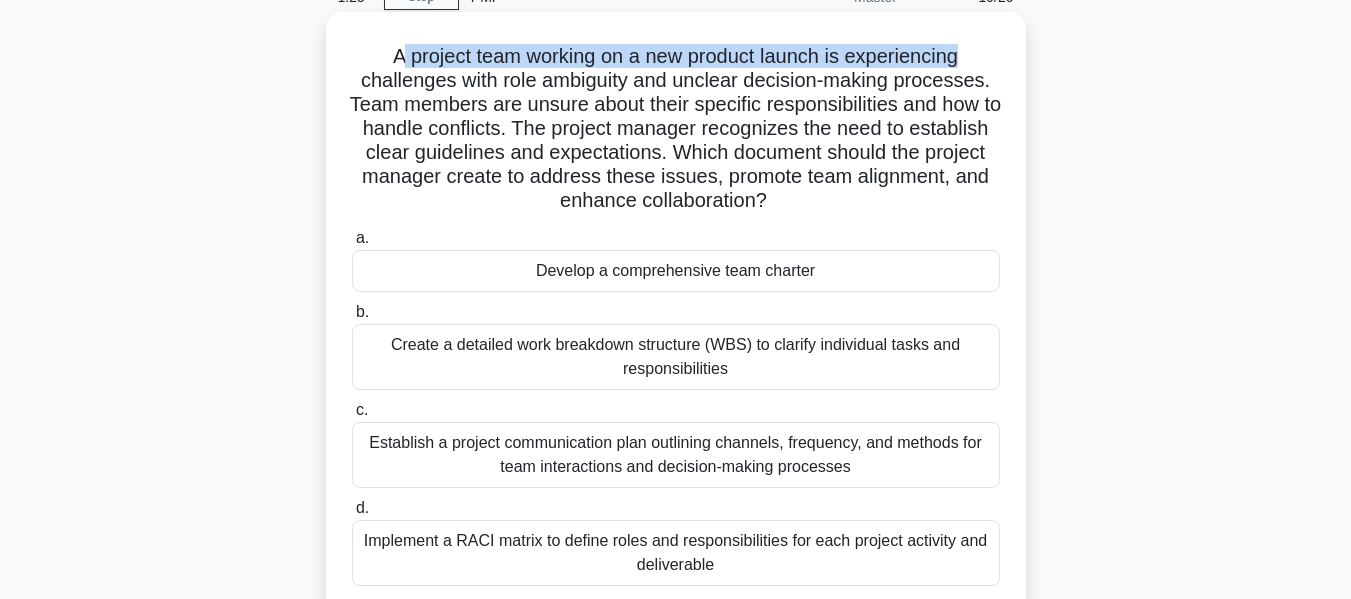 drag, startPoint x: 398, startPoint y: 50, endPoint x: 1005, endPoint y: 49, distance: 607.0008 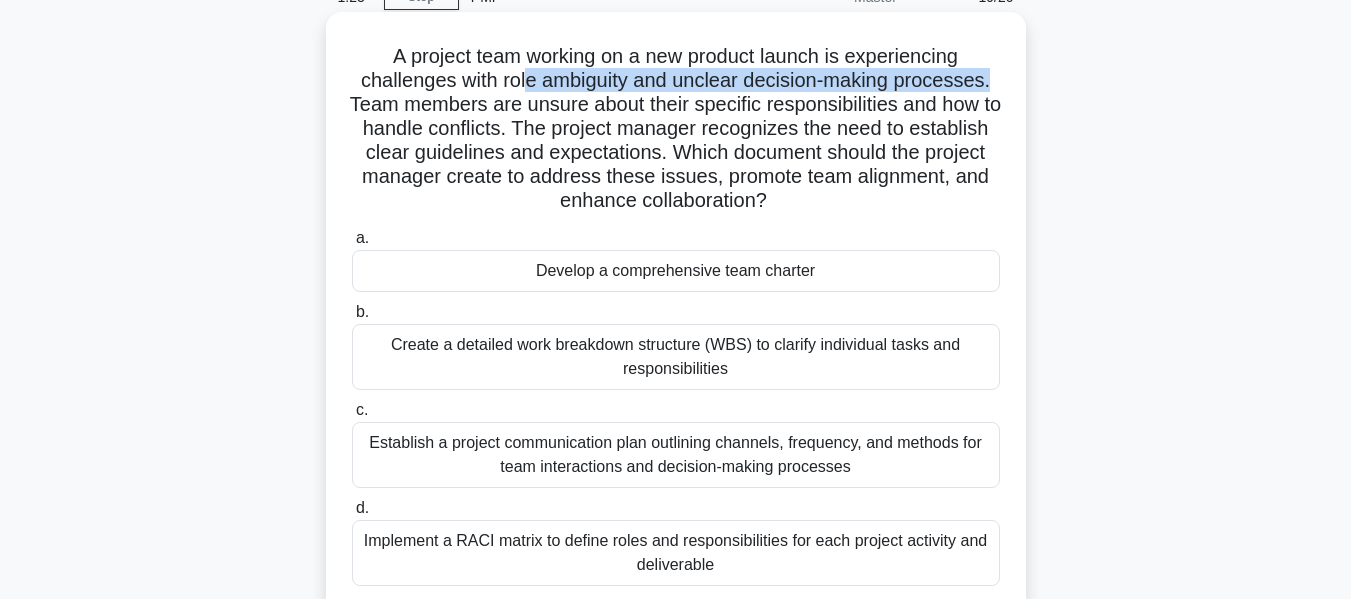 drag, startPoint x: 527, startPoint y: 77, endPoint x: 1014, endPoint y: 89, distance: 487.14783 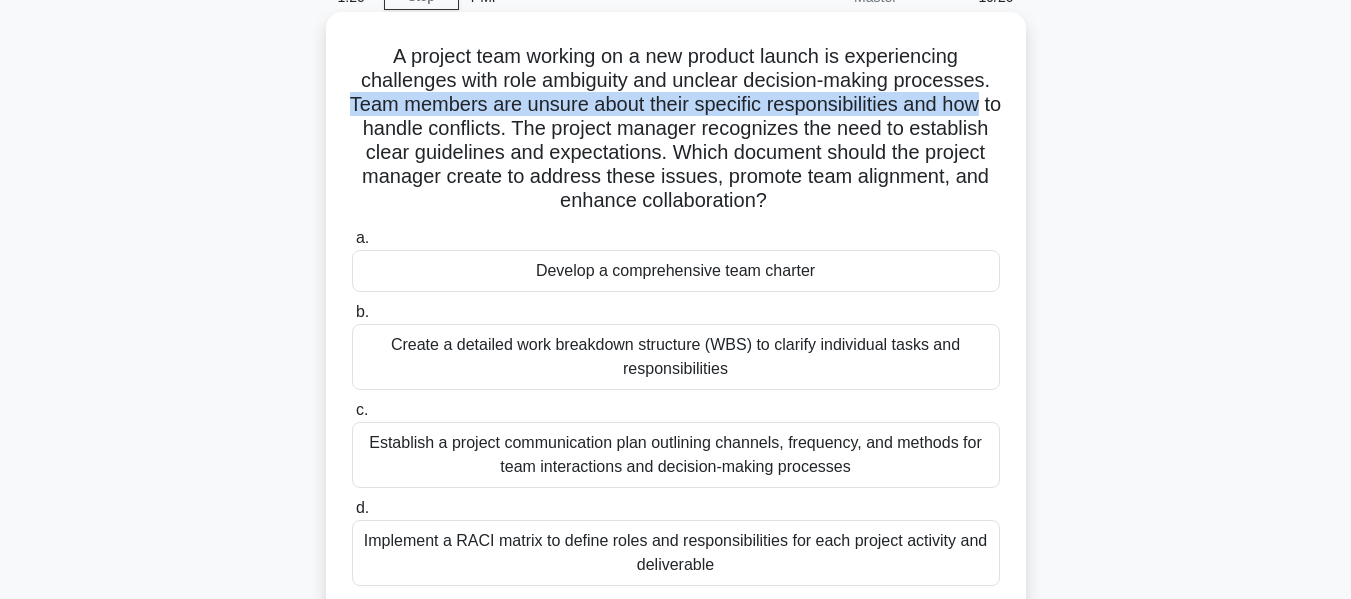 drag, startPoint x: 356, startPoint y: 106, endPoint x: 937, endPoint y: 118, distance: 581.1239 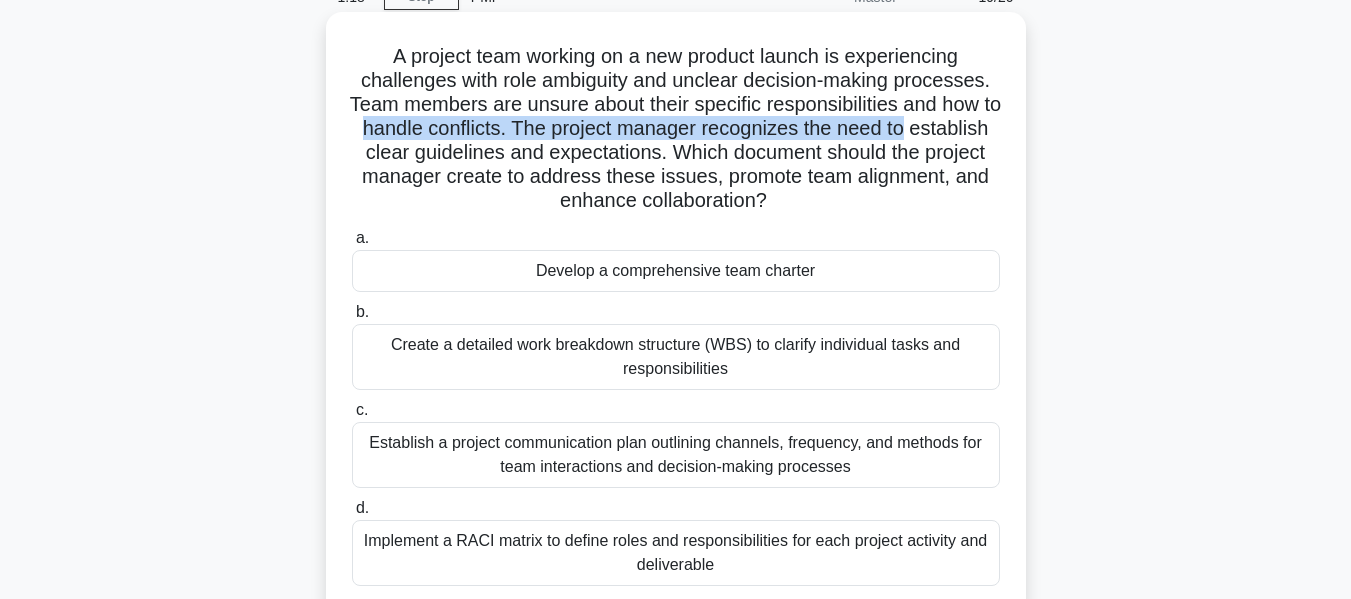 drag, startPoint x: 405, startPoint y: 129, endPoint x: 970, endPoint y: 138, distance: 565.07166 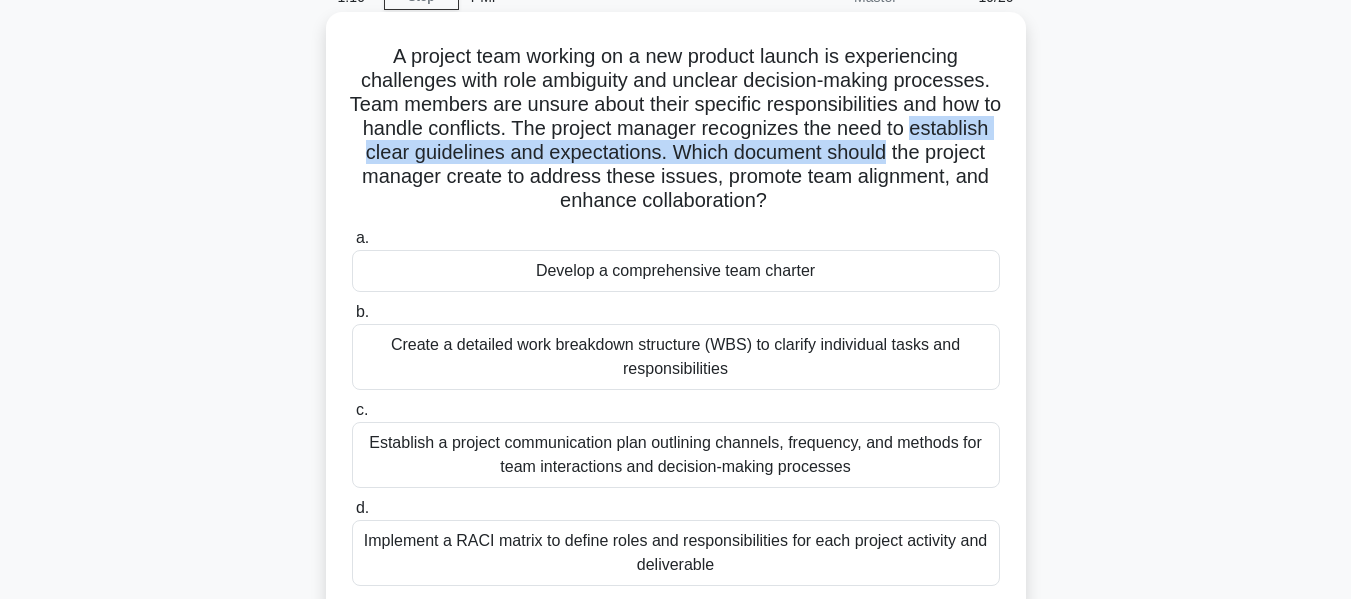drag, startPoint x: 360, startPoint y: 146, endPoint x: 1004, endPoint y: 160, distance: 644.15216 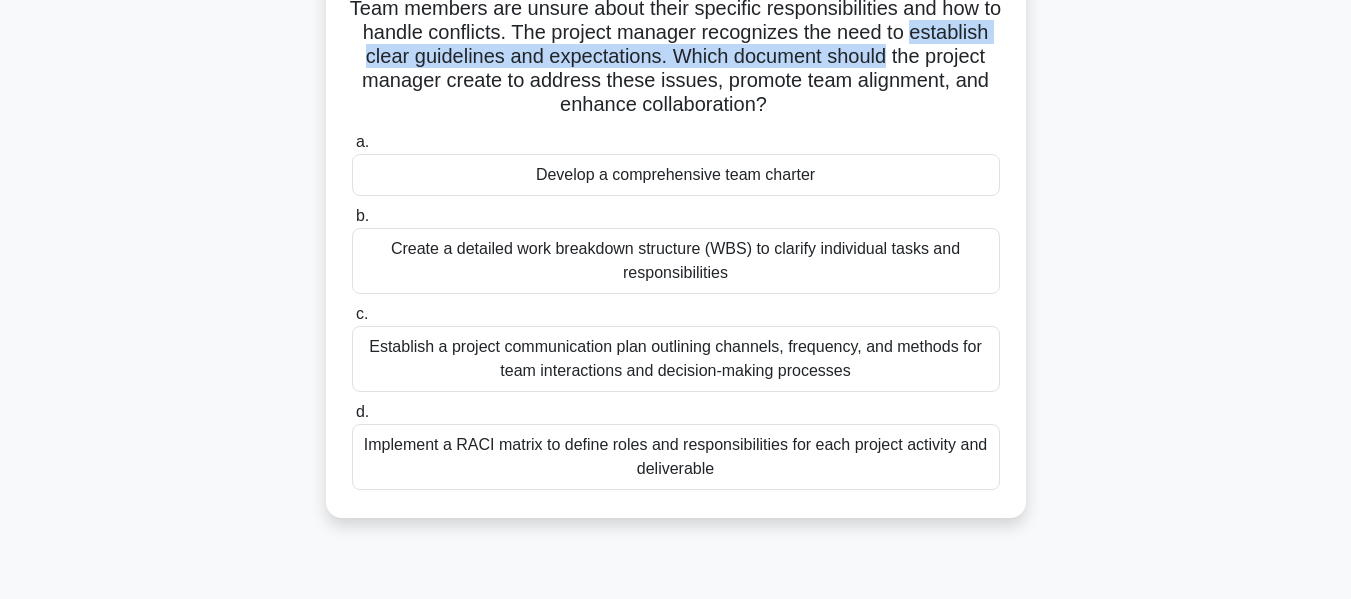 scroll, scrollTop: 300, scrollLeft: 0, axis: vertical 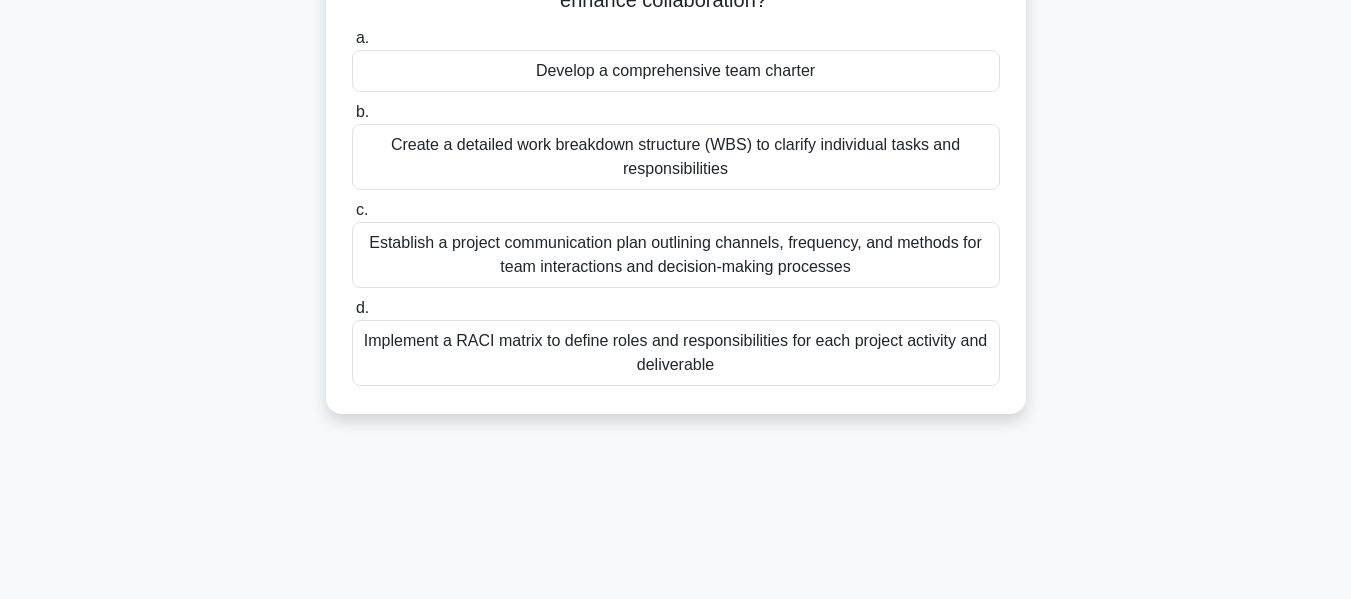 click on "Implement a RACI matrix to define roles and responsibilities for each project activity and deliverable" at bounding box center [676, 353] 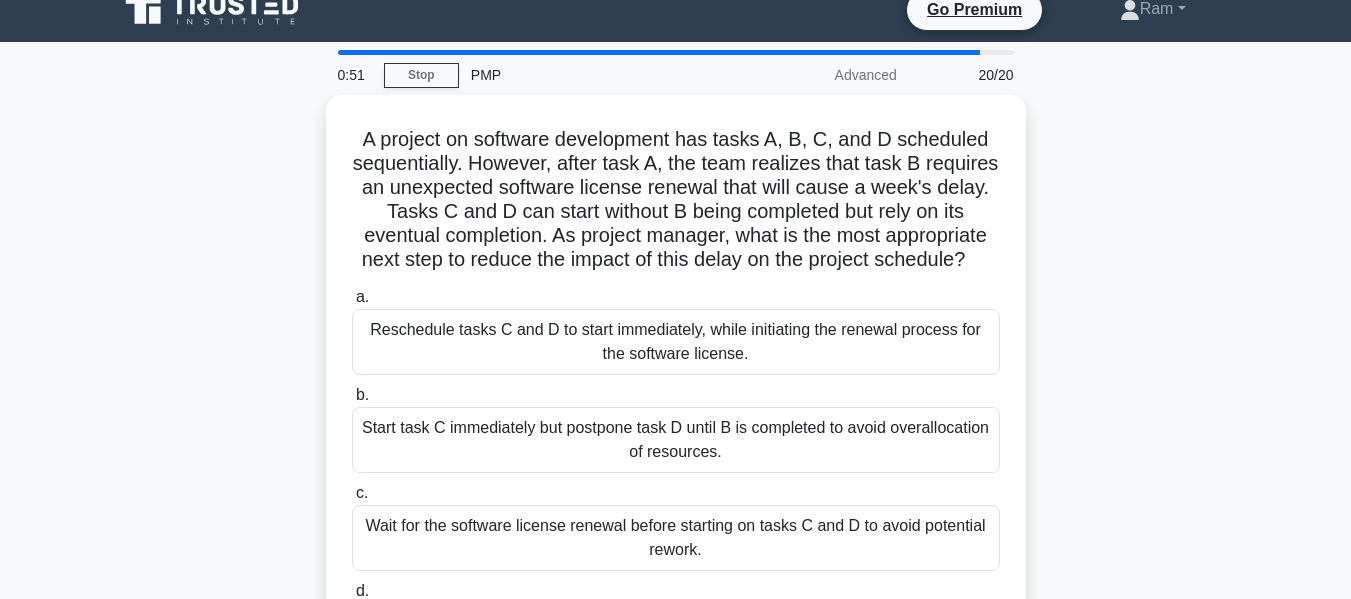 scroll, scrollTop: 0, scrollLeft: 0, axis: both 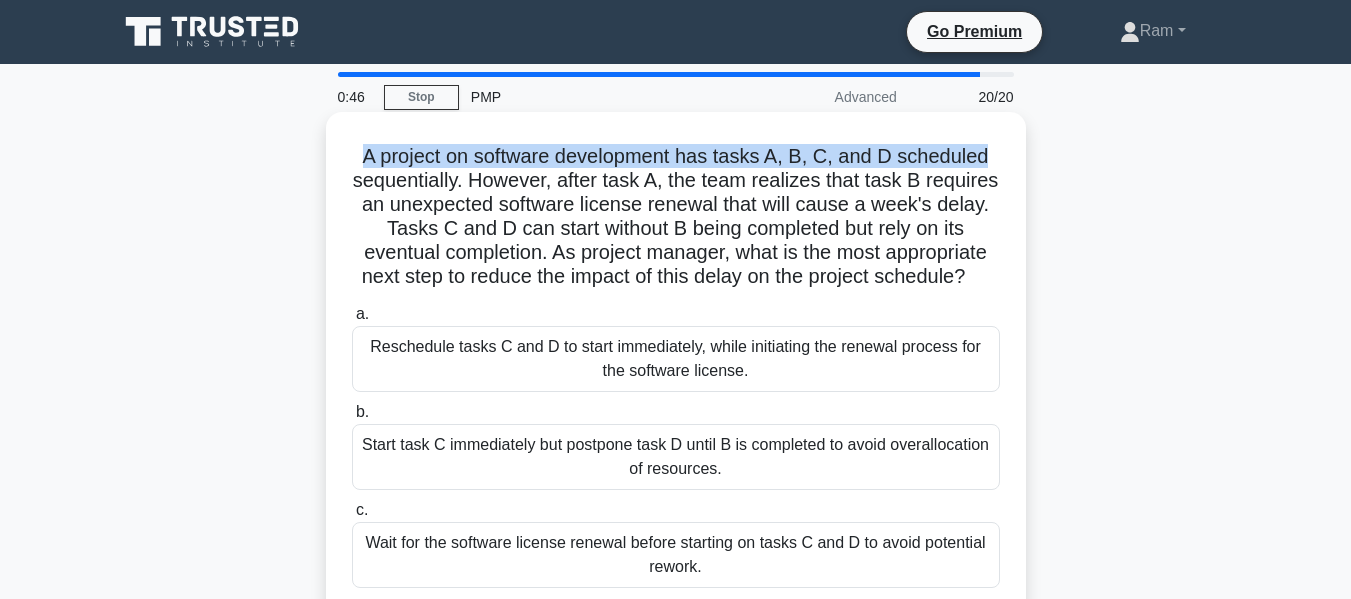 drag, startPoint x: 353, startPoint y: 154, endPoint x: 1000, endPoint y: 150, distance: 647.0124 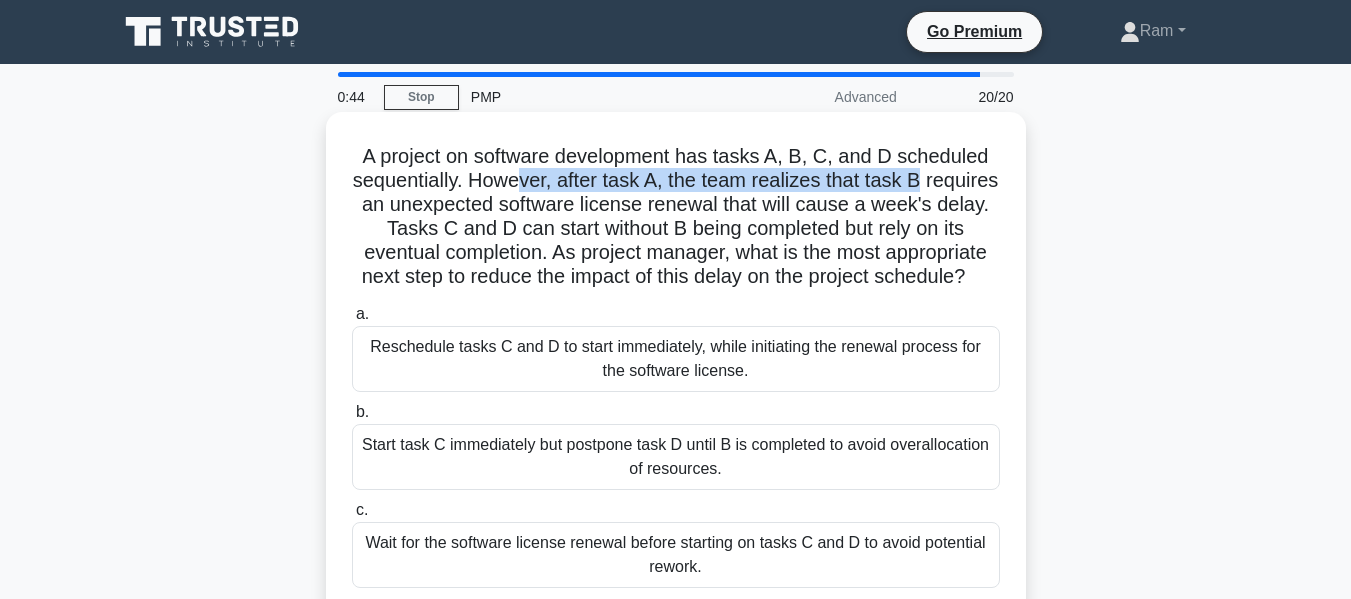 drag, startPoint x: 559, startPoint y: 183, endPoint x: 981, endPoint y: 187, distance: 422.01895 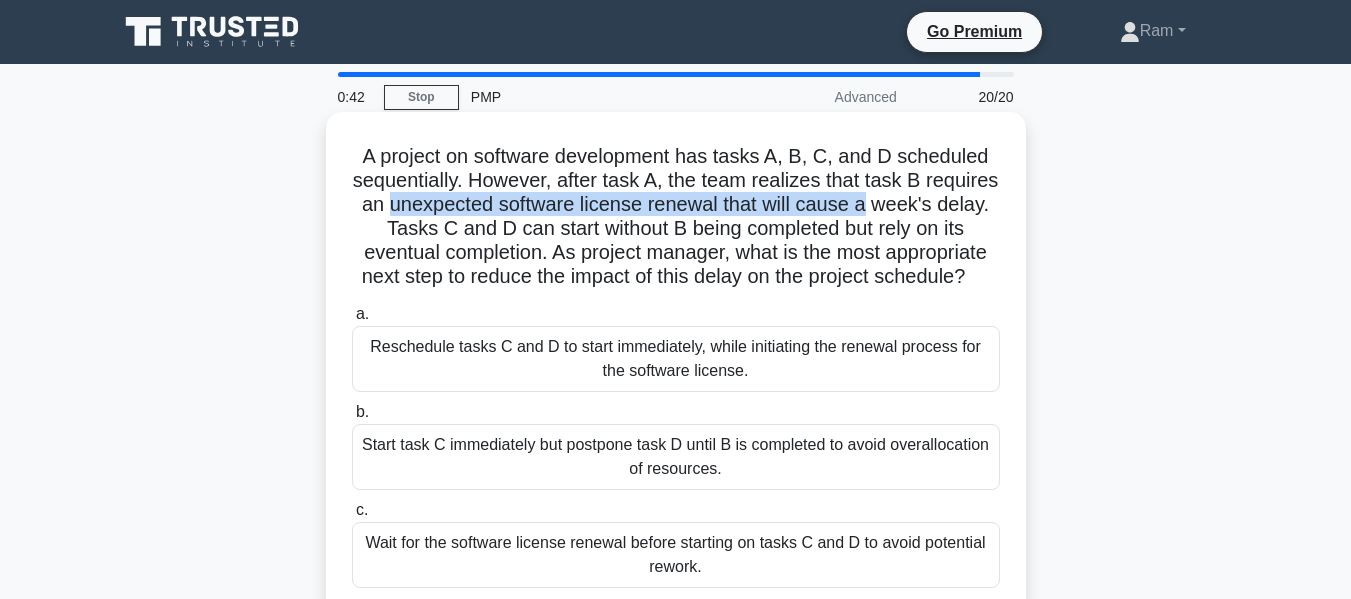 drag, startPoint x: 491, startPoint y: 210, endPoint x: 1004, endPoint y: 196, distance: 513.191 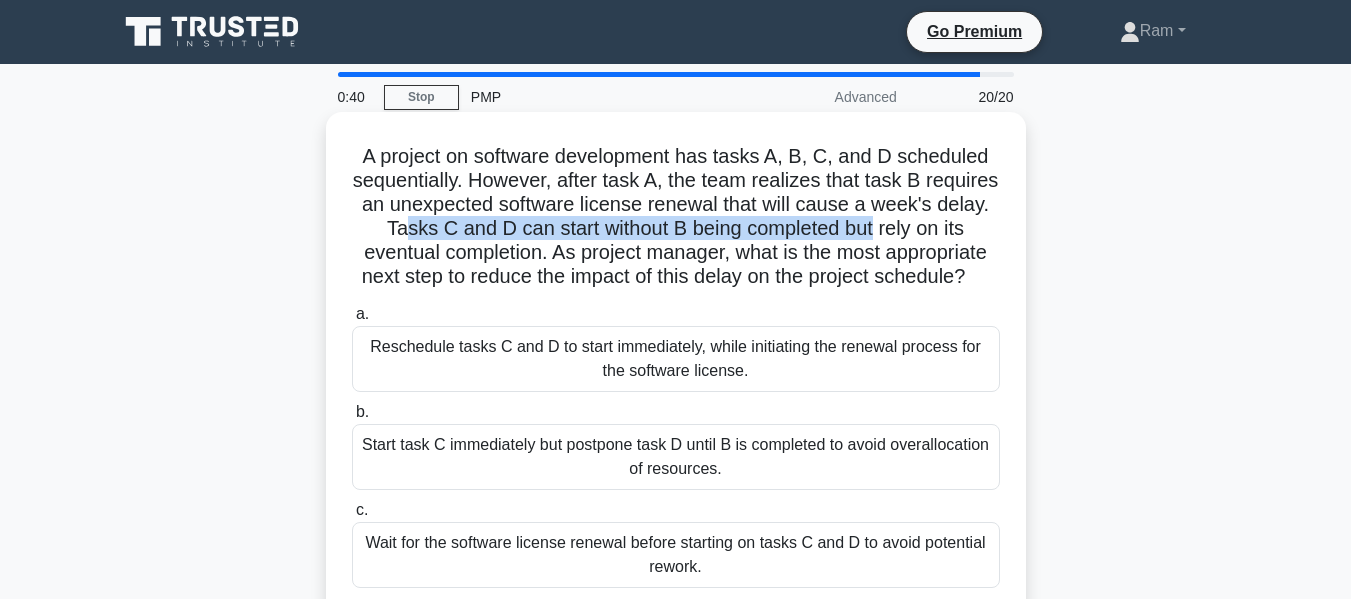 drag, startPoint x: 508, startPoint y: 225, endPoint x: 997, endPoint y: 227, distance: 489.0041 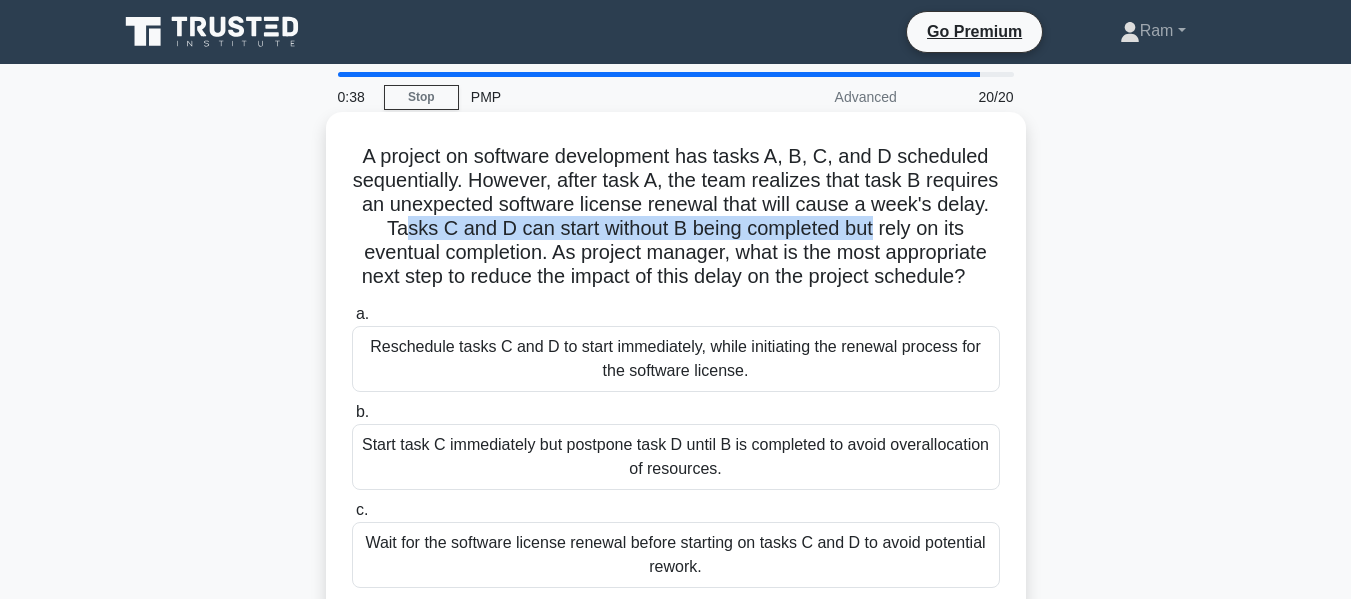 drag, startPoint x: 398, startPoint y: 257, endPoint x: 819, endPoint y: 322, distance: 425.98825 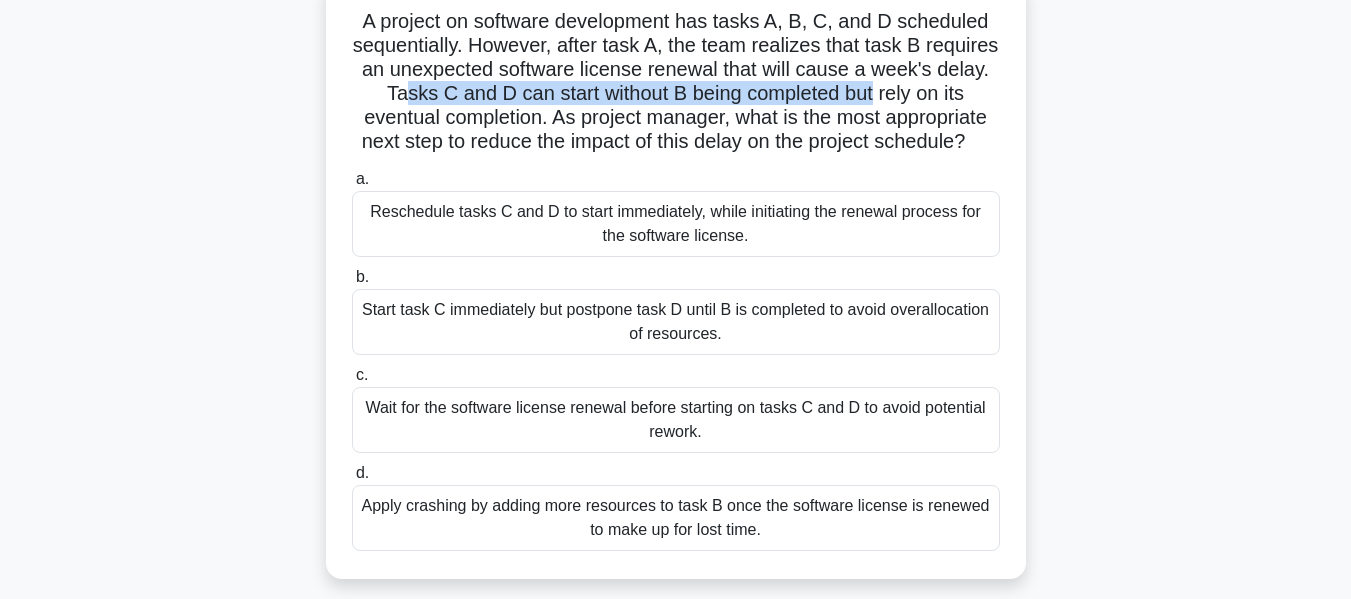 scroll, scrollTop: 100, scrollLeft: 0, axis: vertical 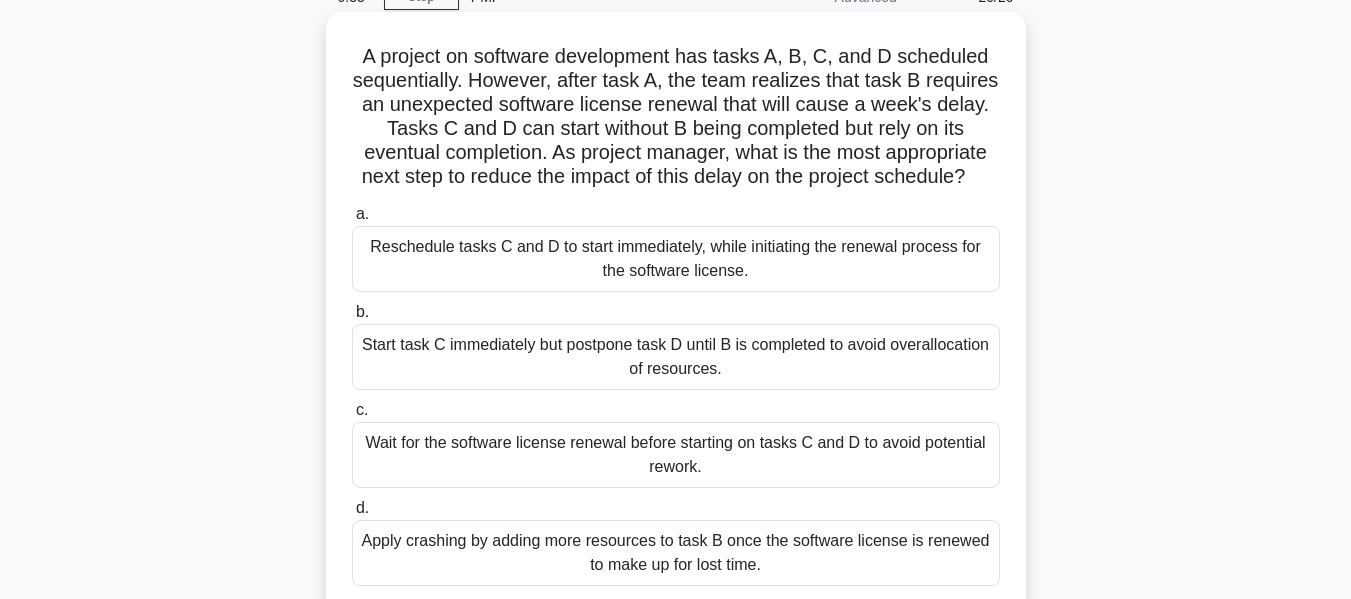 click on "A project on software development has tasks A, B, C, and D scheduled sequentially. However, after task A, the team realizes that task B requires an unexpected software license renewal that will cause a week's delay. Tasks C and D can start without B being completed but rely on its eventual completion. As project manager, what is the most appropriate next step to reduce the impact of this delay on the project schedule?
.spinner_0XTQ{transform-origin:center;animation:spinner_y6GP .75s linear infinite}@keyframes spinner_y6GP{100%{transform:rotate(360deg)}}" at bounding box center (676, 117) 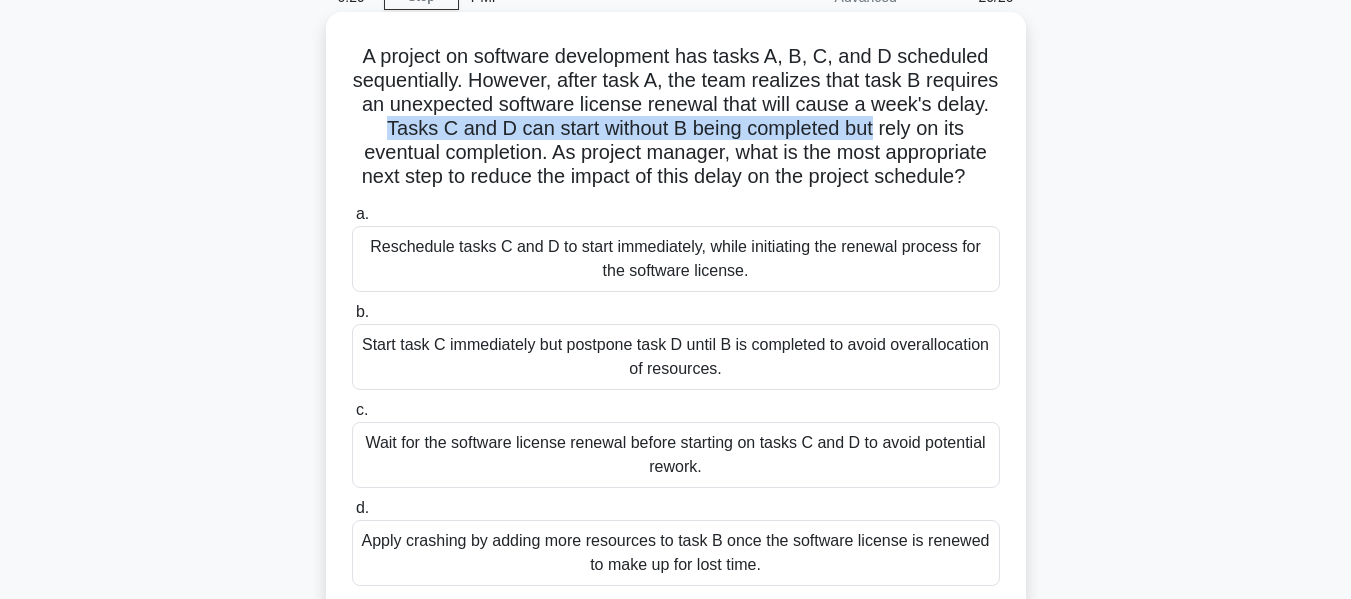 drag, startPoint x: 487, startPoint y: 138, endPoint x: 990, endPoint y: 122, distance: 503.2544 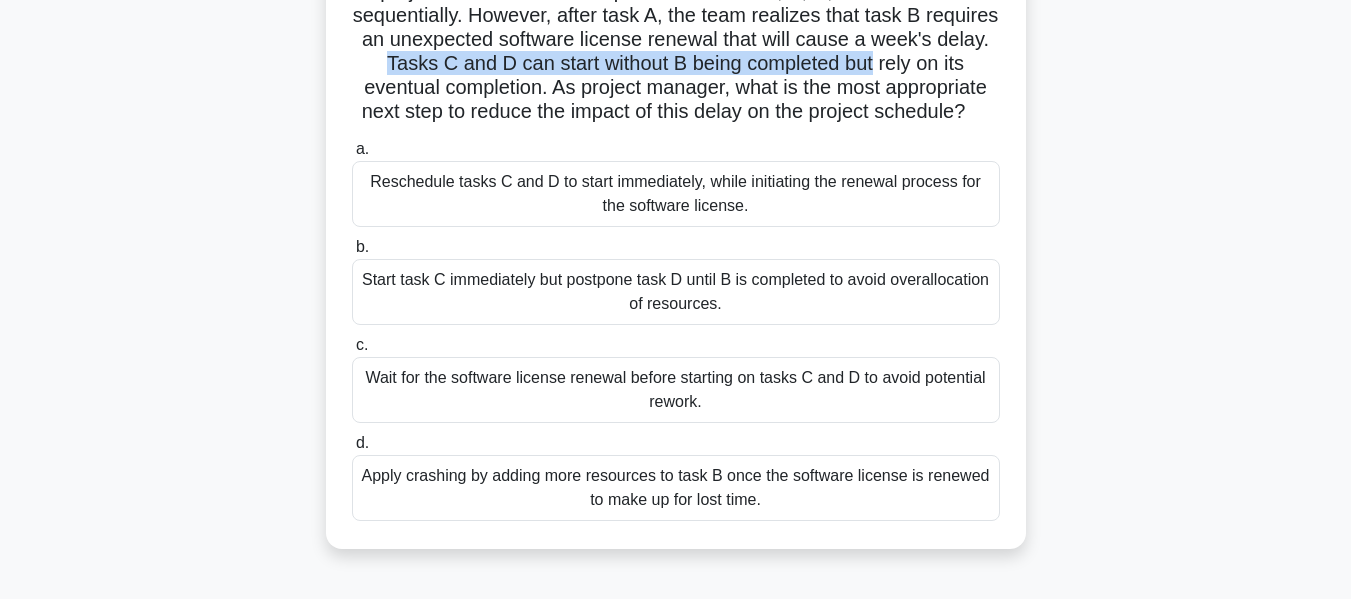 scroll, scrollTop: 200, scrollLeft: 0, axis: vertical 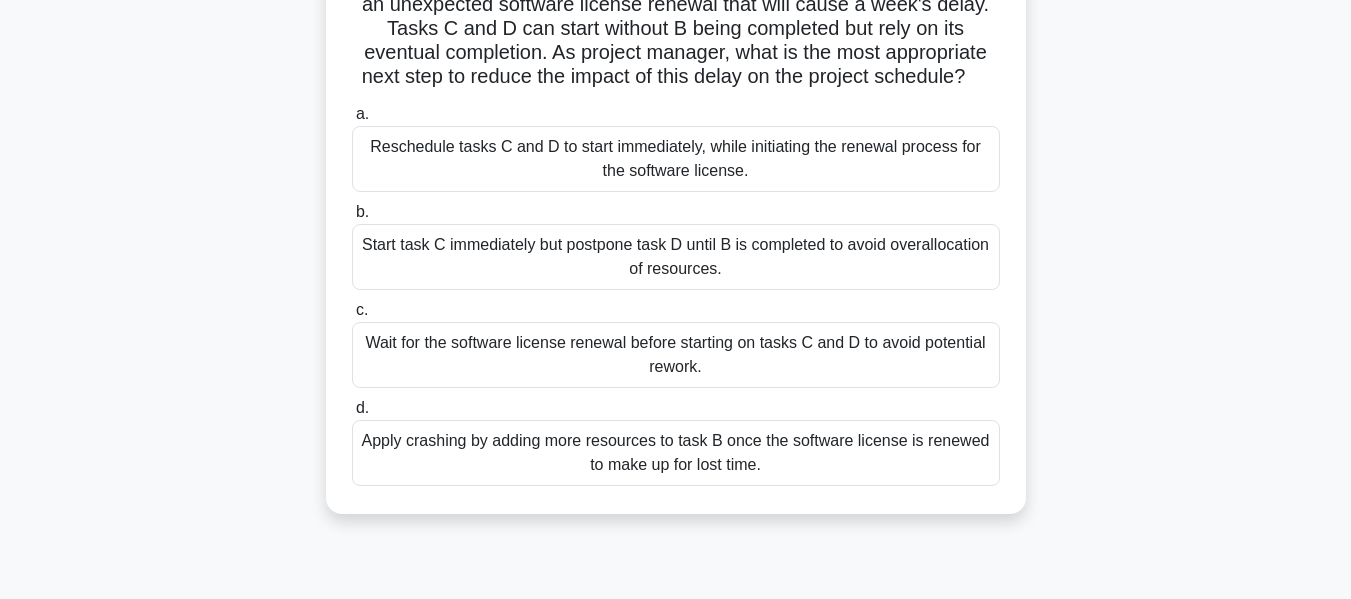 click on "Apply crashing by adding more resources to task B once the software license is renewed to make up for lost time." at bounding box center (676, 453) 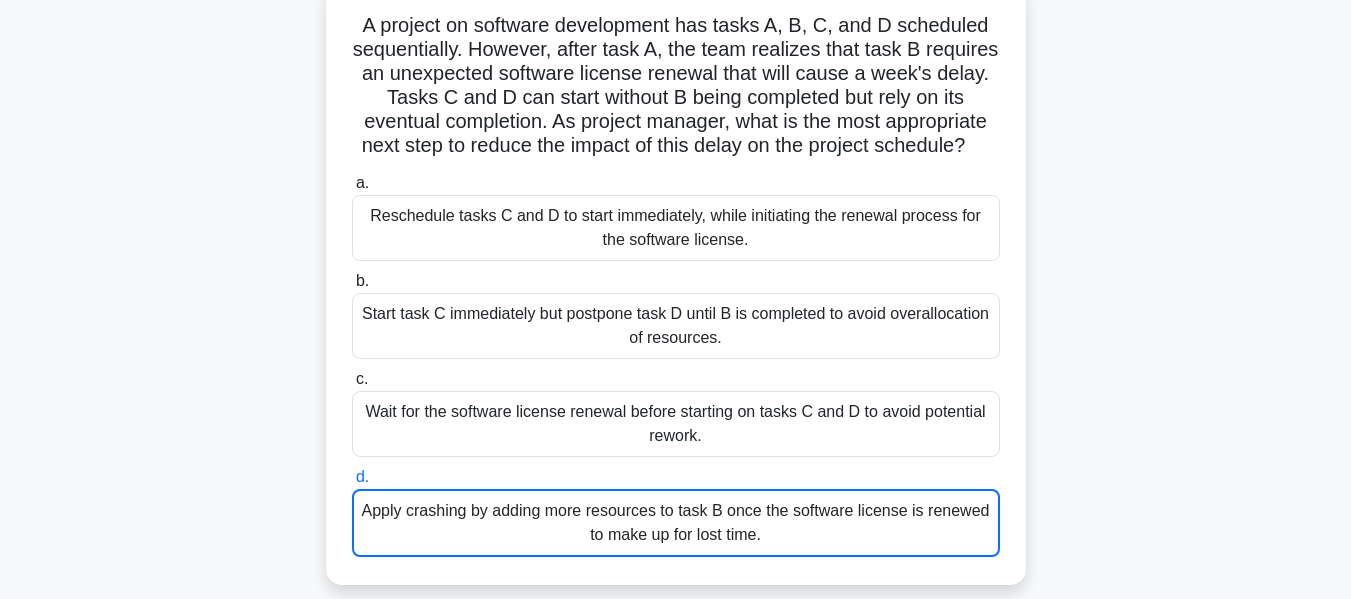 scroll, scrollTop: 16, scrollLeft: 0, axis: vertical 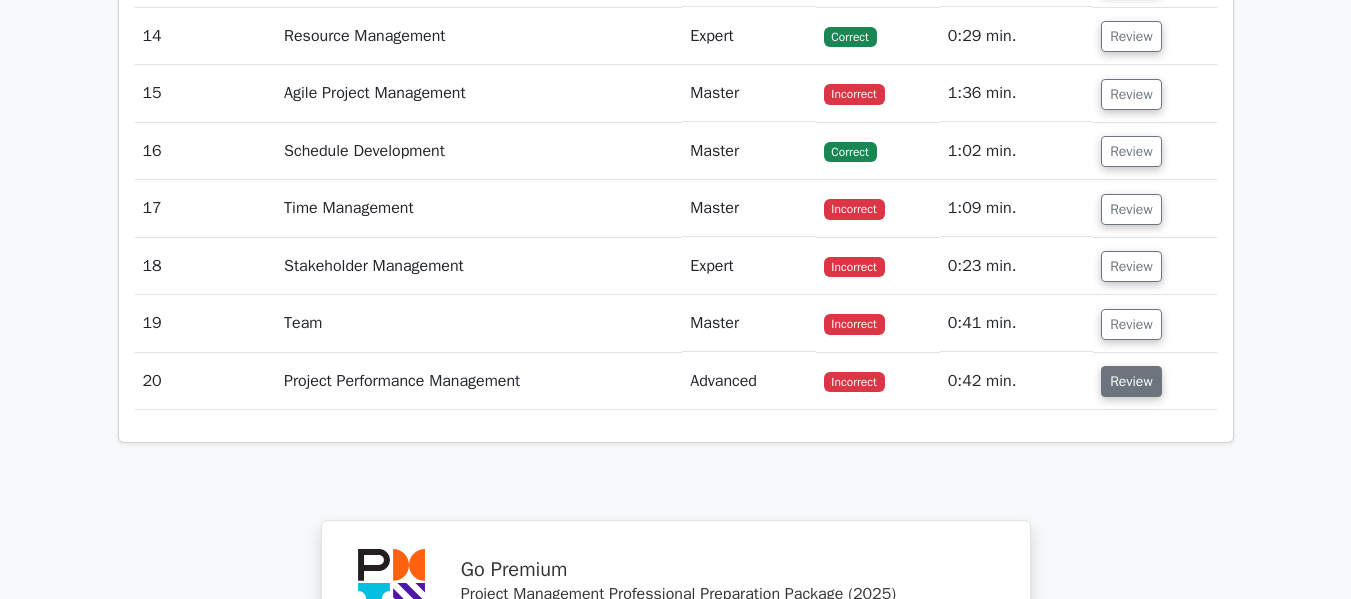 click on "Review" at bounding box center (1131, 381) 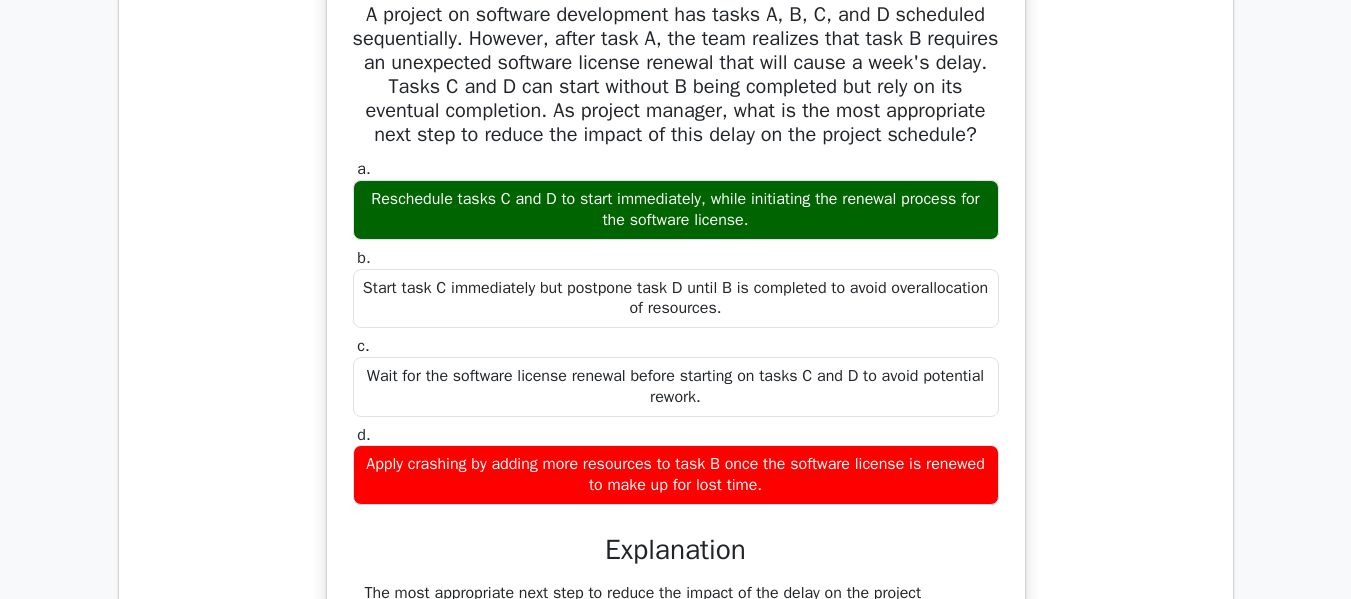 scroll, scrollTop: 4100, scrollLeft: 0, axis: vertical 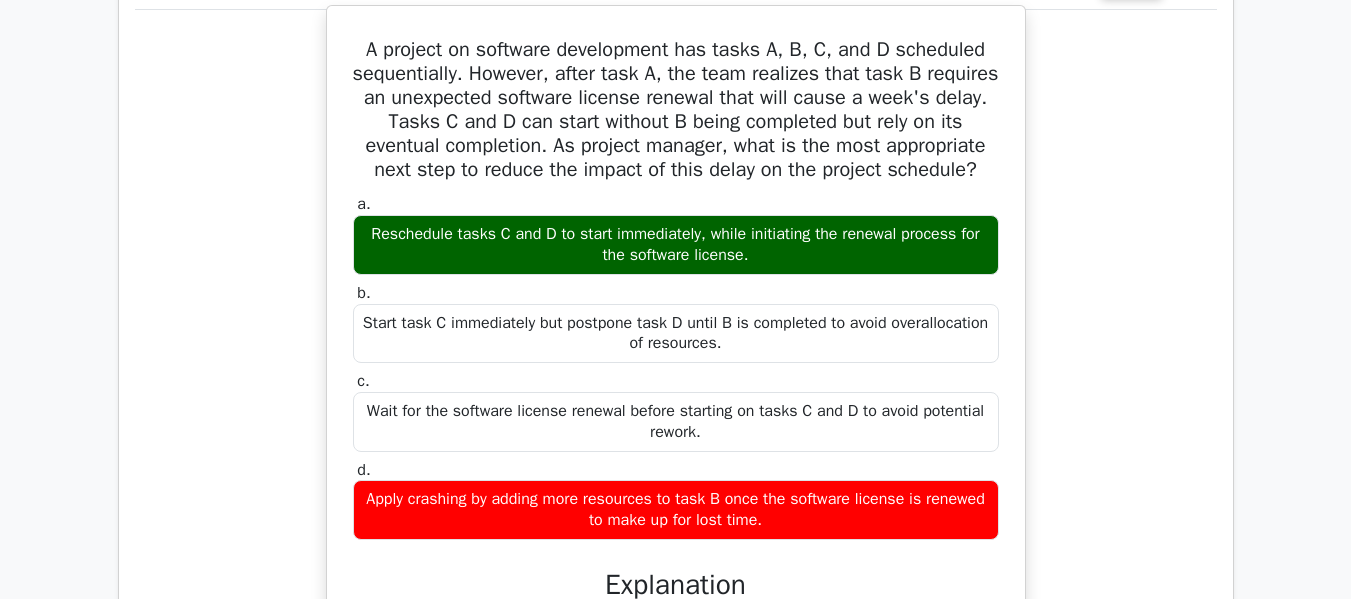 drag, startPoint x: 362, startPoint y: 258, endPoint x: 980, endPoint y: 262, distance: 618.01294 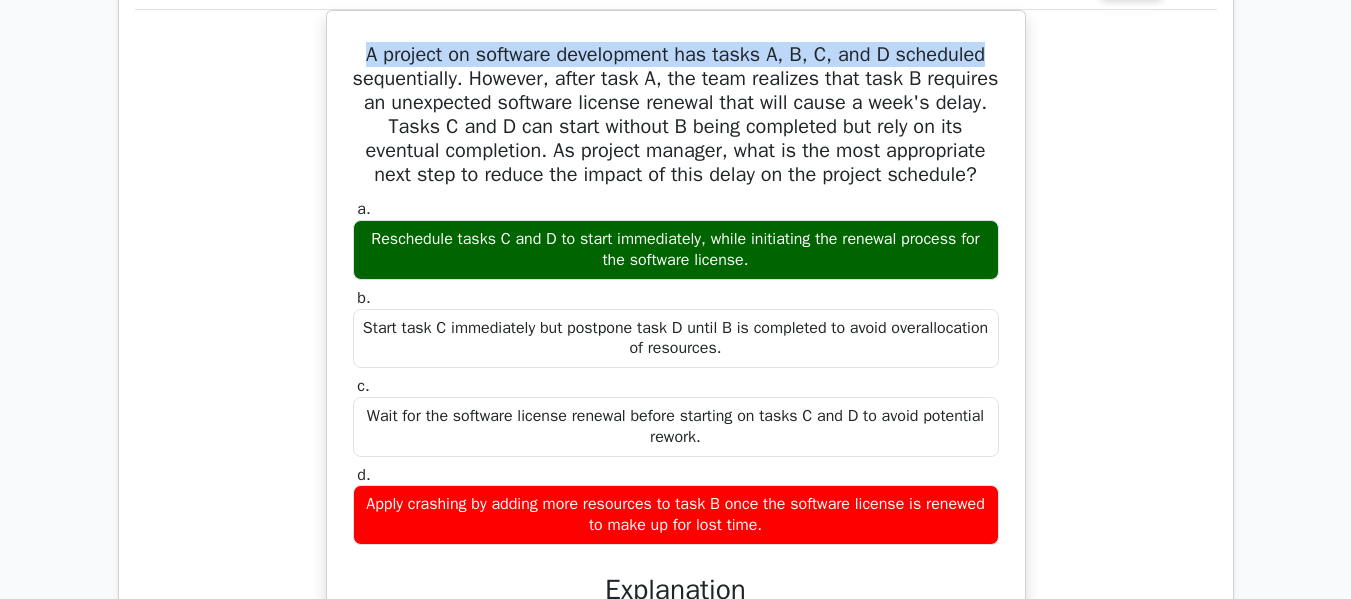 drag, startPoint x: 360, startPoint y: 53, endPoint x: 775, endPoint y: 69, distance: 415.30832 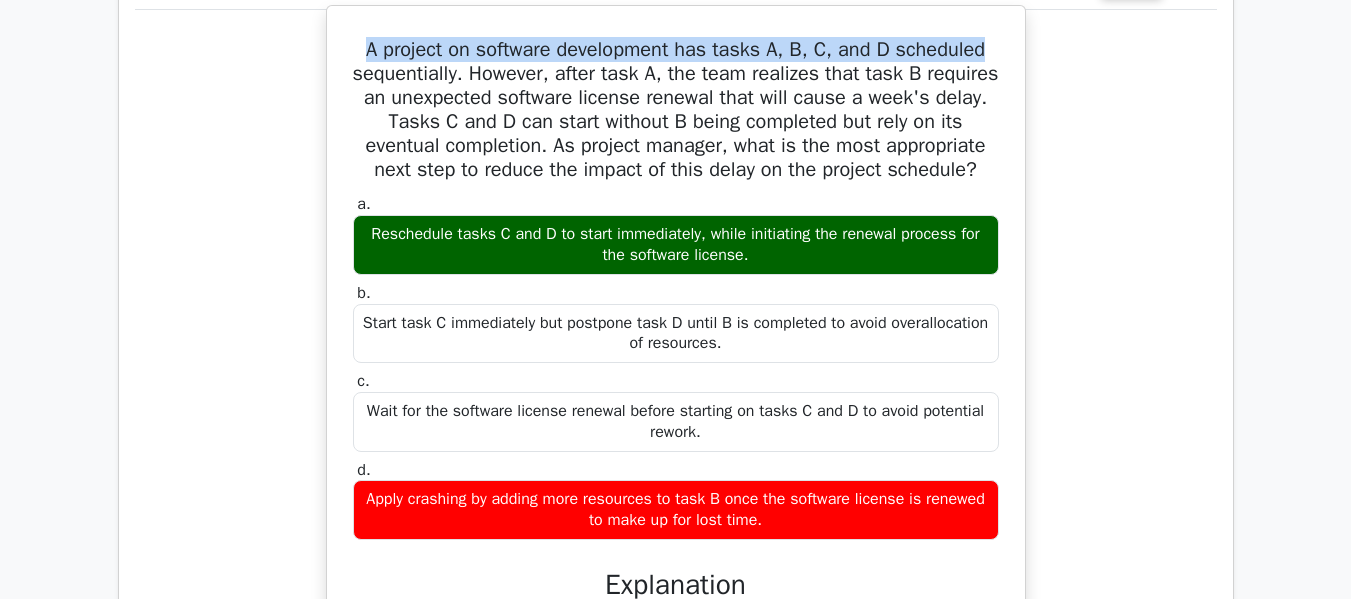 click on "A project on software development has tasks A, B, C, and D scheduled sequentially. However, after task A, the team realizes that task B requires an unexpected software license renewal that will cause a week's delay. Tasks C and D can start without B being completed but rely on its eventual completion. As project manager, what is the most appropriate next step to reduce the impact of this delay on the project schedule?
a.
b.
c." at bounding box center (676, 567) 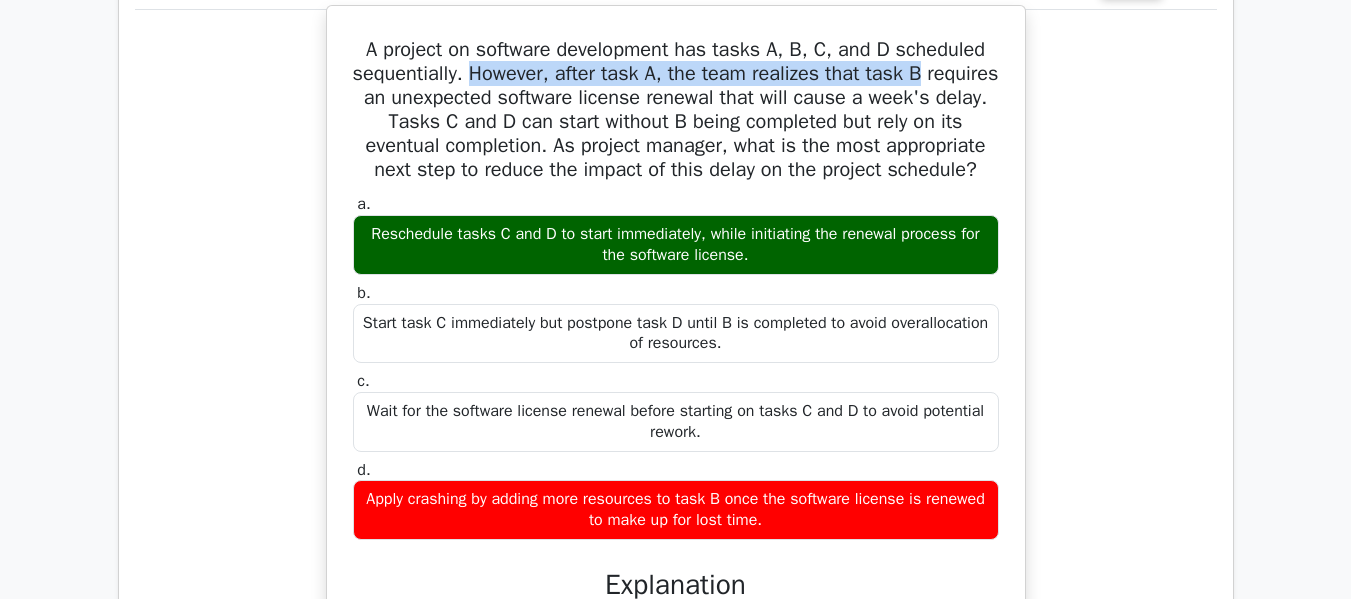 drag, startPoint x: 508, startPoint y: 76, endPoint x: 705, endPoint y: 97, distance: 198.11613 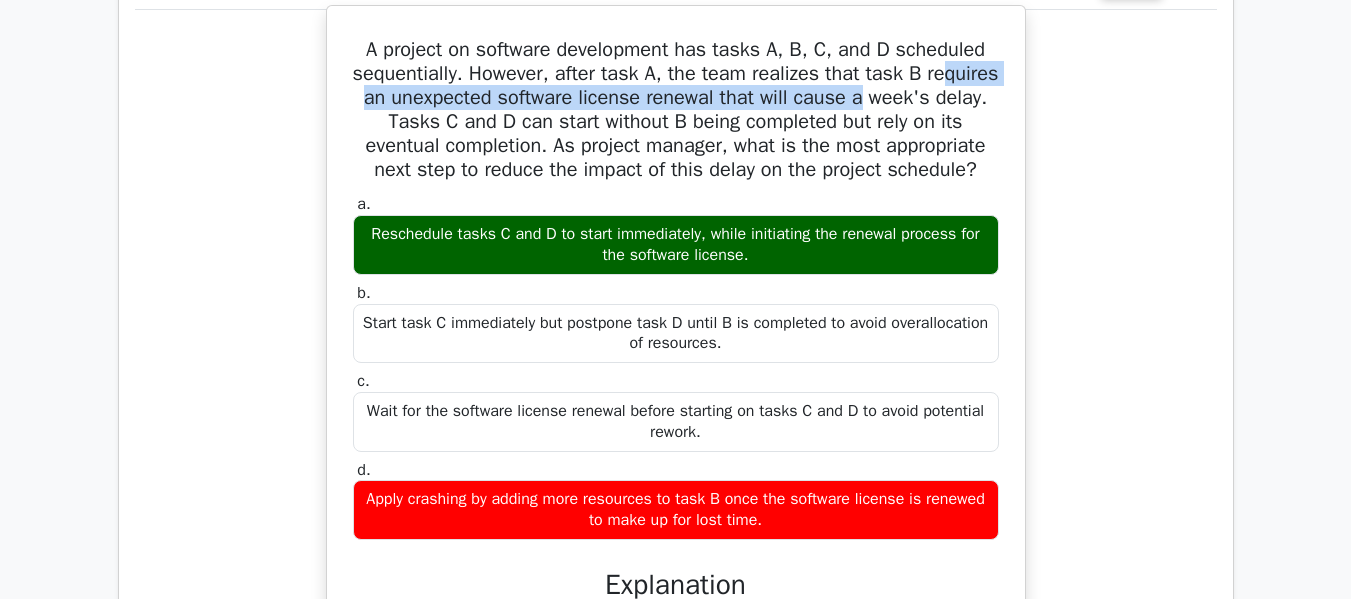 drag, startPoint x: 395, startPoint y: 107, endPoint x: 950, endPoint y: 112, distance: 555.0225 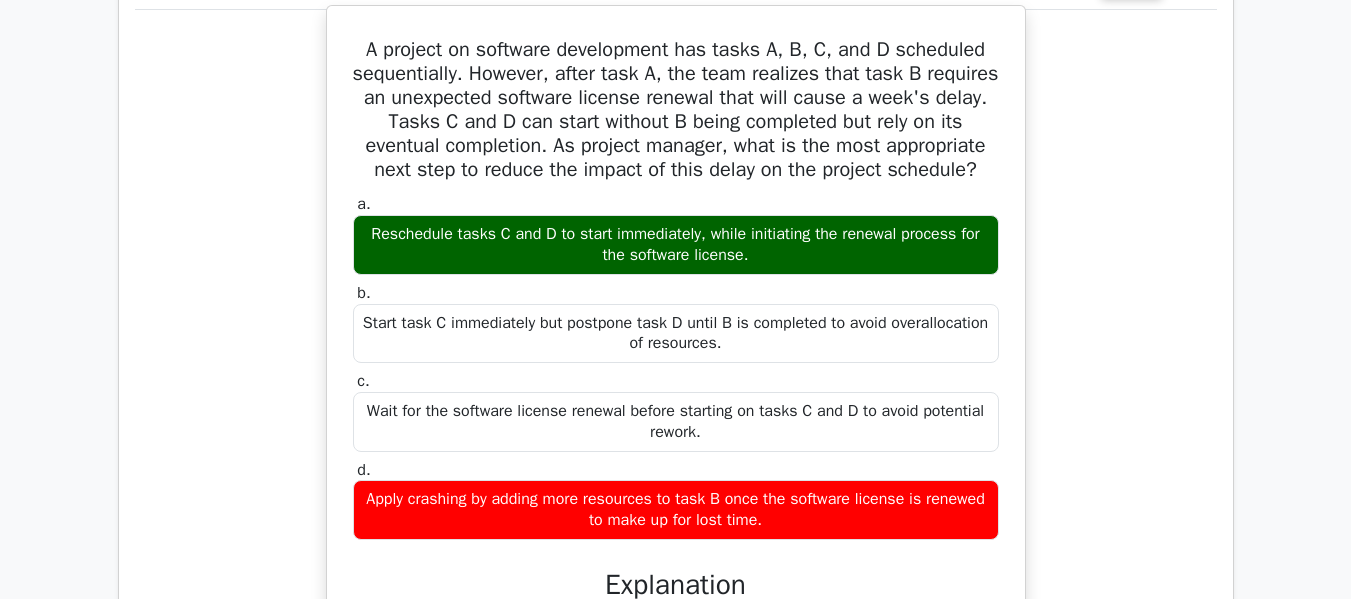 drag, startPoint x: 385, startPoint y: 138, endPoint x: 492, endPoint y: 127, distance: 107.563934 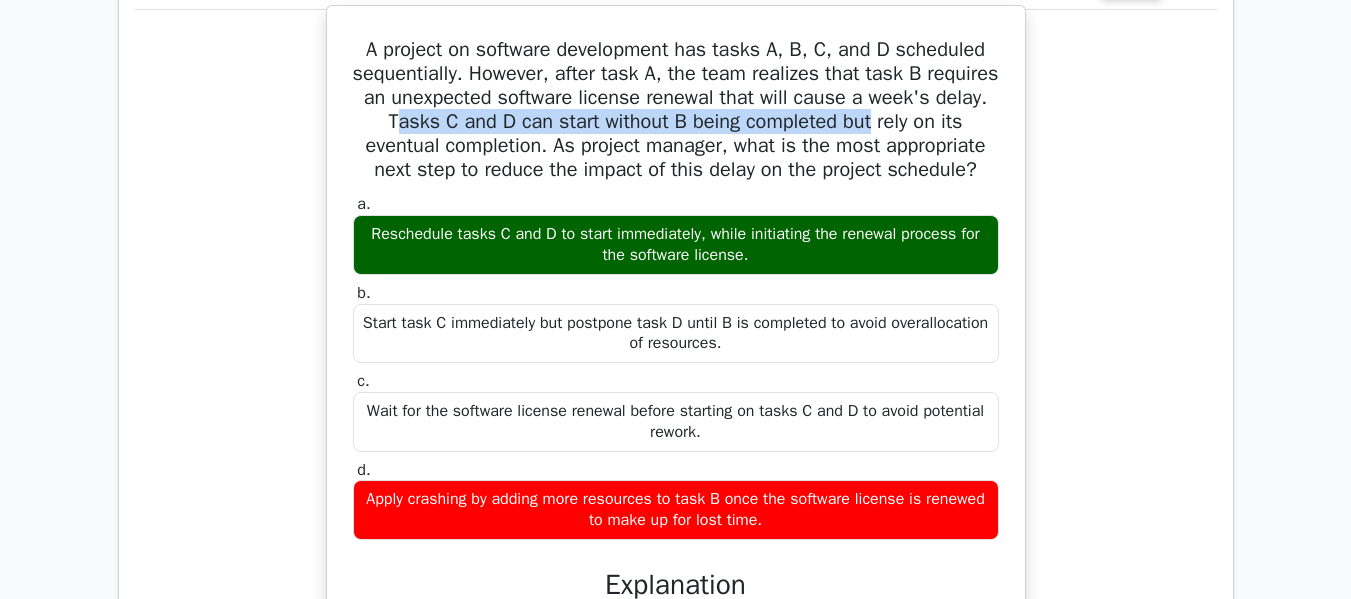 drag, startPoint x: 502, startPoint y: 124, endPoint x: 996, endPoint y: 114, distance: 494.1012 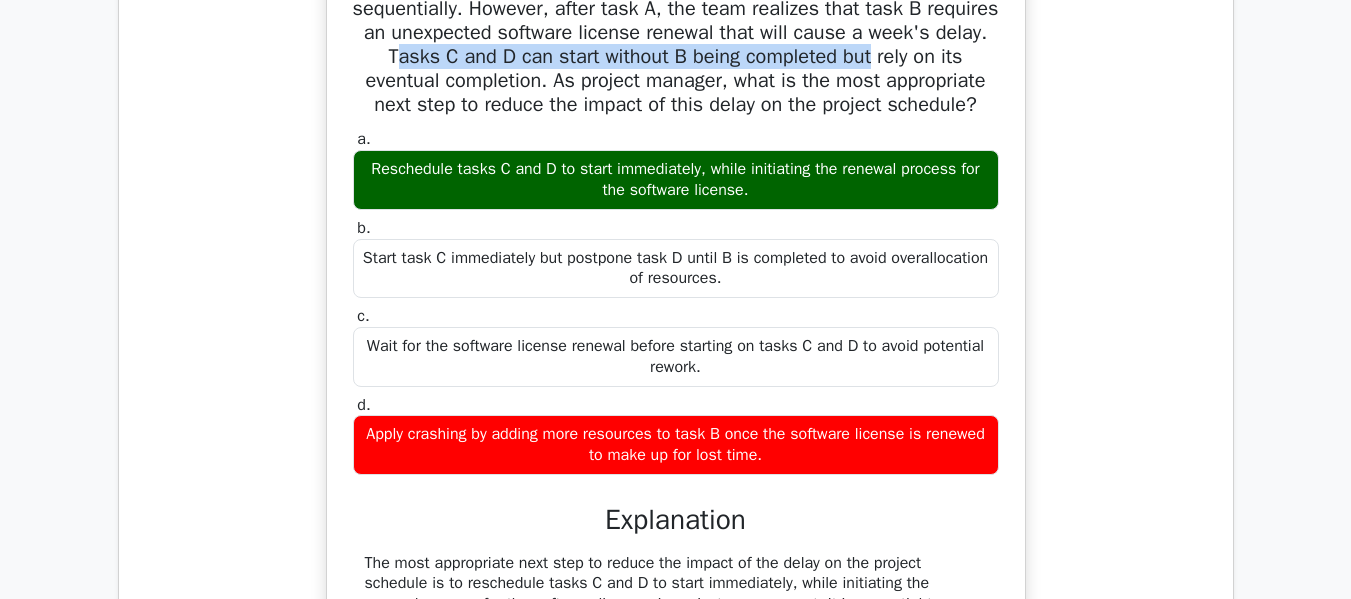 scroll, scrollTop: 4200, scrollLeft: 0, axis: vertical 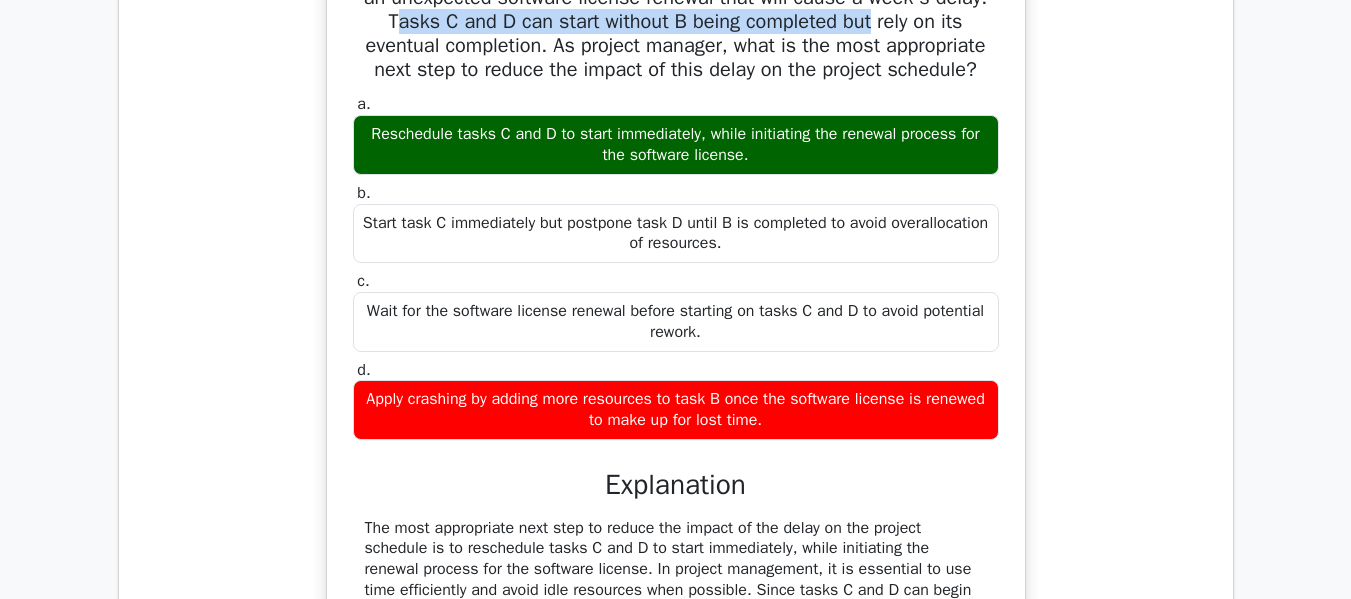 drag, startPoint x: 373, startPoint y: 156, endPoint x: 988, endPoint y: 154, distance: 615.00323 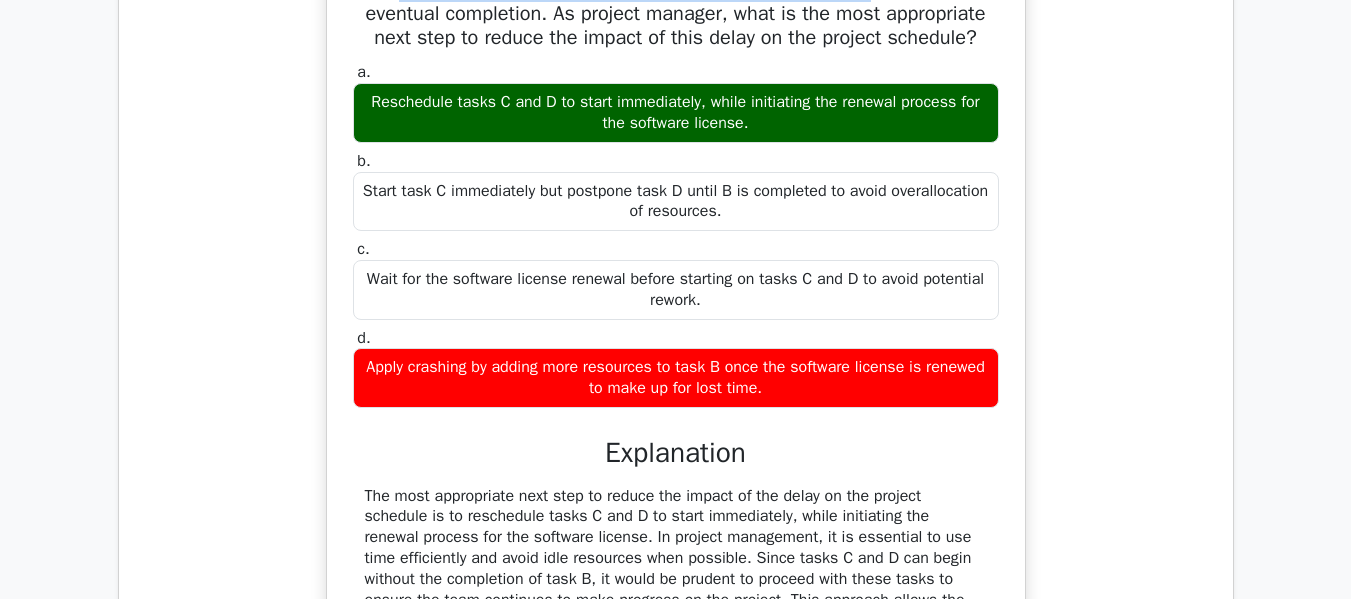 scroll, scrollTop: 4200, scrollLeft: 0, axis: vertical 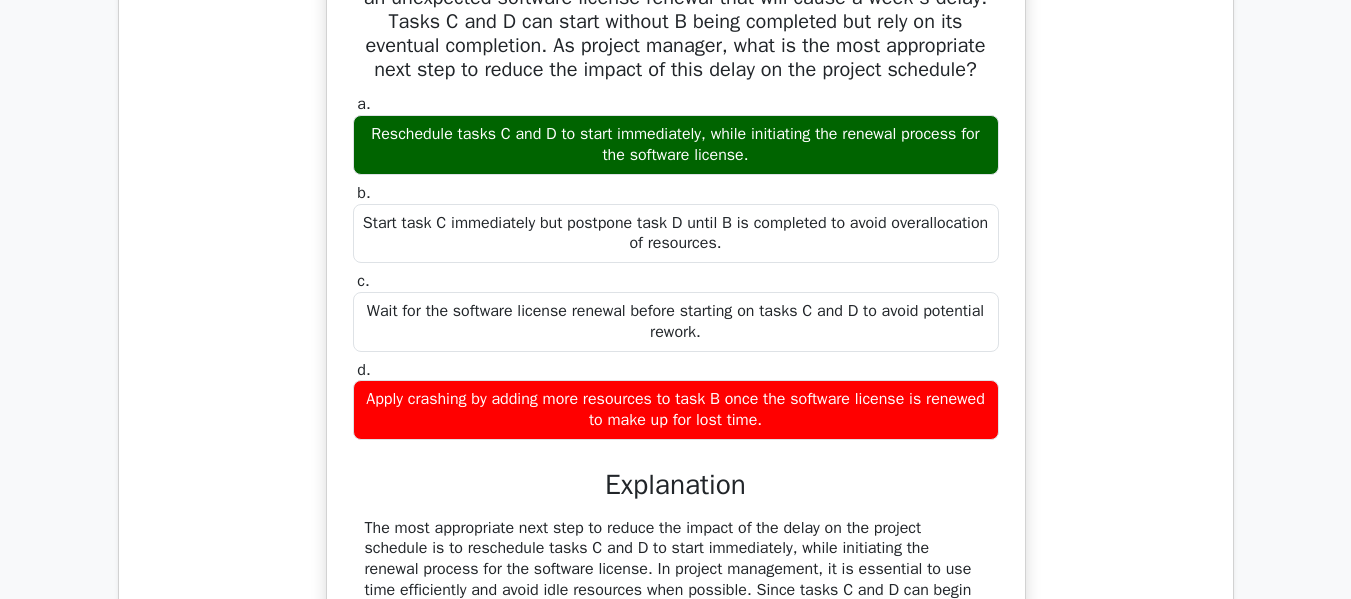 click on "Reschedule tasks C and D to start immediately, while initiating the renewal process for the software license." at bounding box center (676, 145) 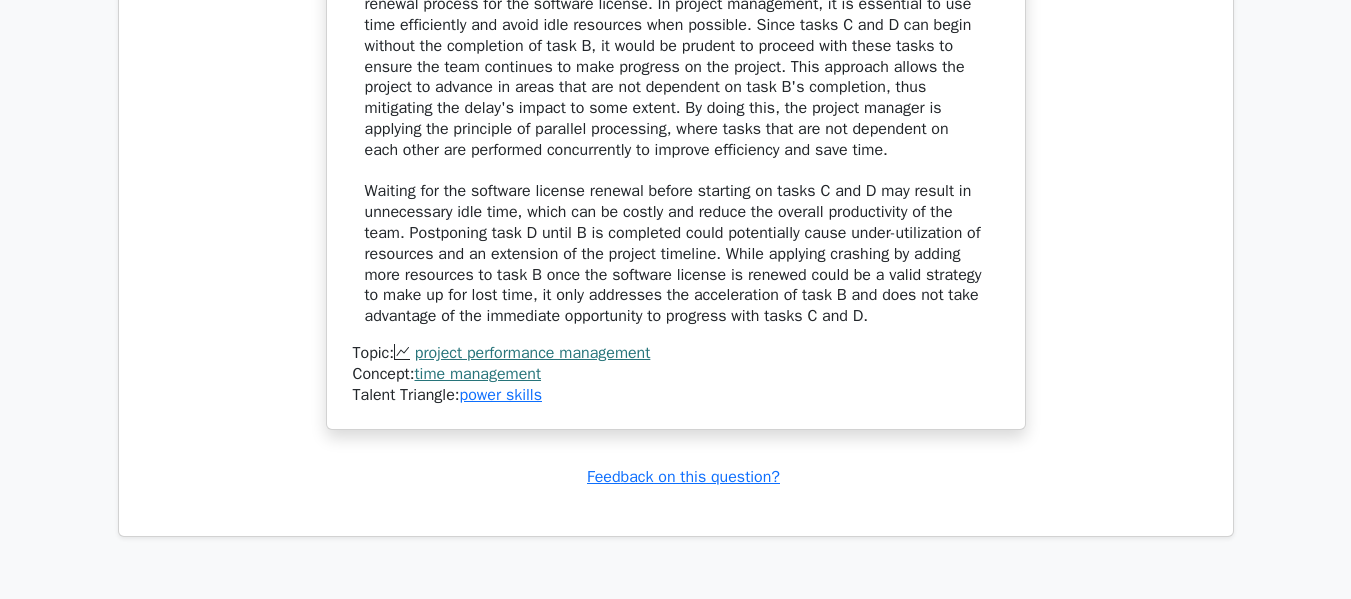 scroll, scrollTop: 4800, scrollLeft: 0, axis: vertical 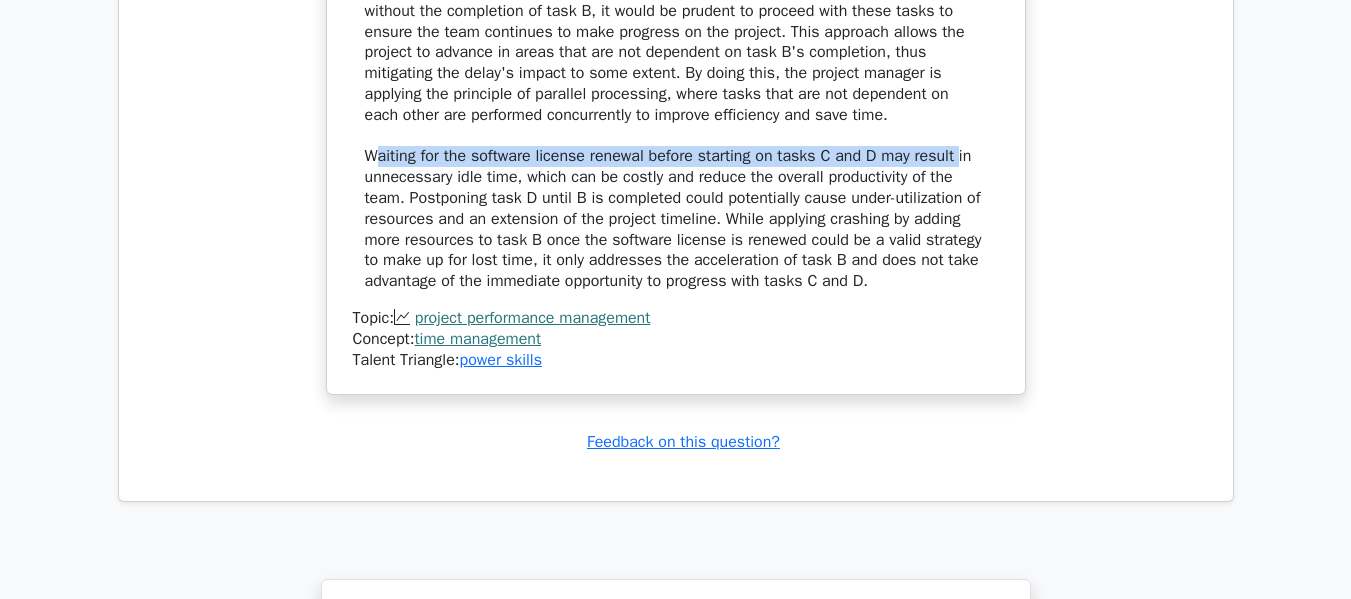 drag, startPoint x: 375, startPoint y: 180, endPoint x: 960, endPoint y: 177, distance: 585.0077 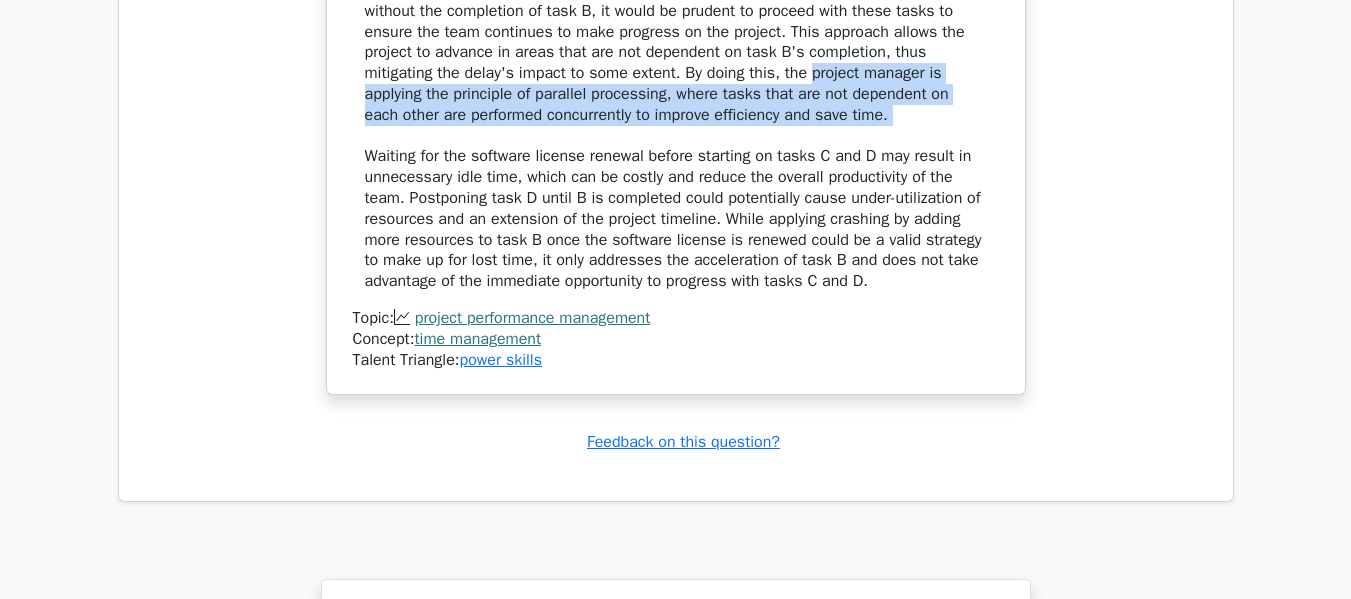drag, startPoint x: 705, startPoint y: 97, endPoint x: 953, endPoint y: 152, distance: 254.02559 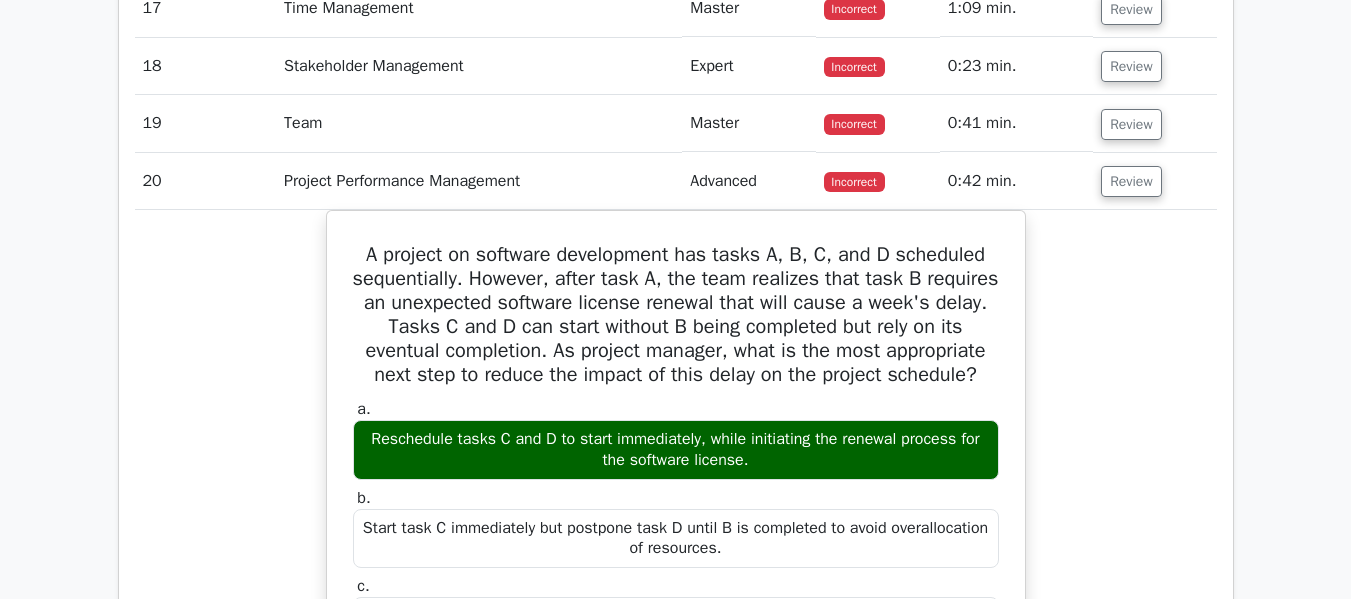 scroll, scrollTop: 3906, scrollLeft: 0, axis: vertical 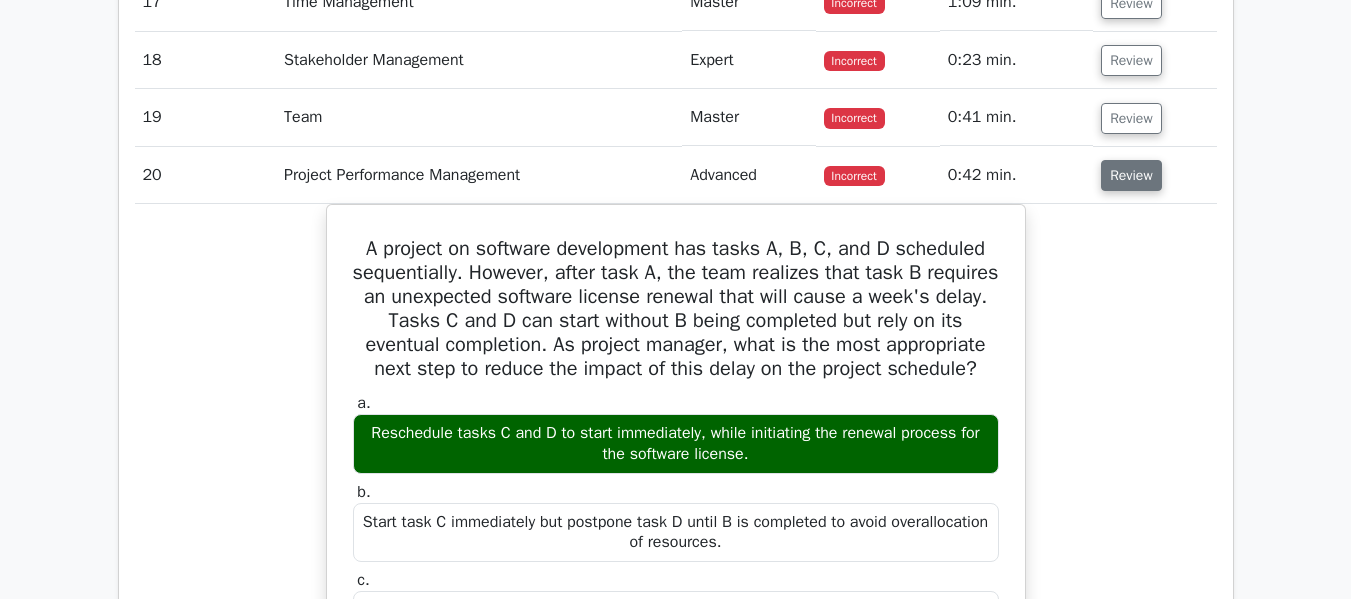 click on "Review" at bounding box center (1131, 175) 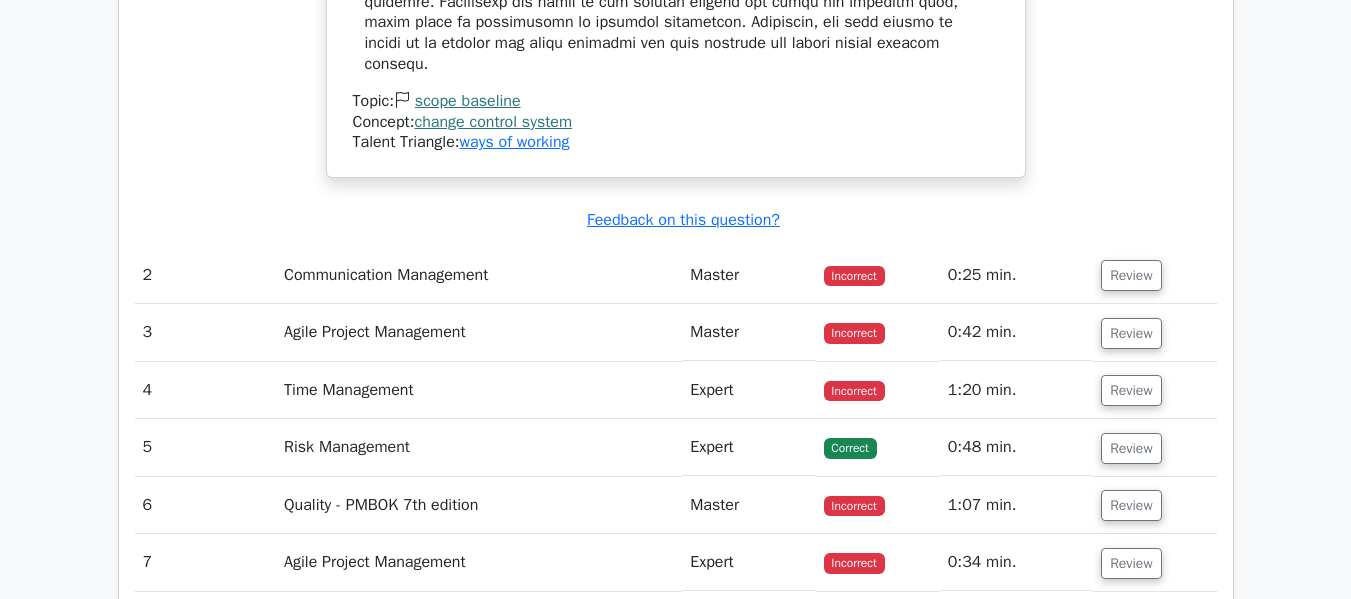 scroll, scrollTop: 2806, scrollLeft: 0, axis: vertical 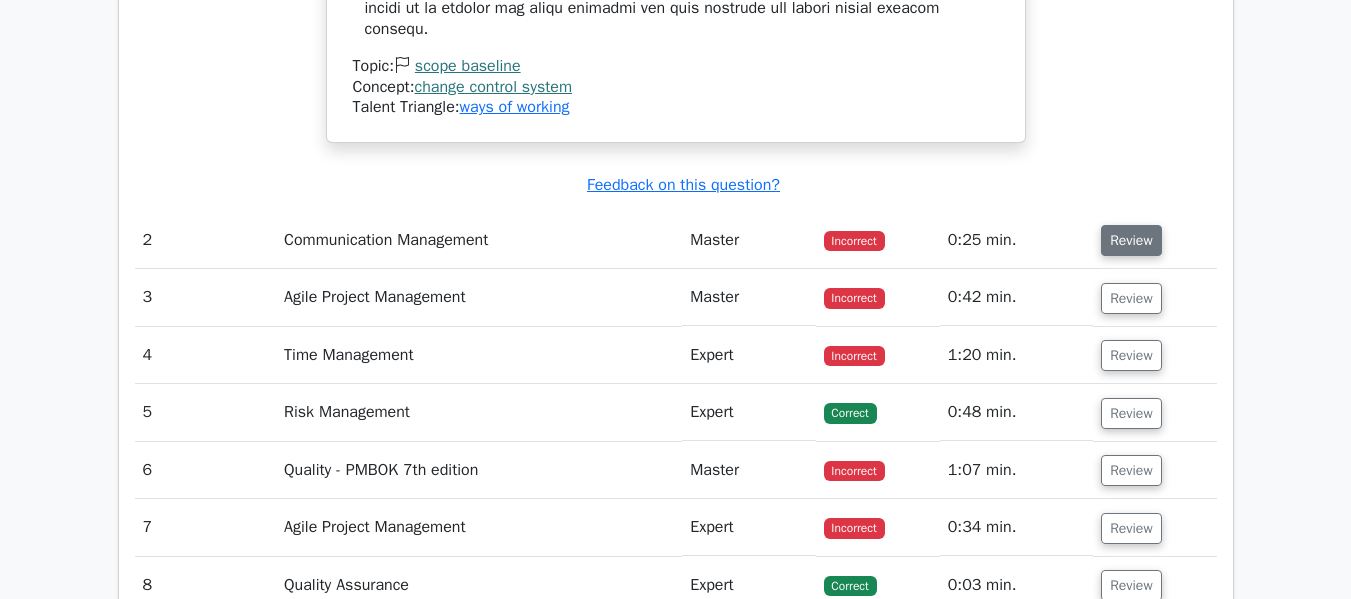 click on "Review" at bounding box center [1131, 240] 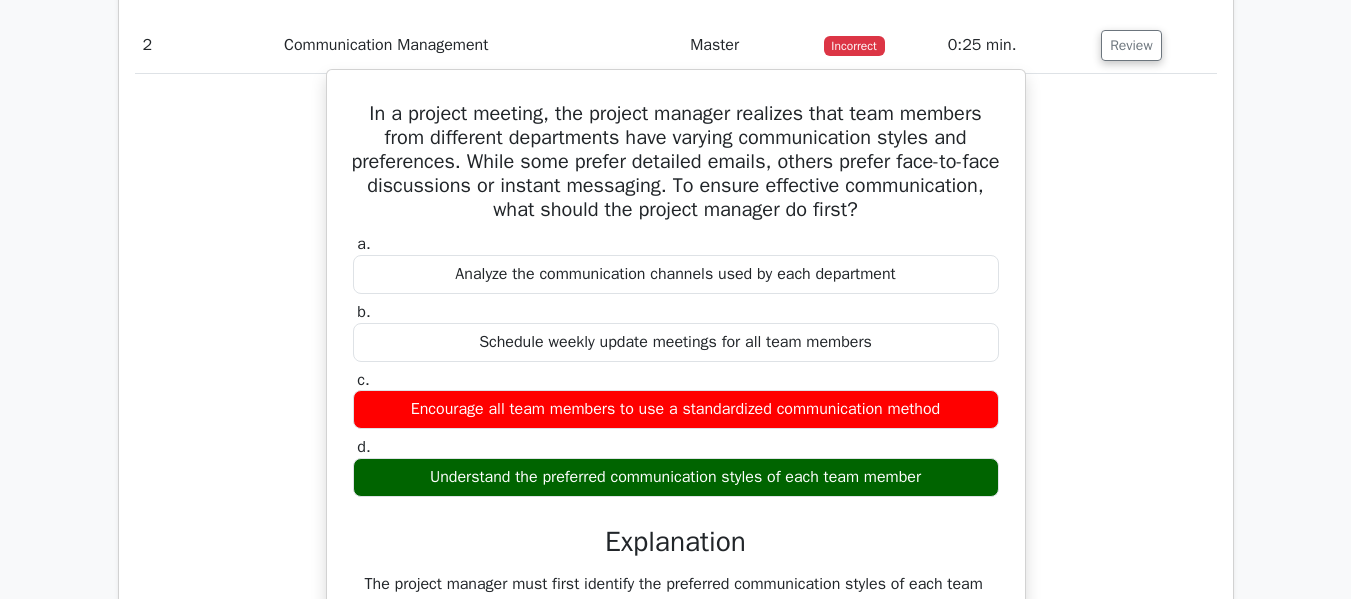 scroll, scrollTop: 3006, scrollLeft: 0, axis: vertical 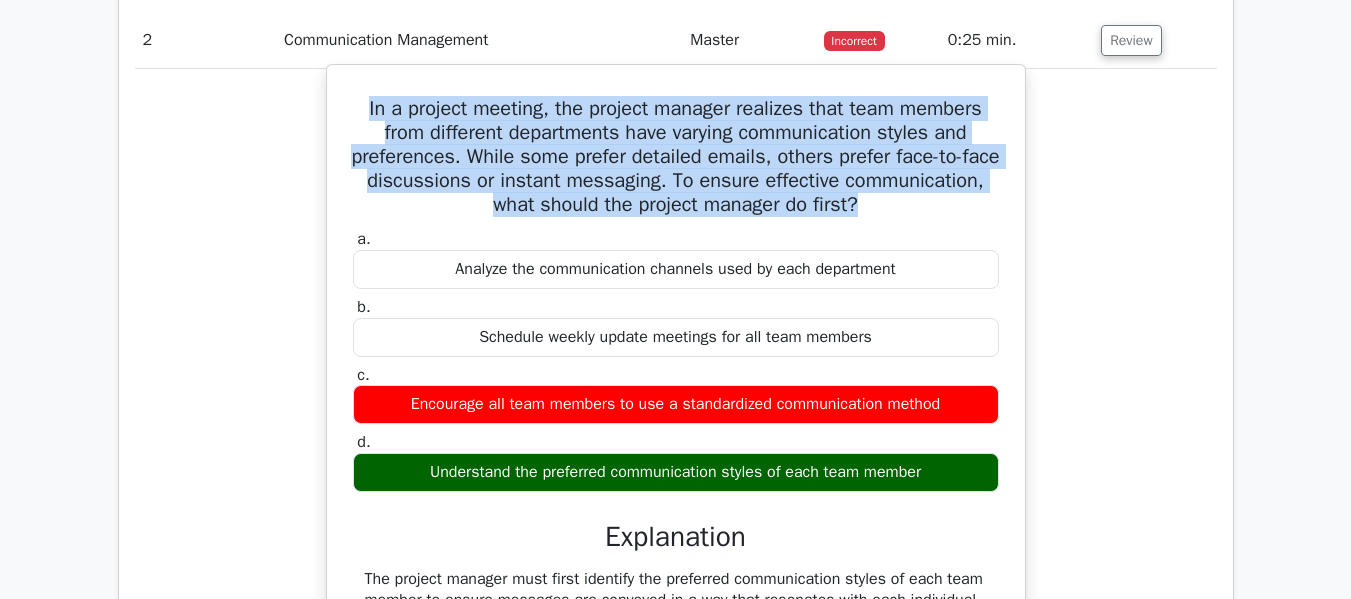 drag, startPoint x: 356, startPoint y: 112, endPoint x: 948, endPoint y: 198, distance: 598.214 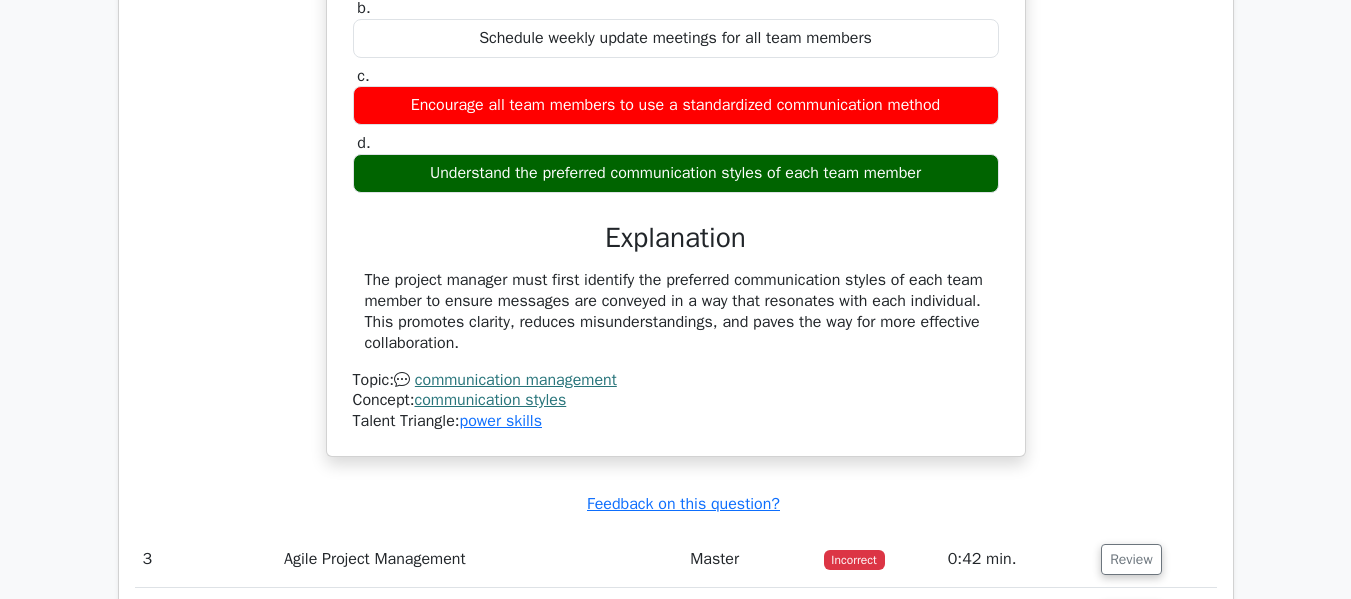 scroll, scrollTop: 3306, scrollLeft: 0, axis: vertical 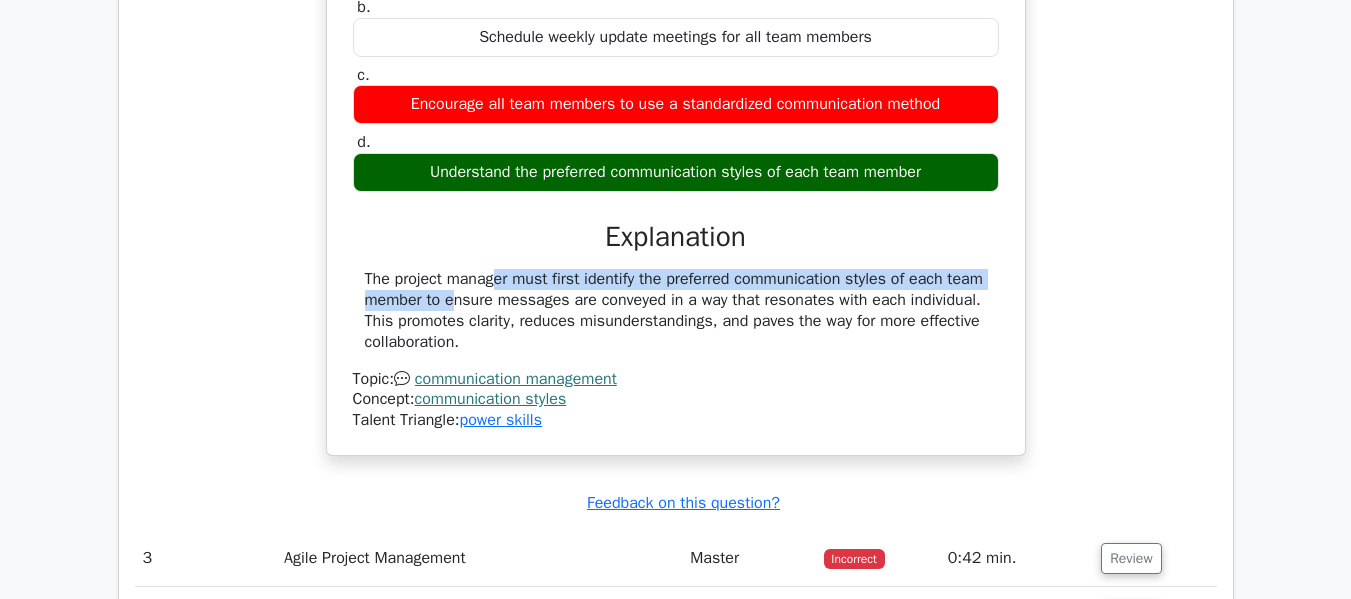 drag, startPoint x: 363, startPoint y: 278, endPoint x: 978, endPoint y: 264, distance: 615.1593 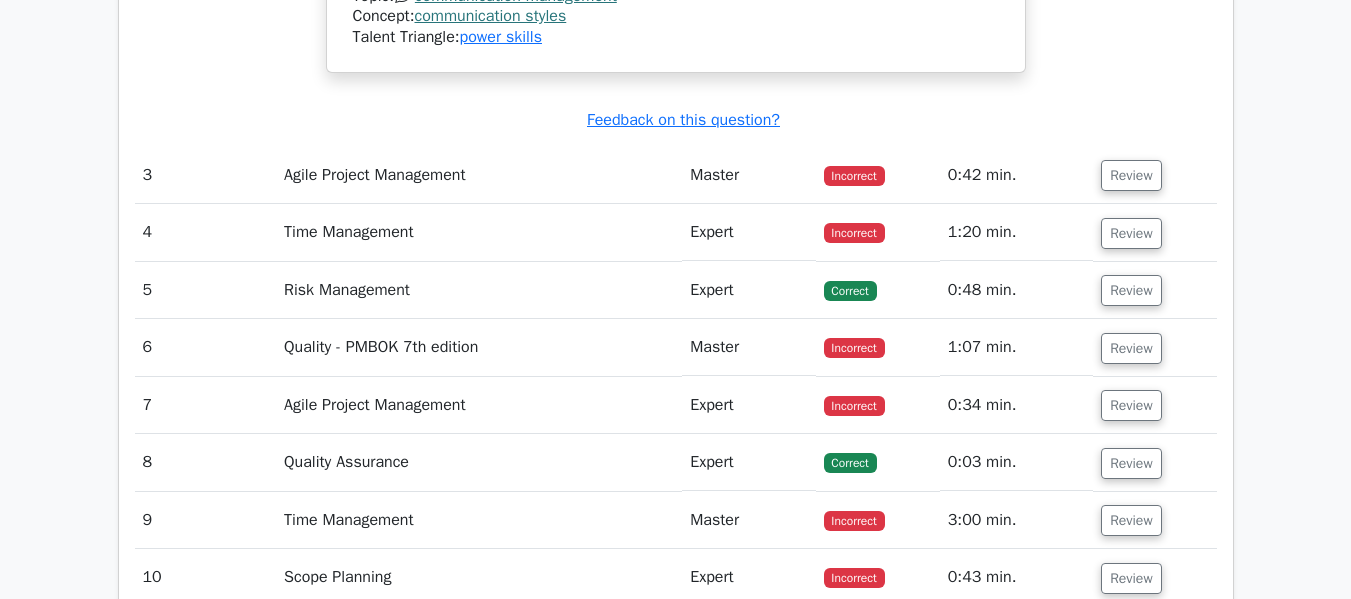 scroll, scrollTop: 3706, scrollLeft: 0, axis: vertical 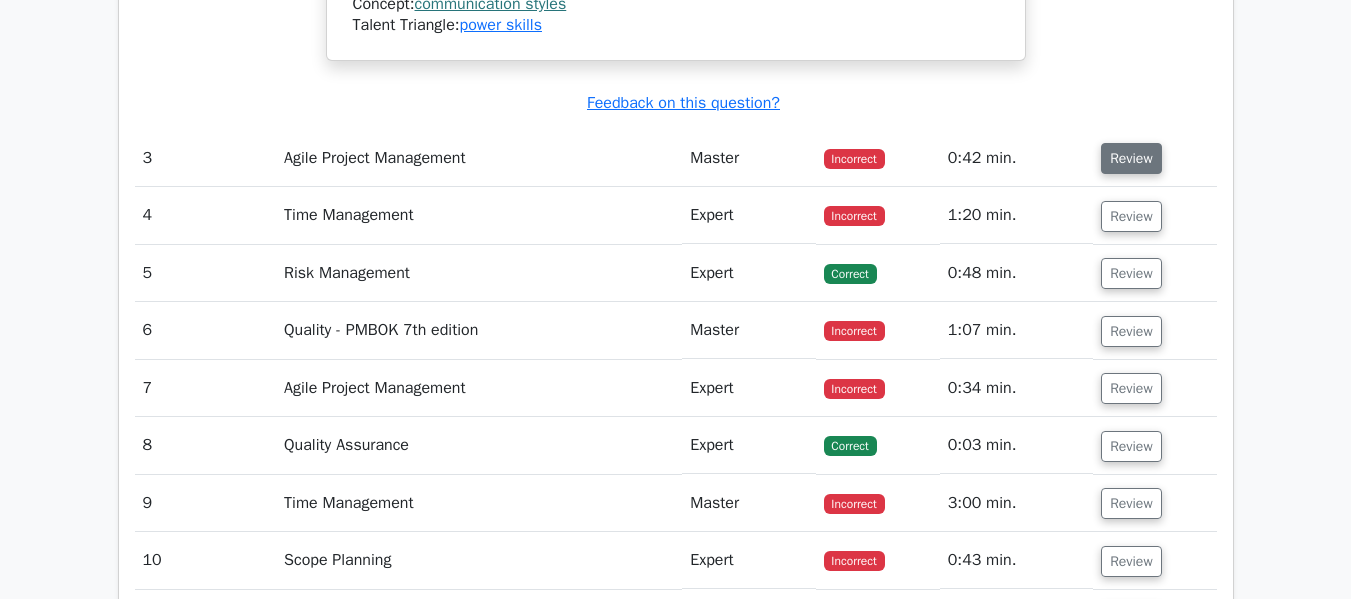 click on "Review" at bounding box center (1131, 158) 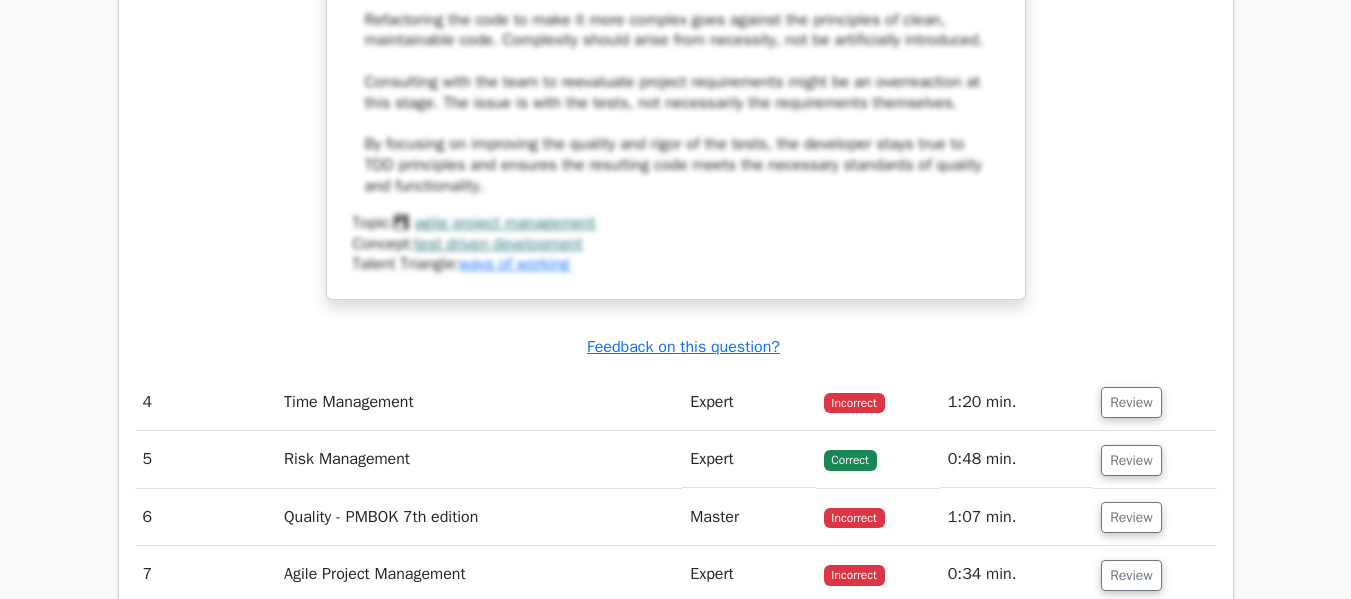 scroll, scrollTop: 4906, scrollLeft: 0, axis: vertical 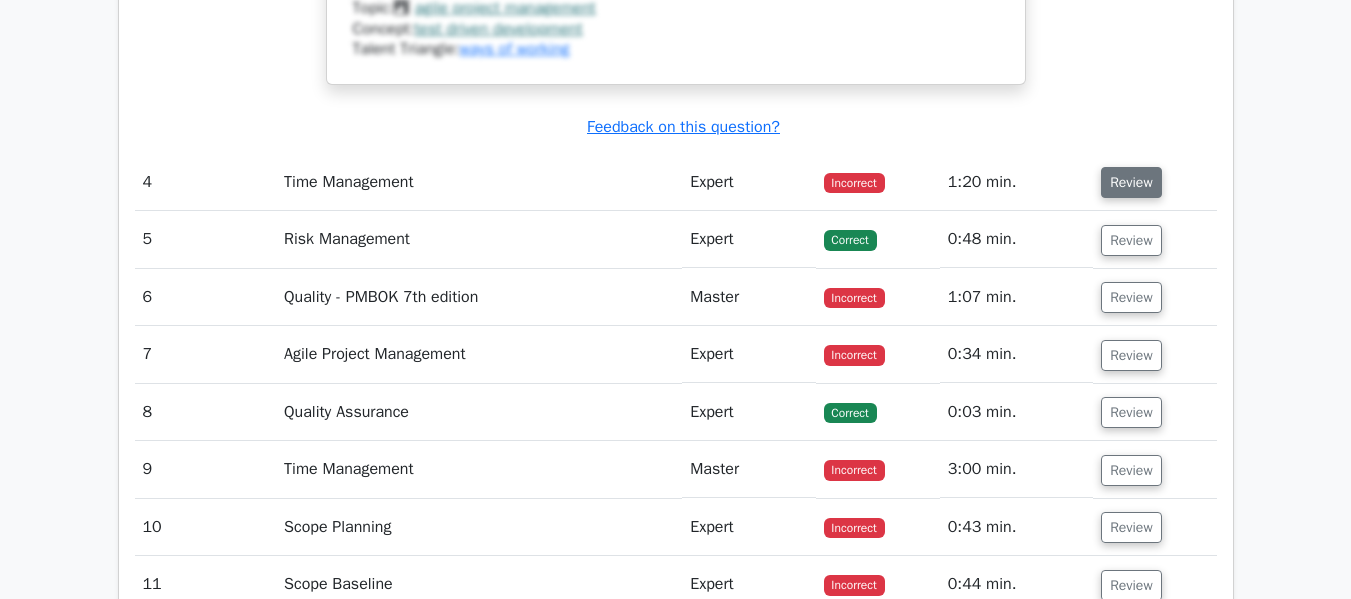 click on "Review" at bounding box center [1131, 182] 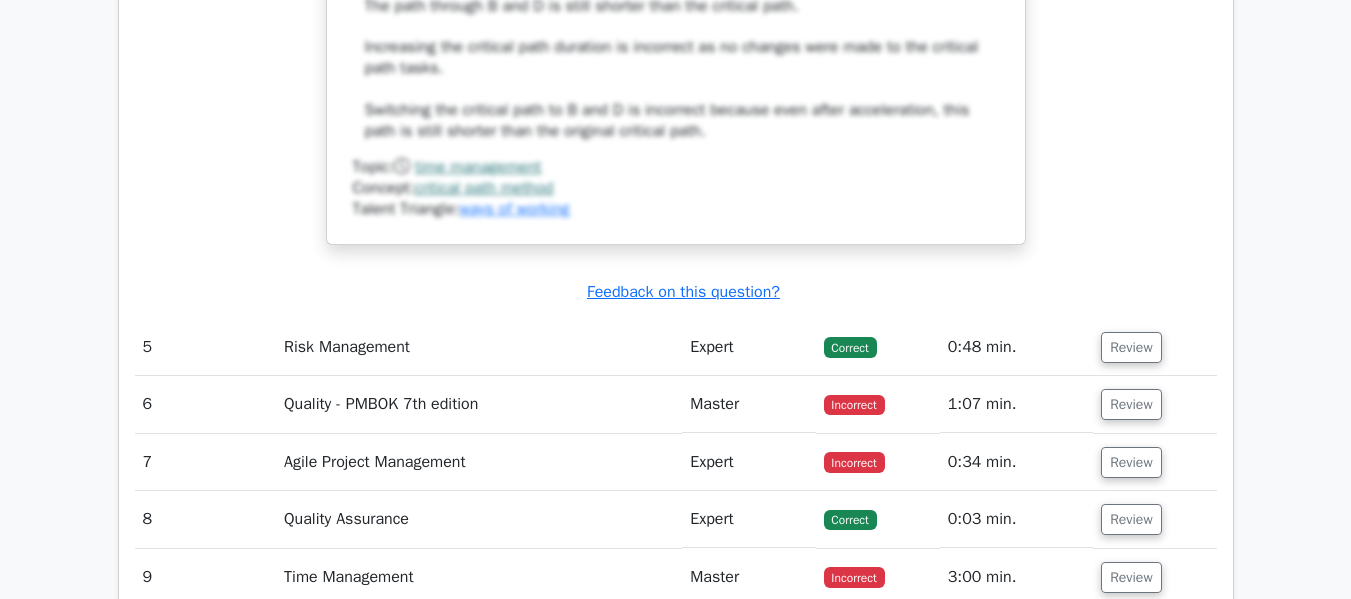 scroll, scrollTop: 6206, scrollLeft: 0, axis: vertical 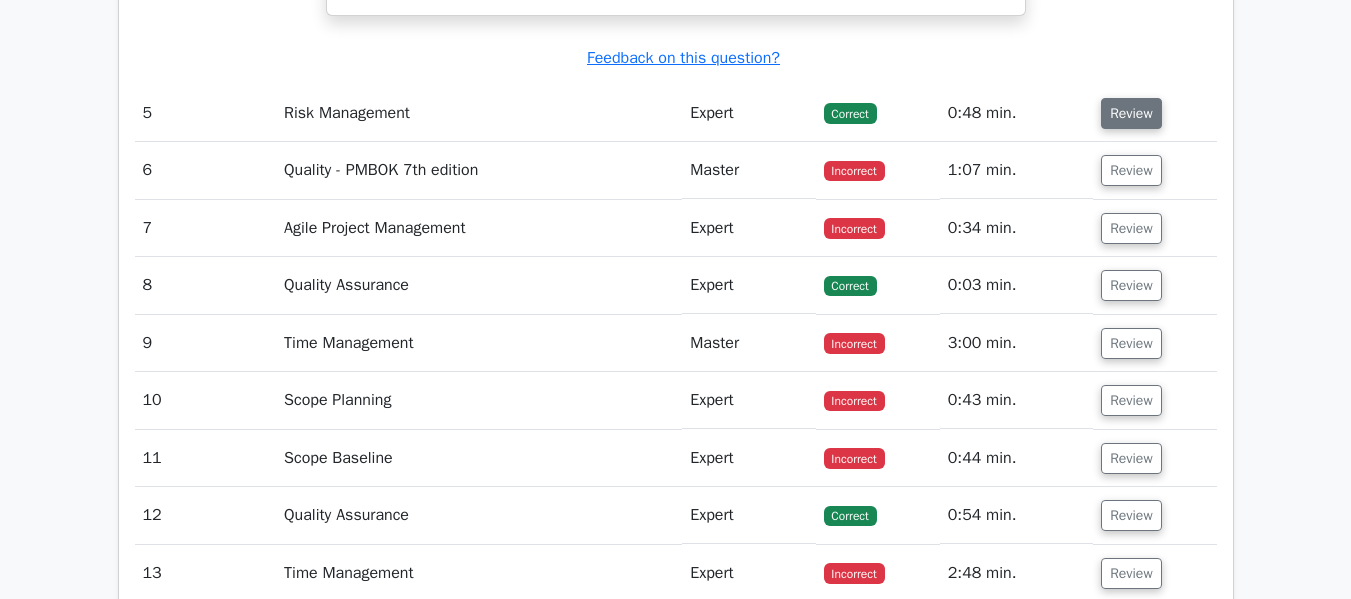 click on "Review" at bounding box center (1131, 113) 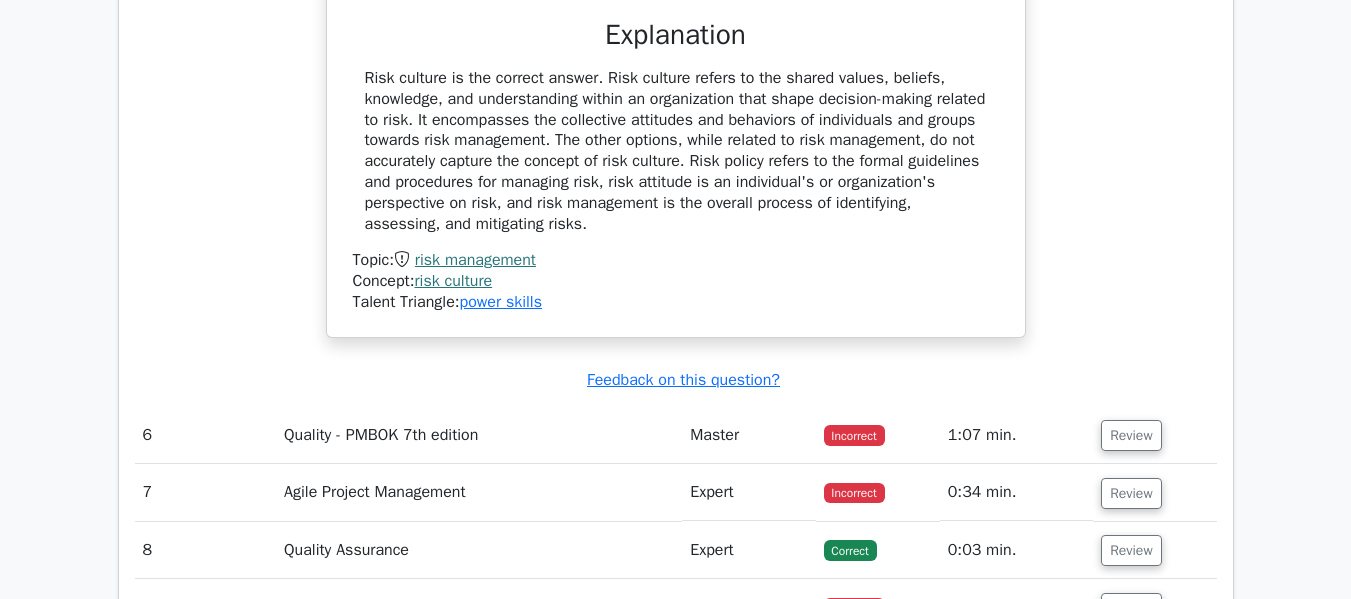 scroll, scrollTop: 6906, scrollLeft: 0, axis: vertical 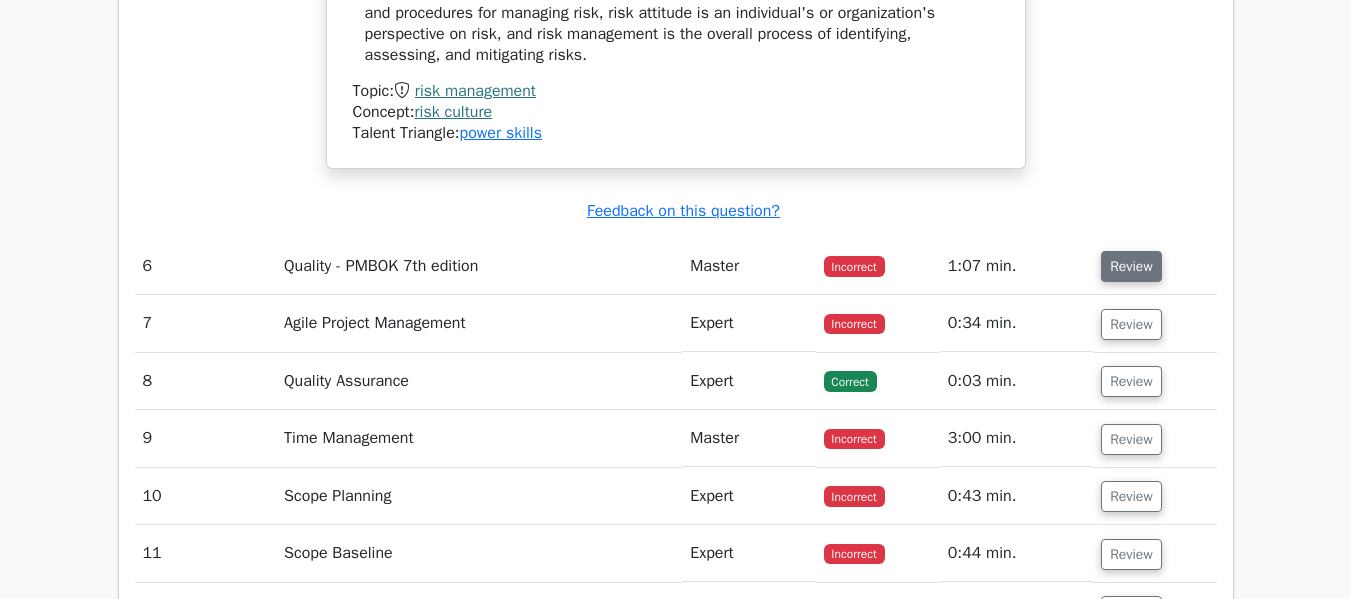 click on "Review" at bounding box center (1131, 266) 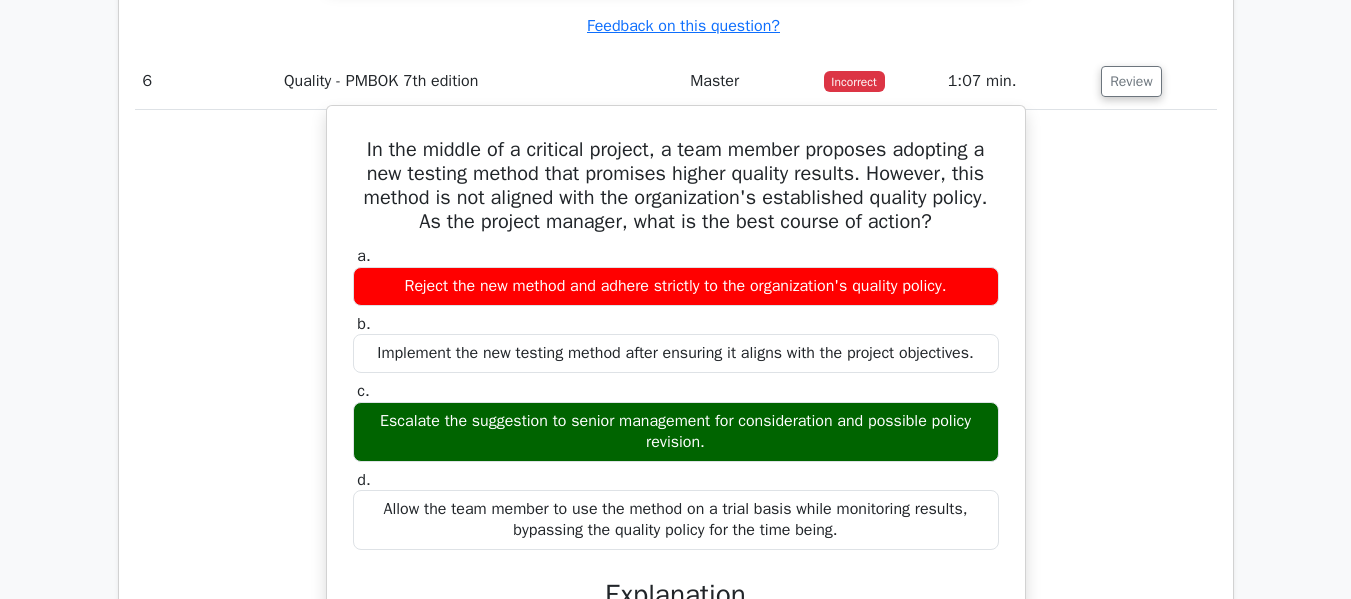 scroll, scrollTop: 7206, scrollLeft: 0, axis: vertical 